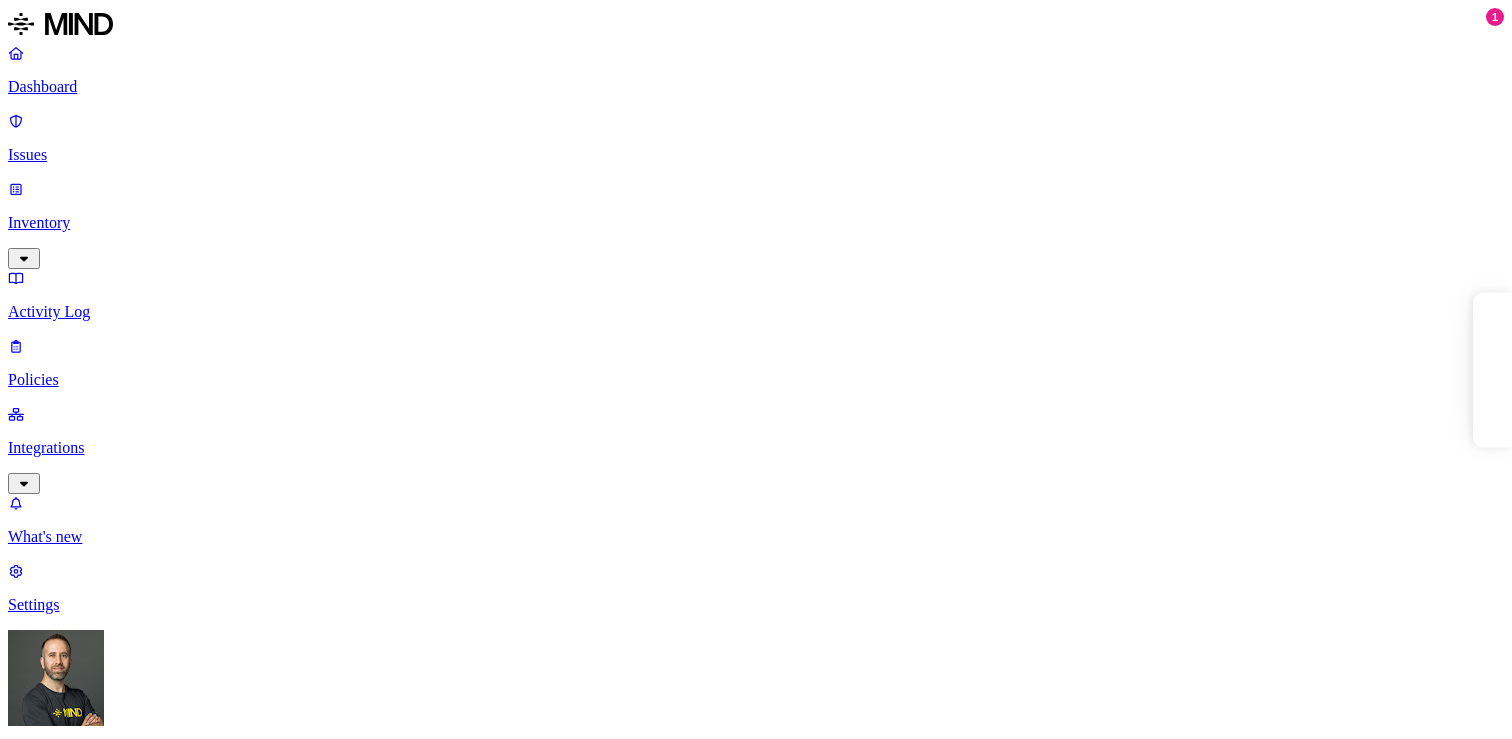 scroll, scrollTop: 0, scrollLeft: 0, axis: both 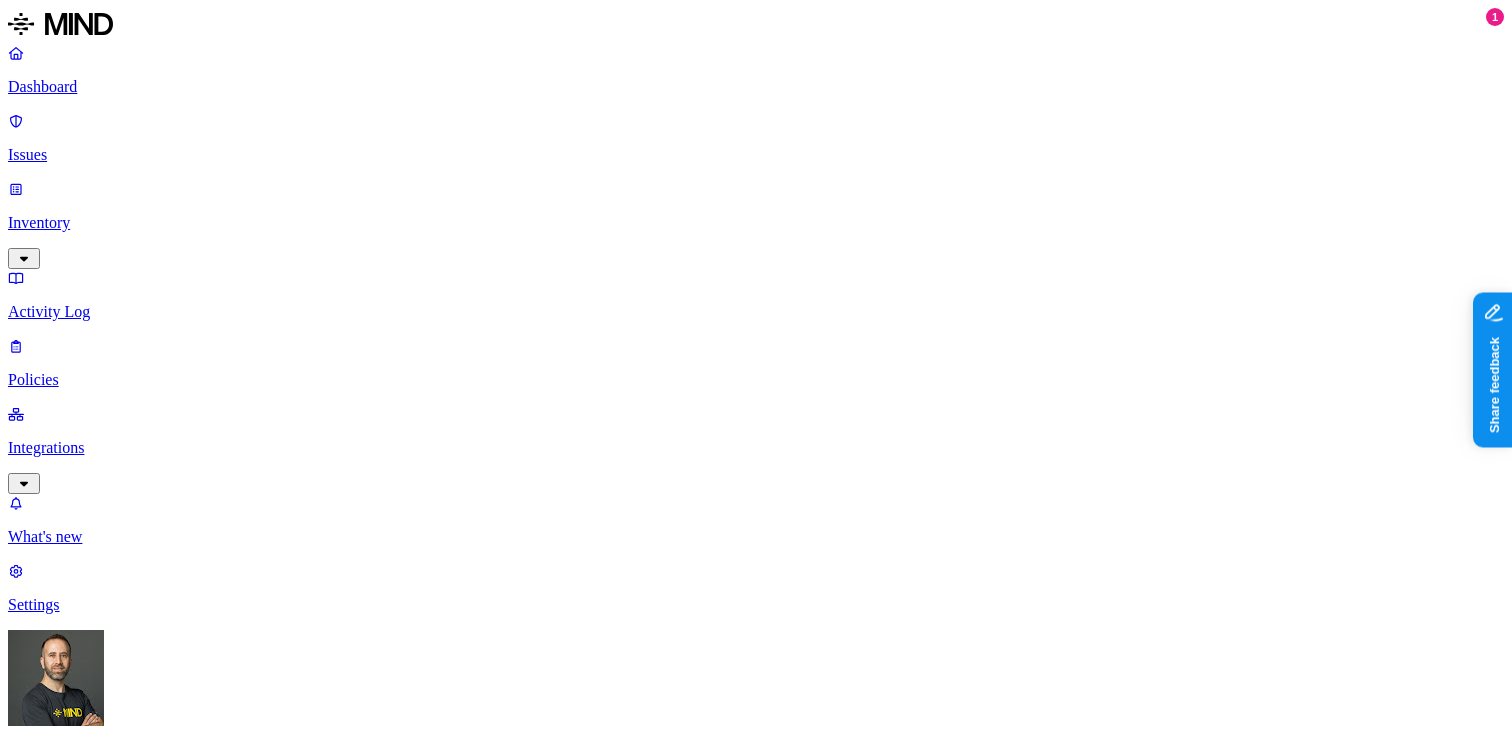 click on "Dashboard Issues Inventory Activity Log Policies Integrations What's new 1 Settings Tom Mayblum ThoughtSpot Dashboard 539 Discovery Detection Prevention Last update: 05:09 PM Scanned resources 3.76M Resources by integration 2.95M Google Drive 630K ThoughtSpot Jira 117K ThoughtSpot 40.1K ThoughtSpot Confluence 16.4K ThoughtSpot Office365 3.98K ThoughtSpot Box PII 638K Person Name 568K Email address 522K Phone number 194K Address 179K IBAN 7.33K Date of birth 3.5K PCI 1.12K Credit card 1.12K Secrets 841 AWS credentials 359 Encryption Key 290 GCP credentials 138 Password 94 Databricks credentials 64 OpenAI API Key 24 Other 551K Source code 551K Top resources with sensitive data Resource Sensitive records Owner Last access Cleanse_and_Enrich_Results.csv SSN 1 Email address 150368 Person Name 1 Address 326 Phone number 28982 IT Gdrive organizations.csv SSN 2 Email address 111395 Person Name 3 Address 360 Phone number 37786 Tim Krings testing.zip Email address 100742 AWS credentials 8 Encryption key 1 7 1" at bounding box center (756, 2067) 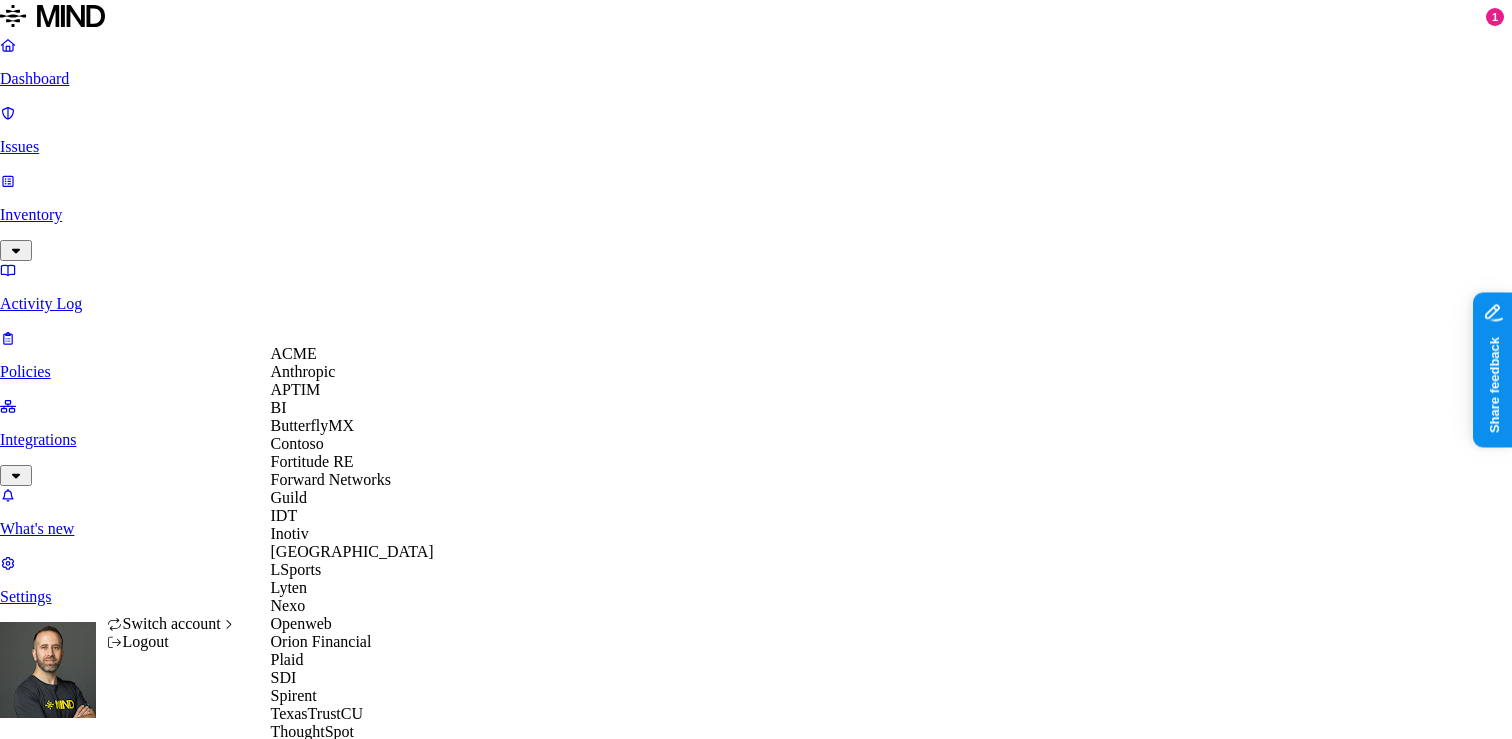 click on "ACME" at bounding box center [352, 354] 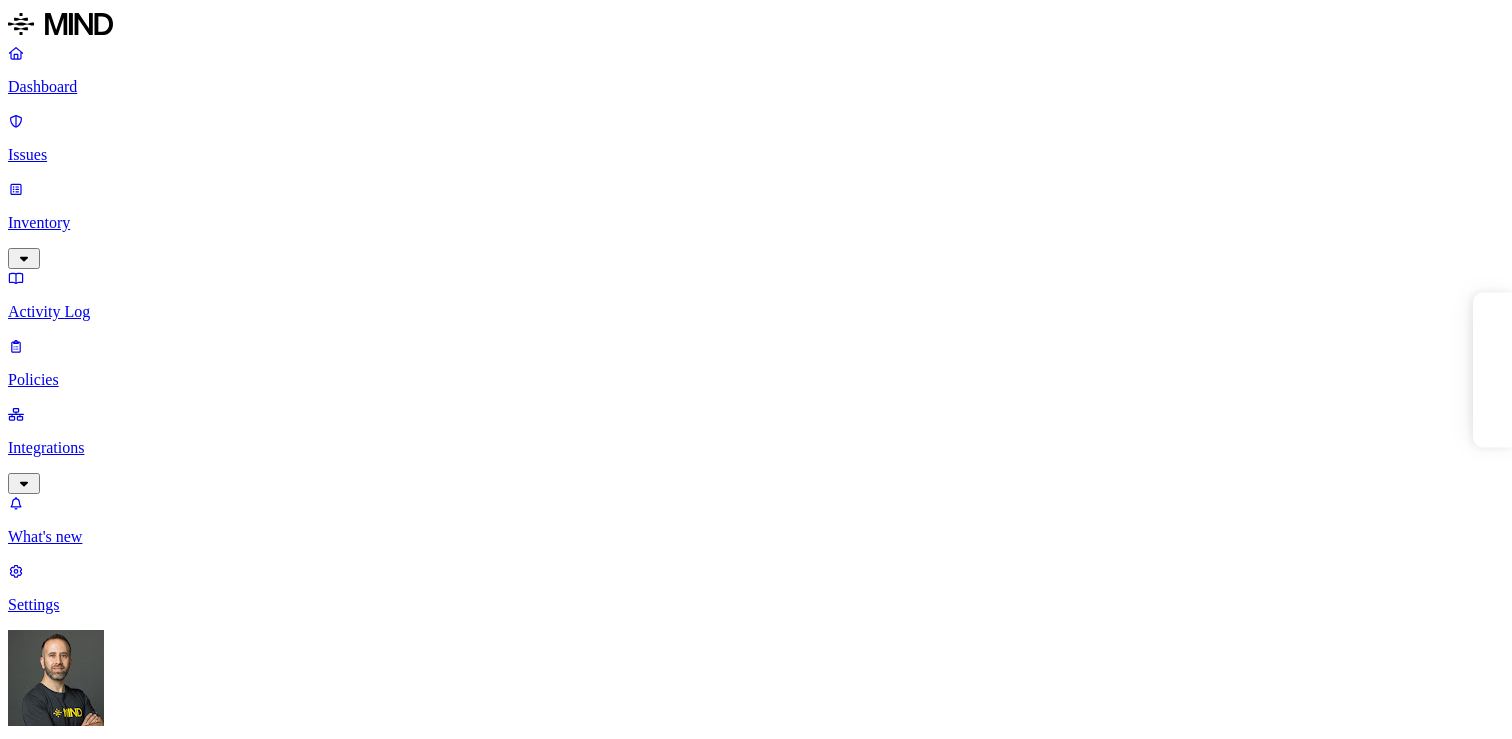 scroll, scrollTop: 0, scrollLeft: 0, axis: both 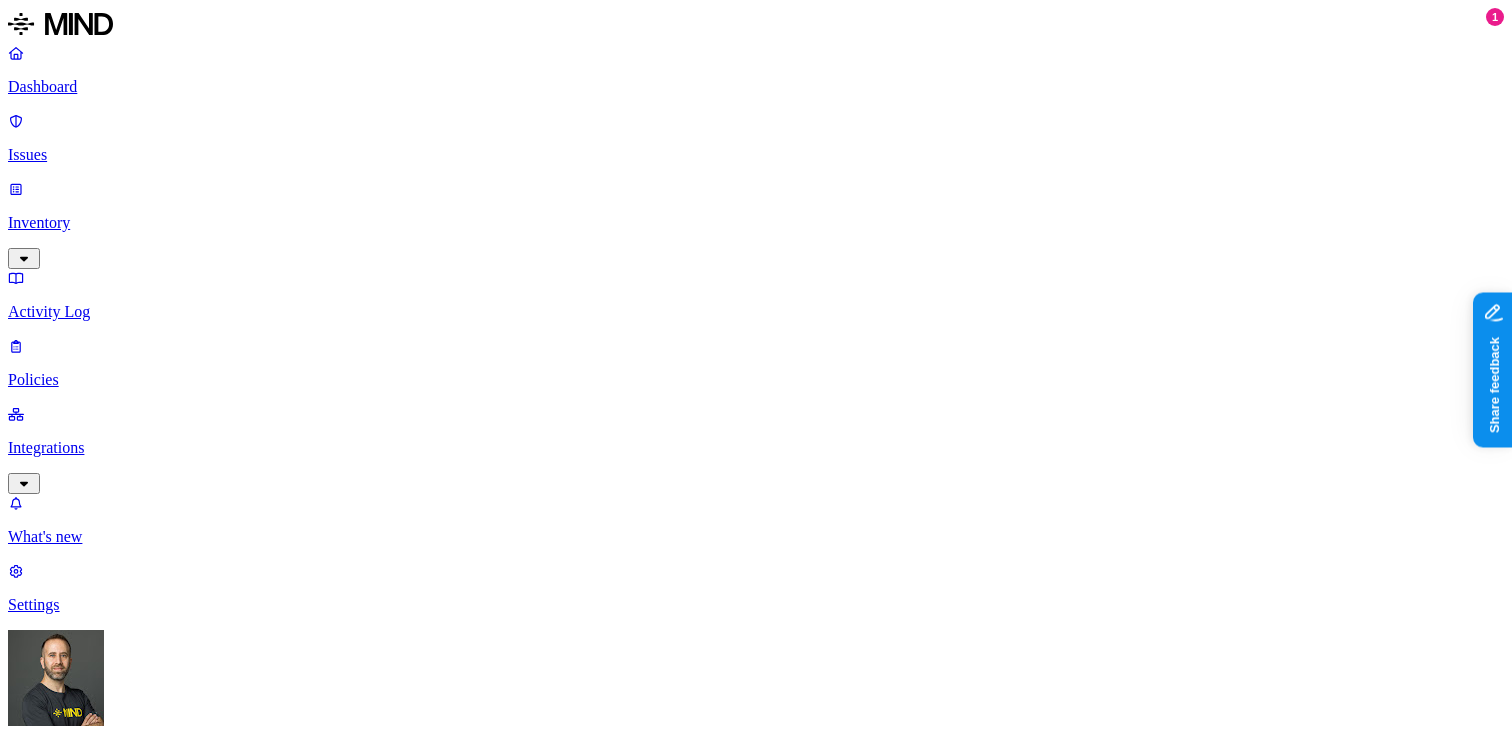 click on "Issues" at bounding box center [756, 138] 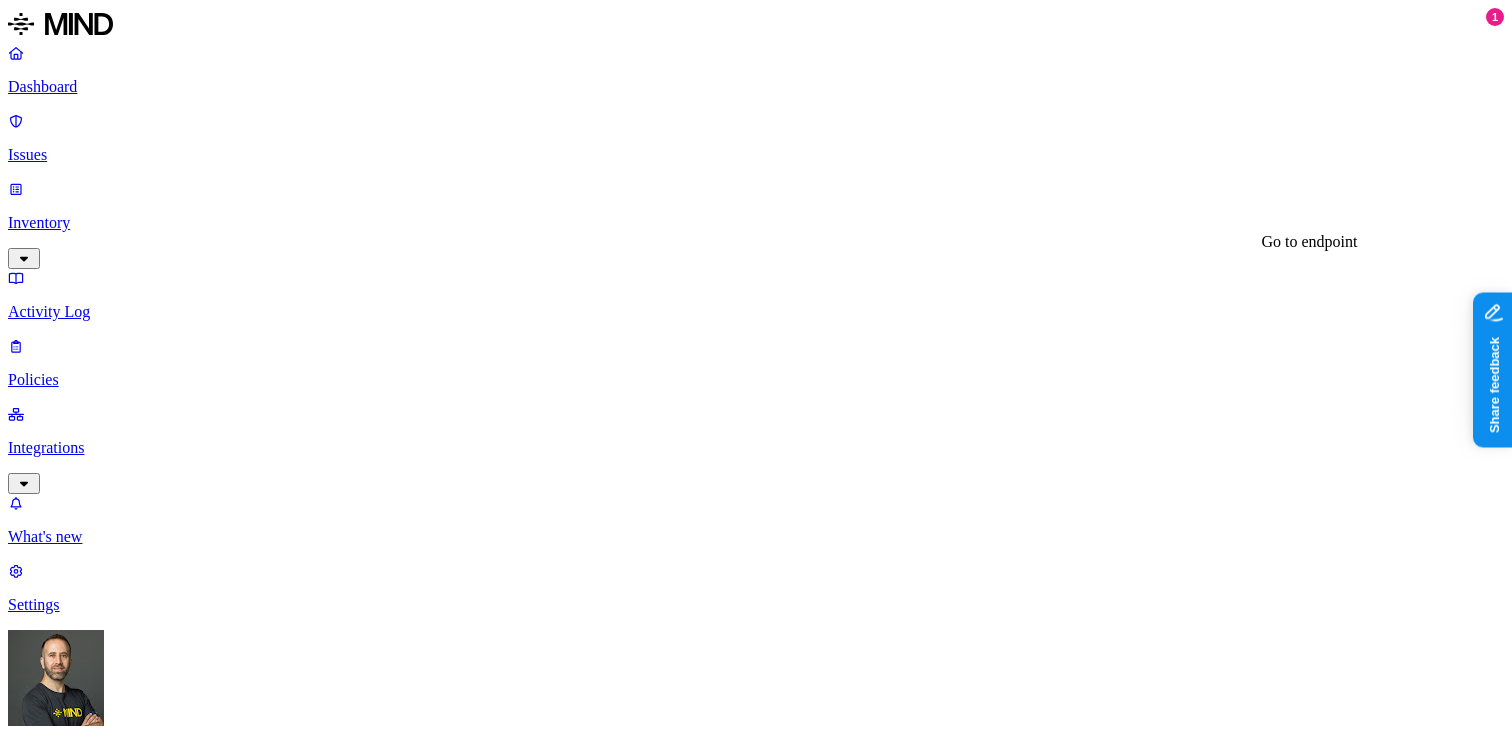 click on "gofstation" at bounding box center (56, 3867) 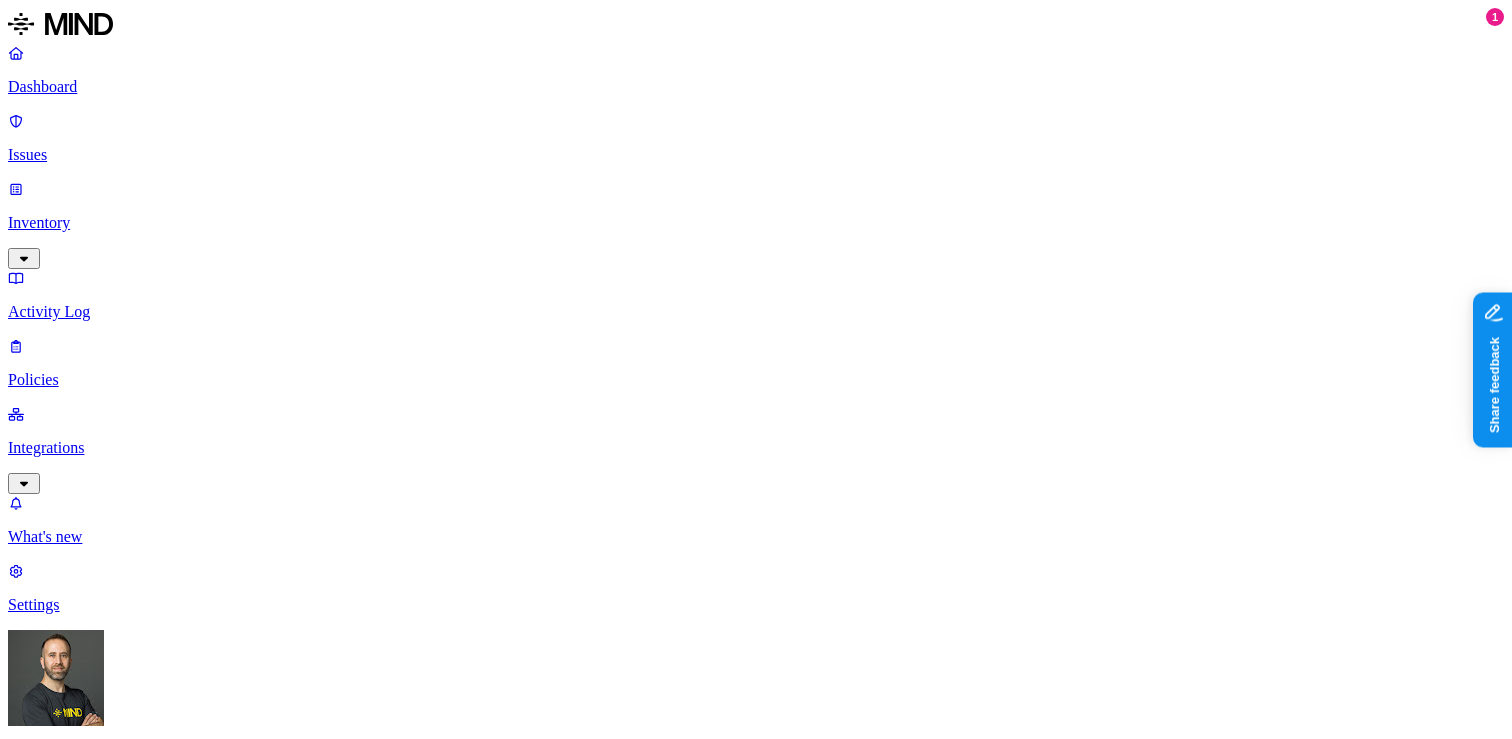 click 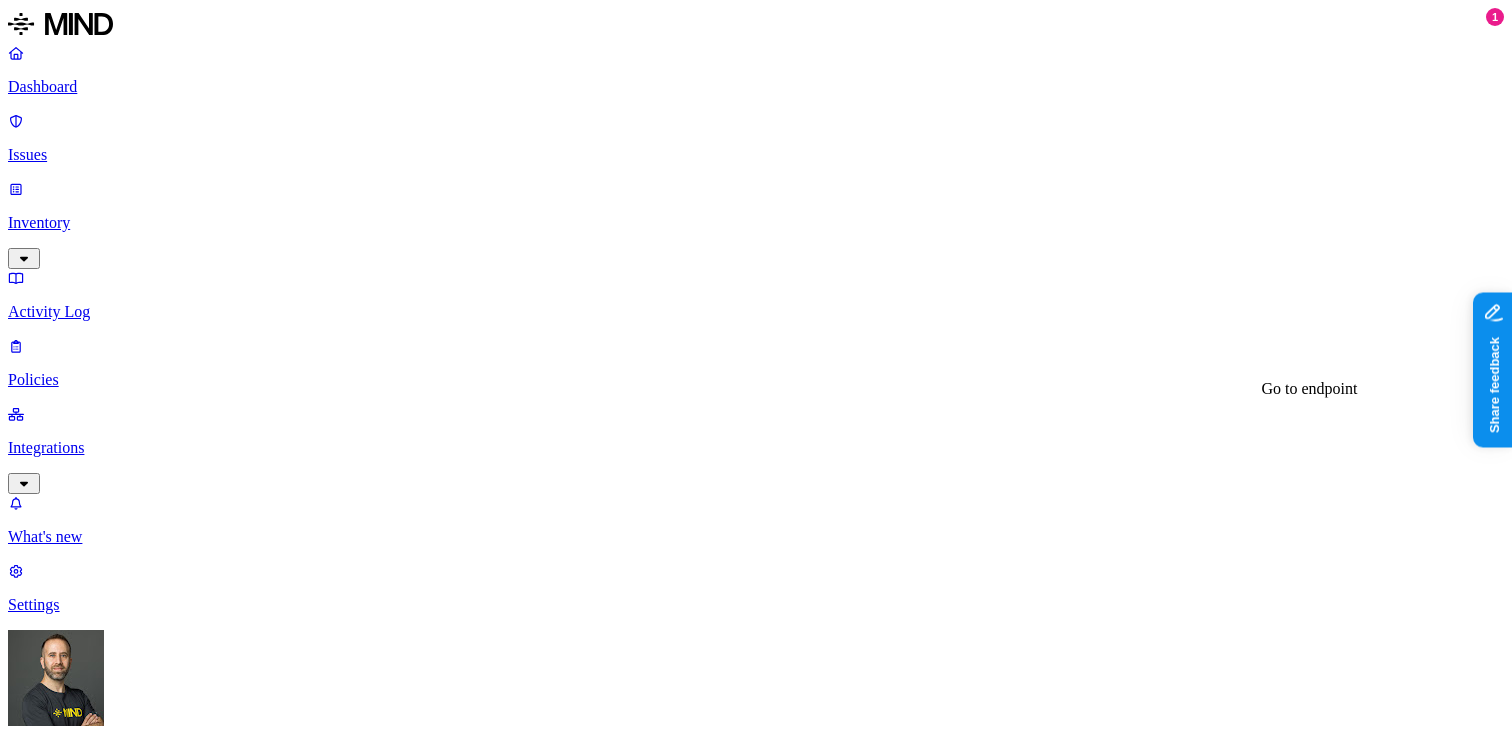 click on "gofstation" at bounding box center [756, 3868] 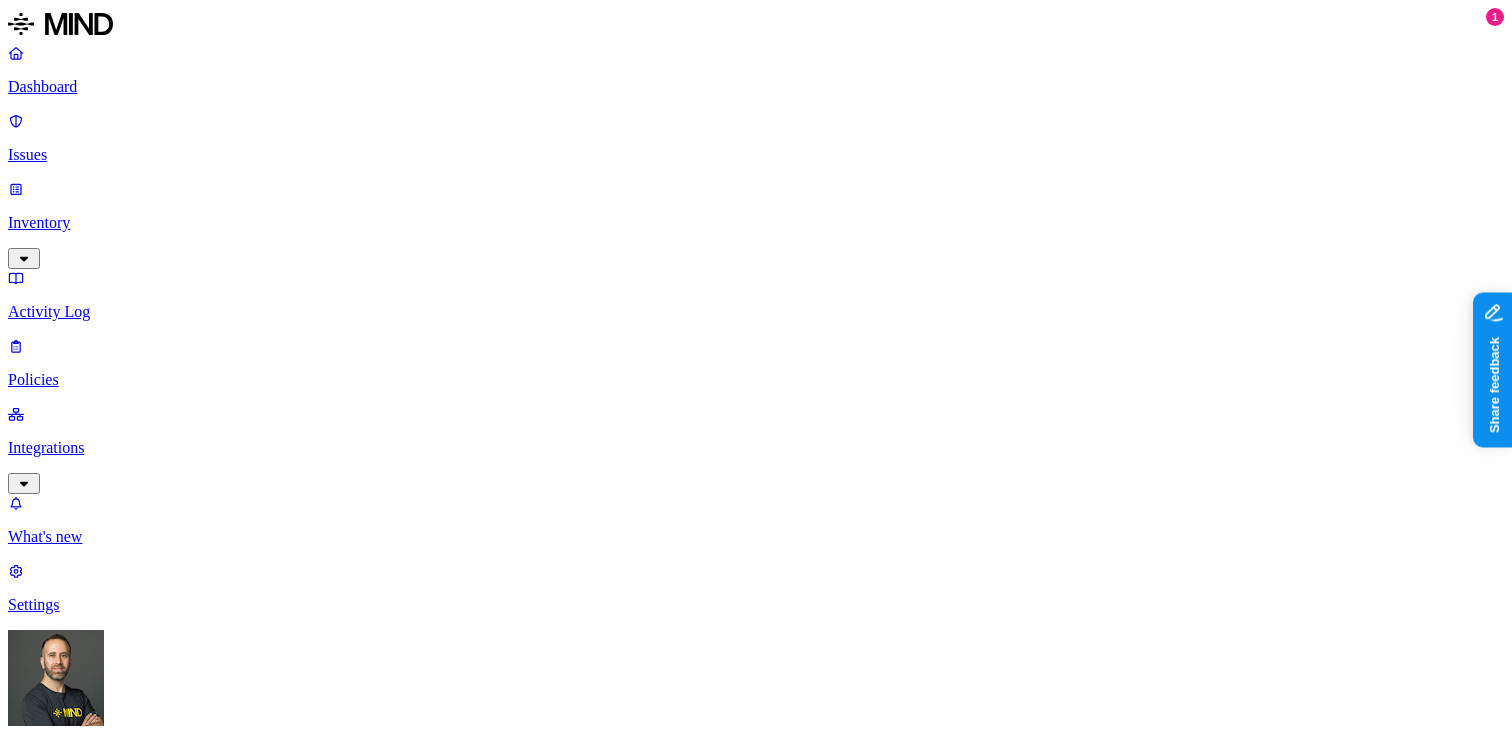 click at bounding box center (23, 3040) 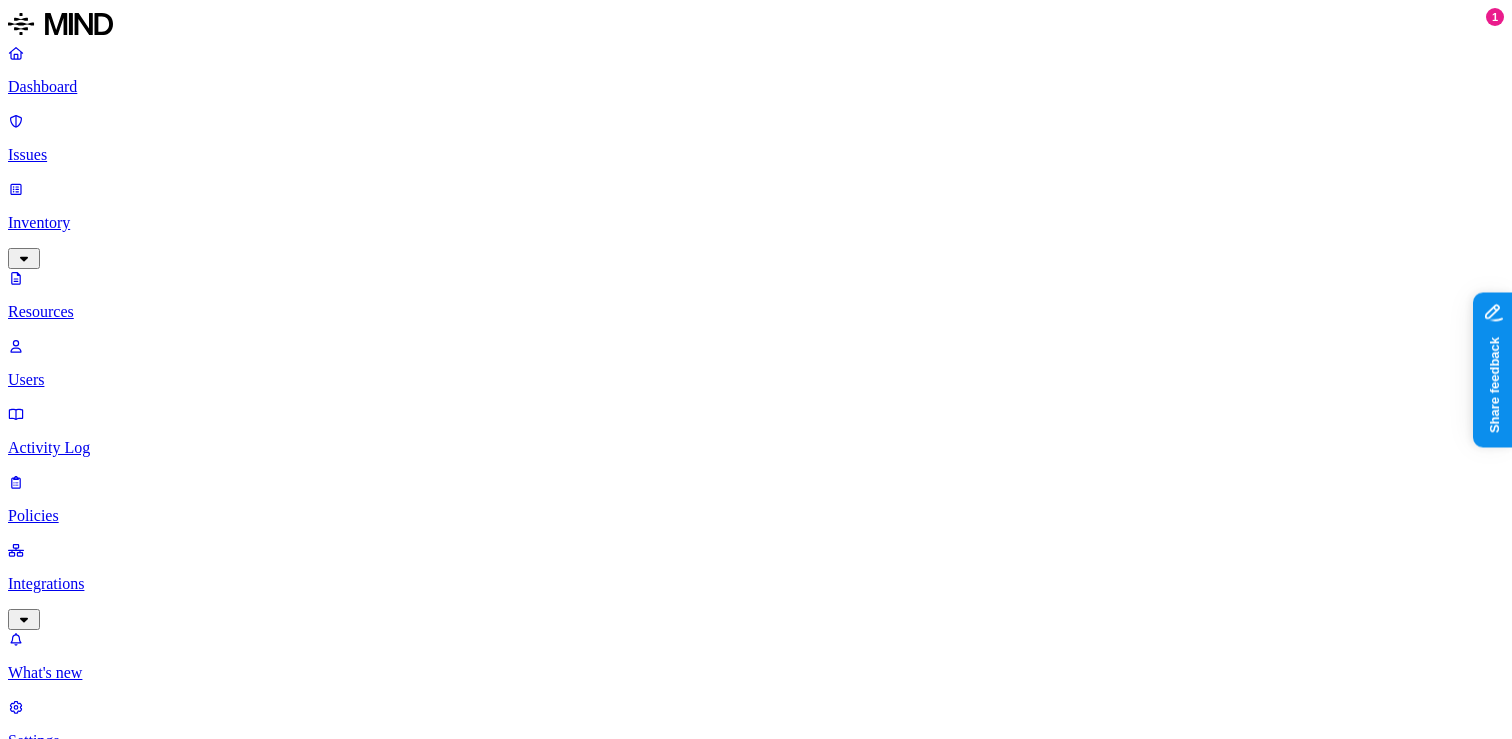 click on "Accessible" at bounding box center (48, 1195) 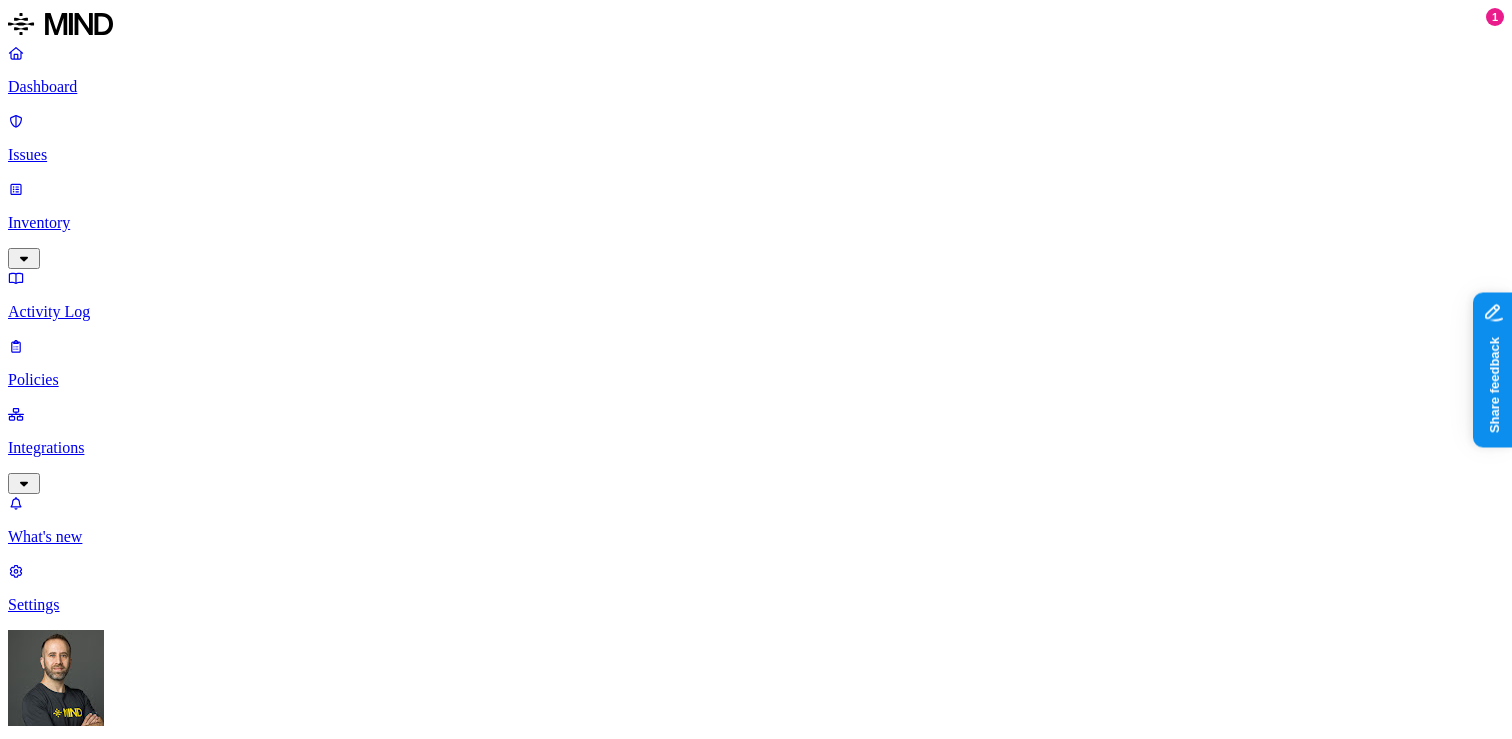 scroll, scrollTop: 0, scrollLeft: 0, axis: both 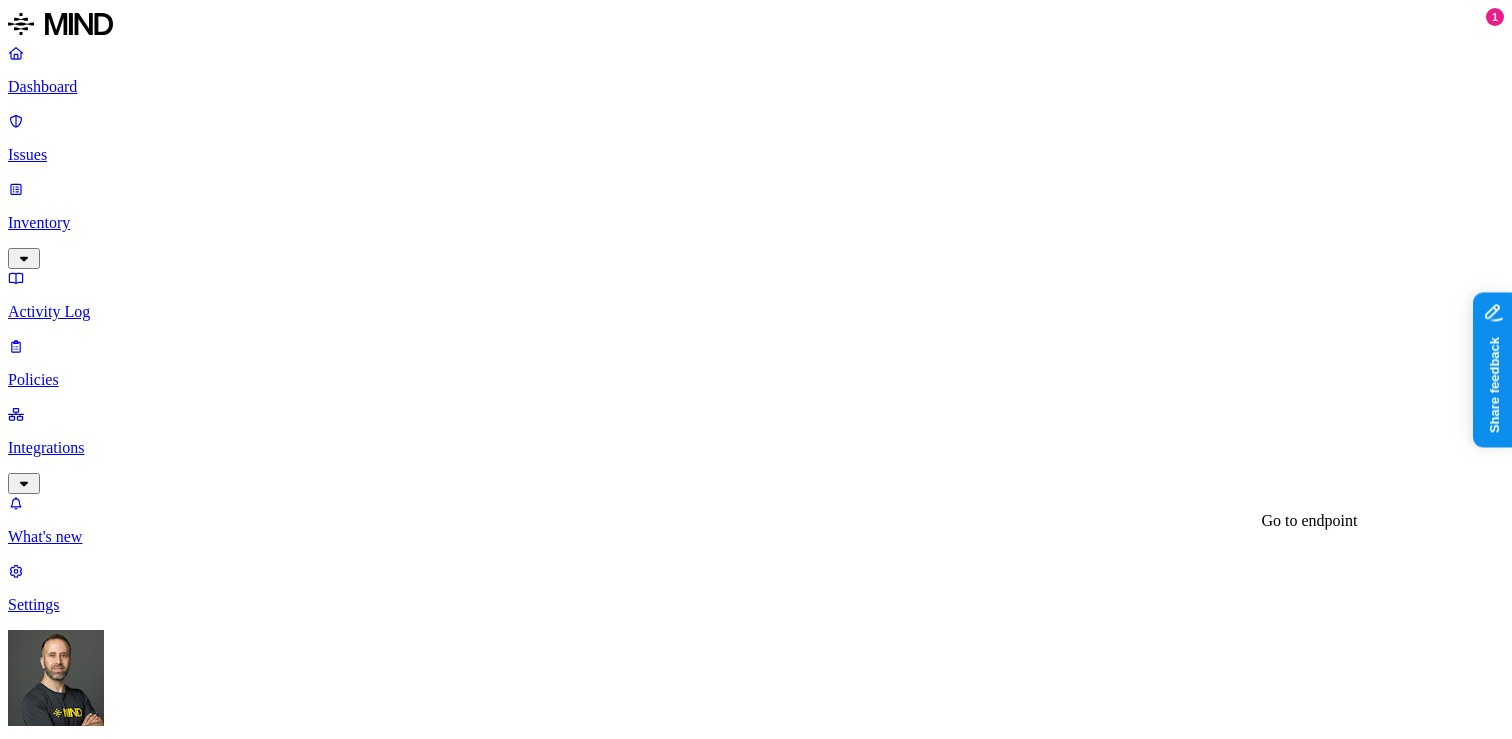 click on "mikkel-demo1" at bounding box center (756, 3942) 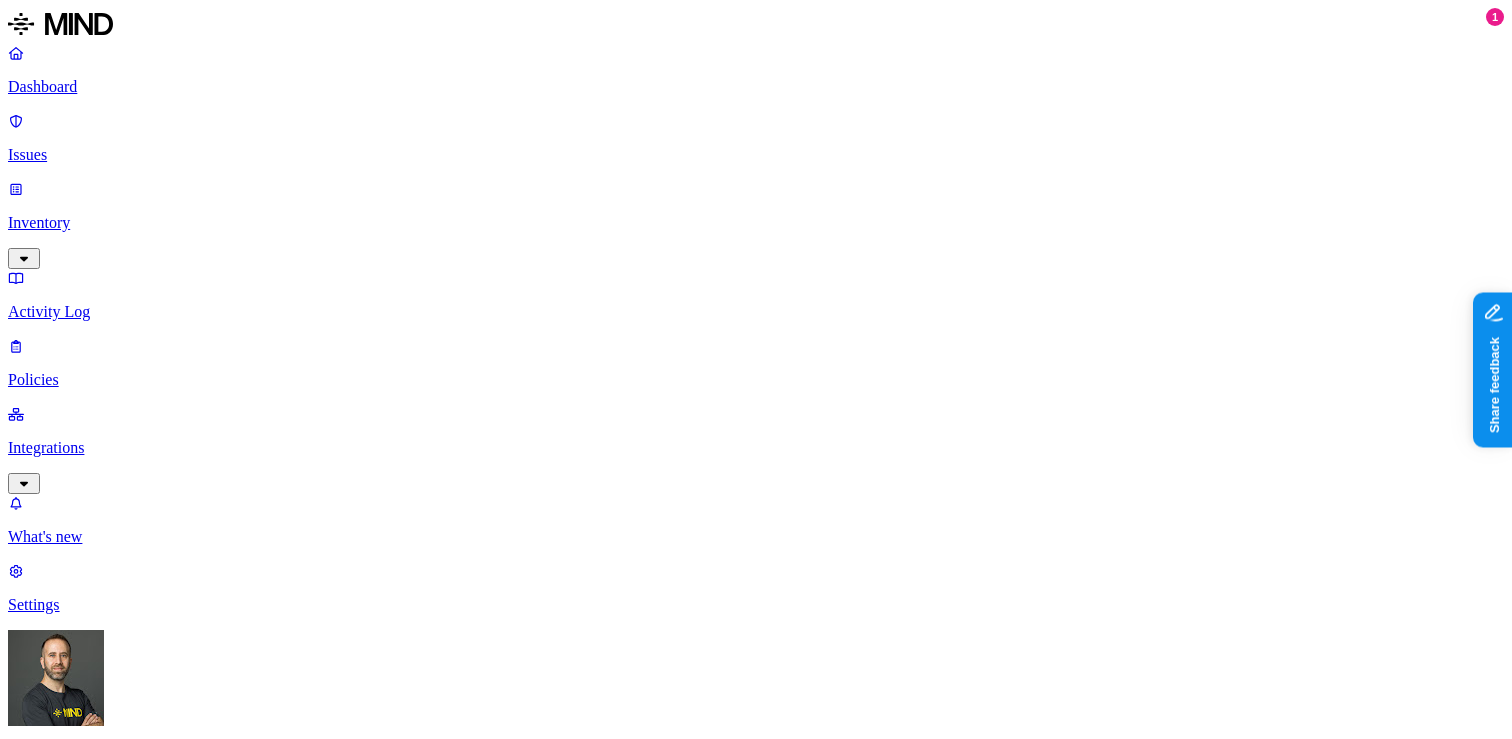 click 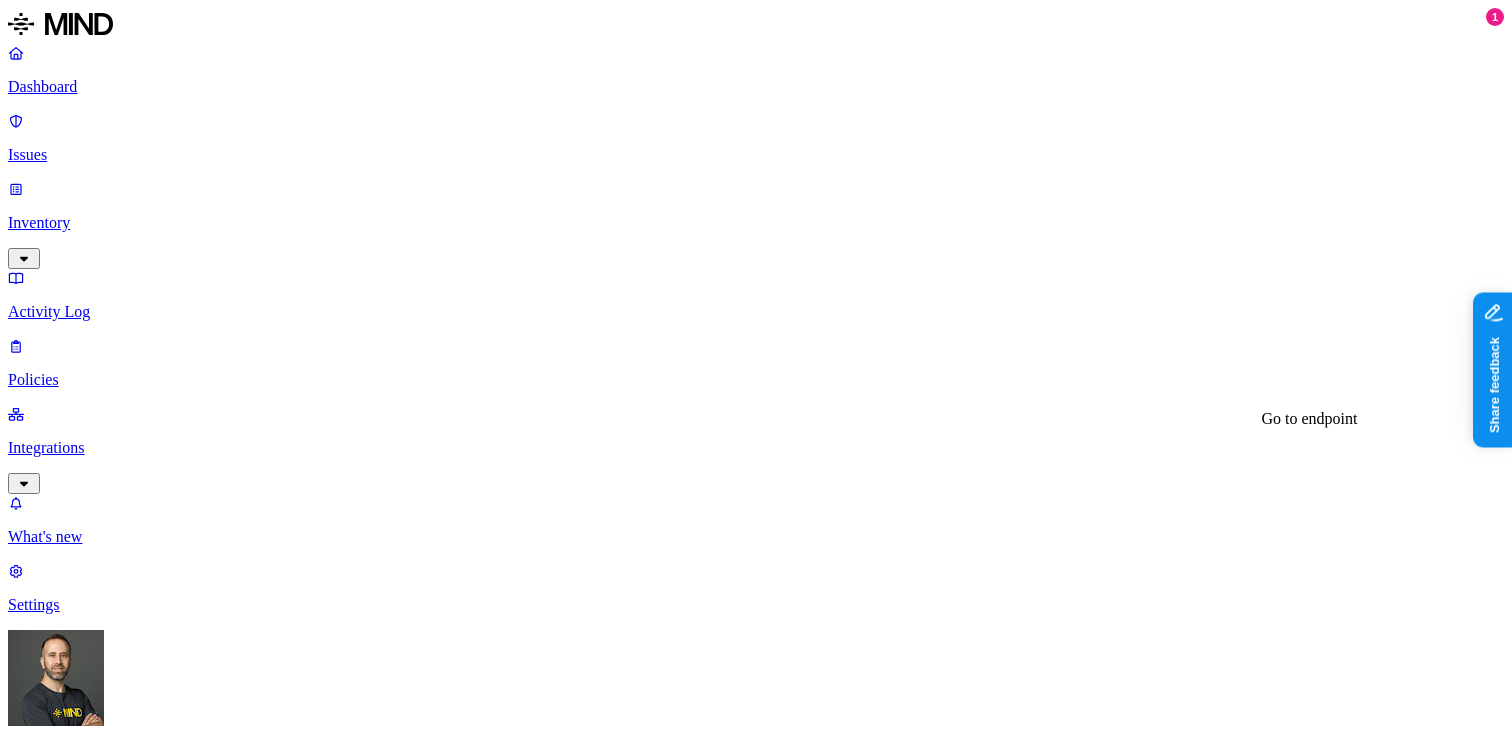 click on "mikkel-demo1" at bounding box center (70, 3941) 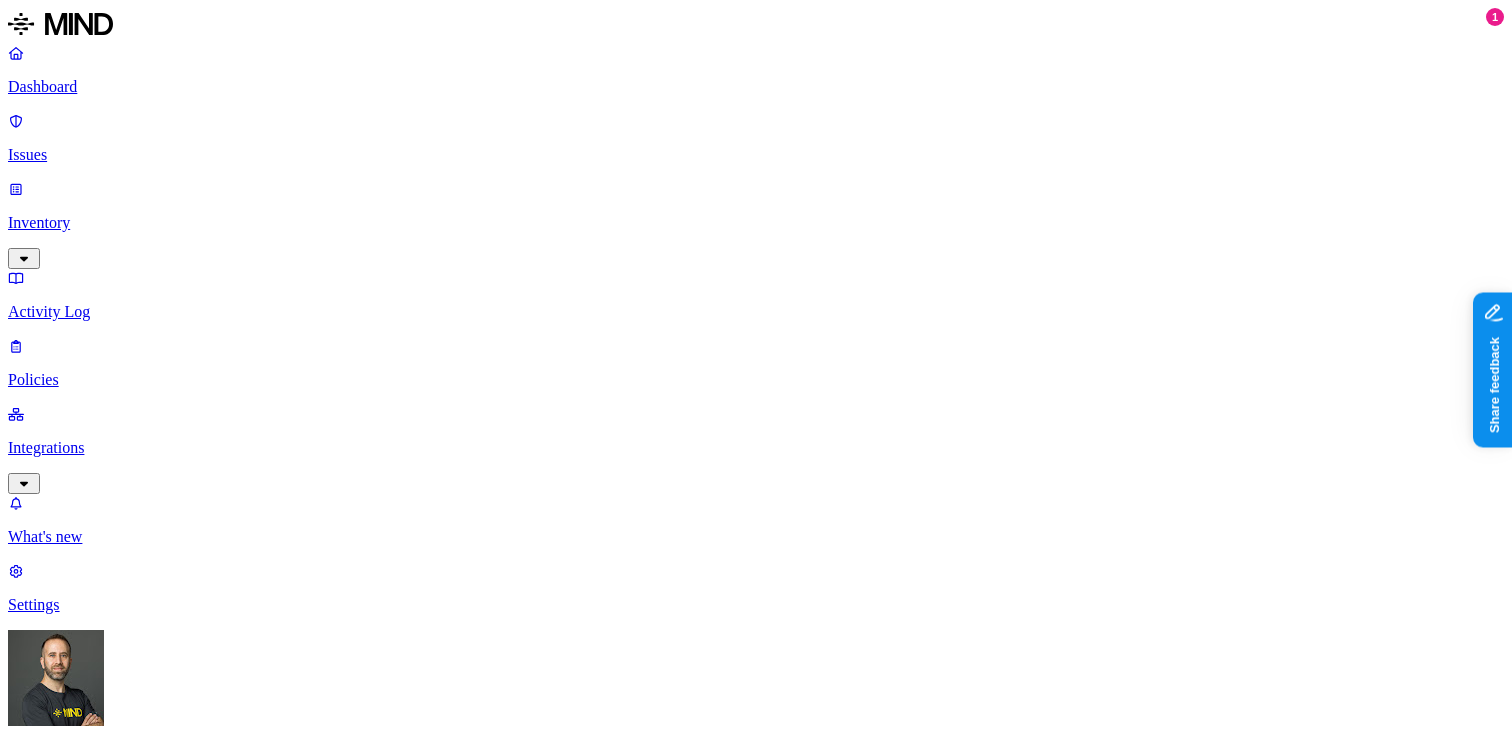 type 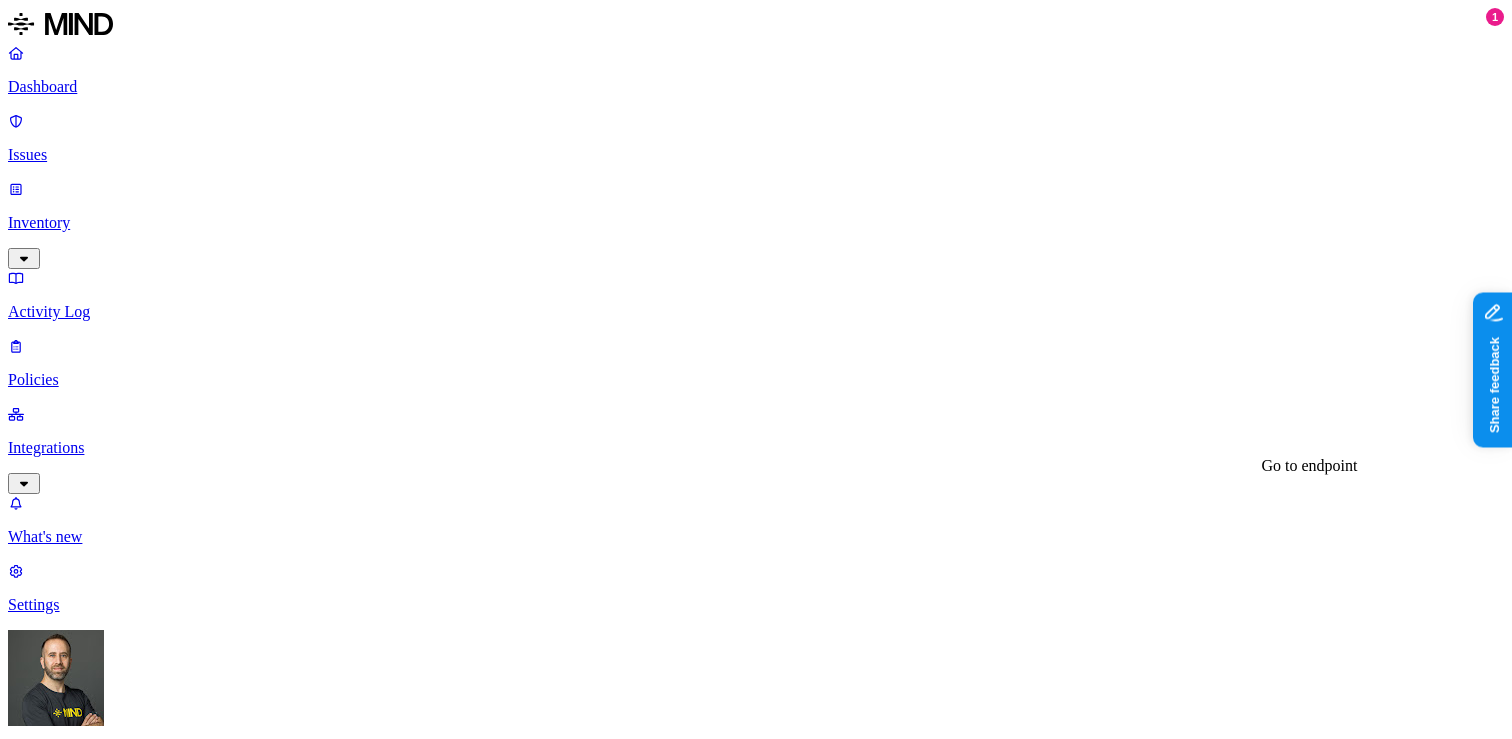 click on "mikkelhanse2d23" at bounding box center [80, 3787] 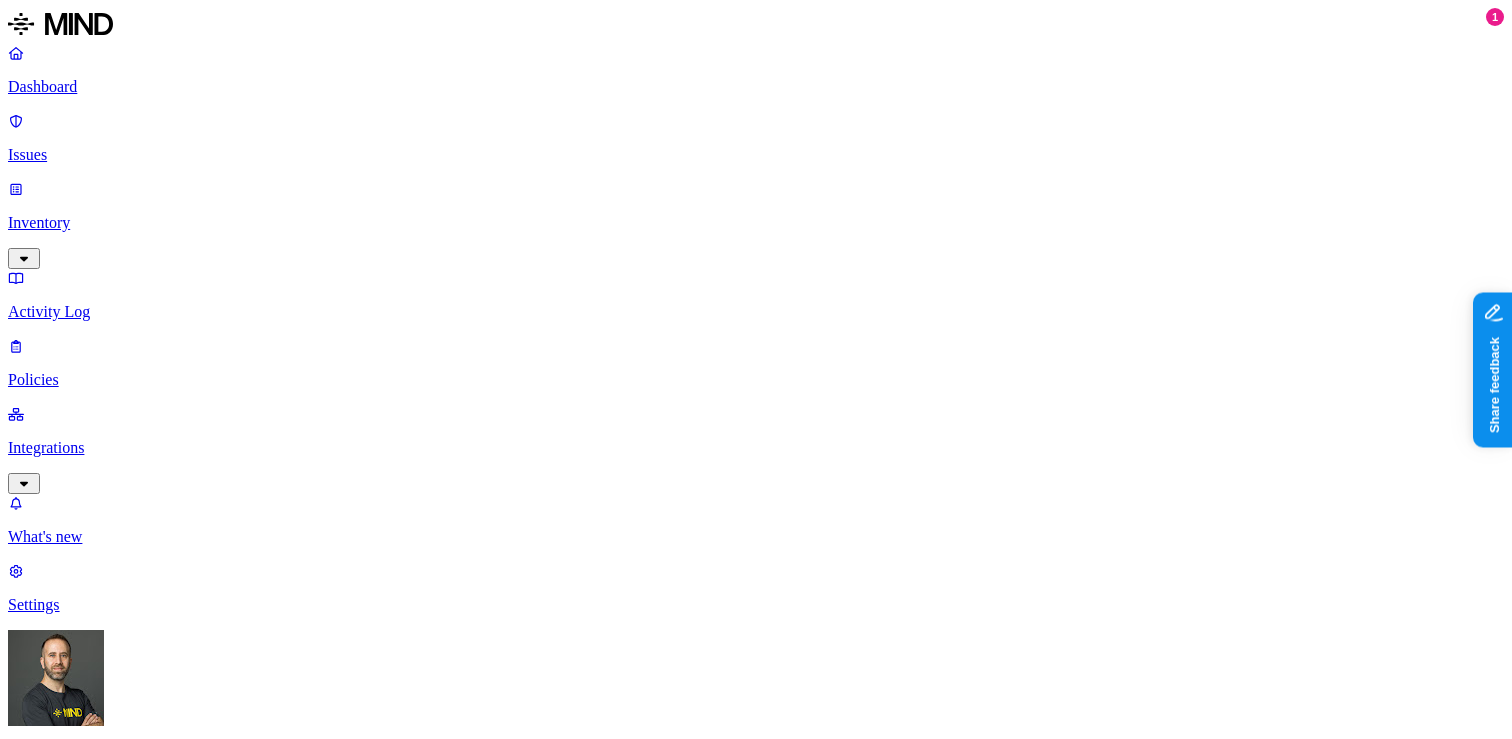 click 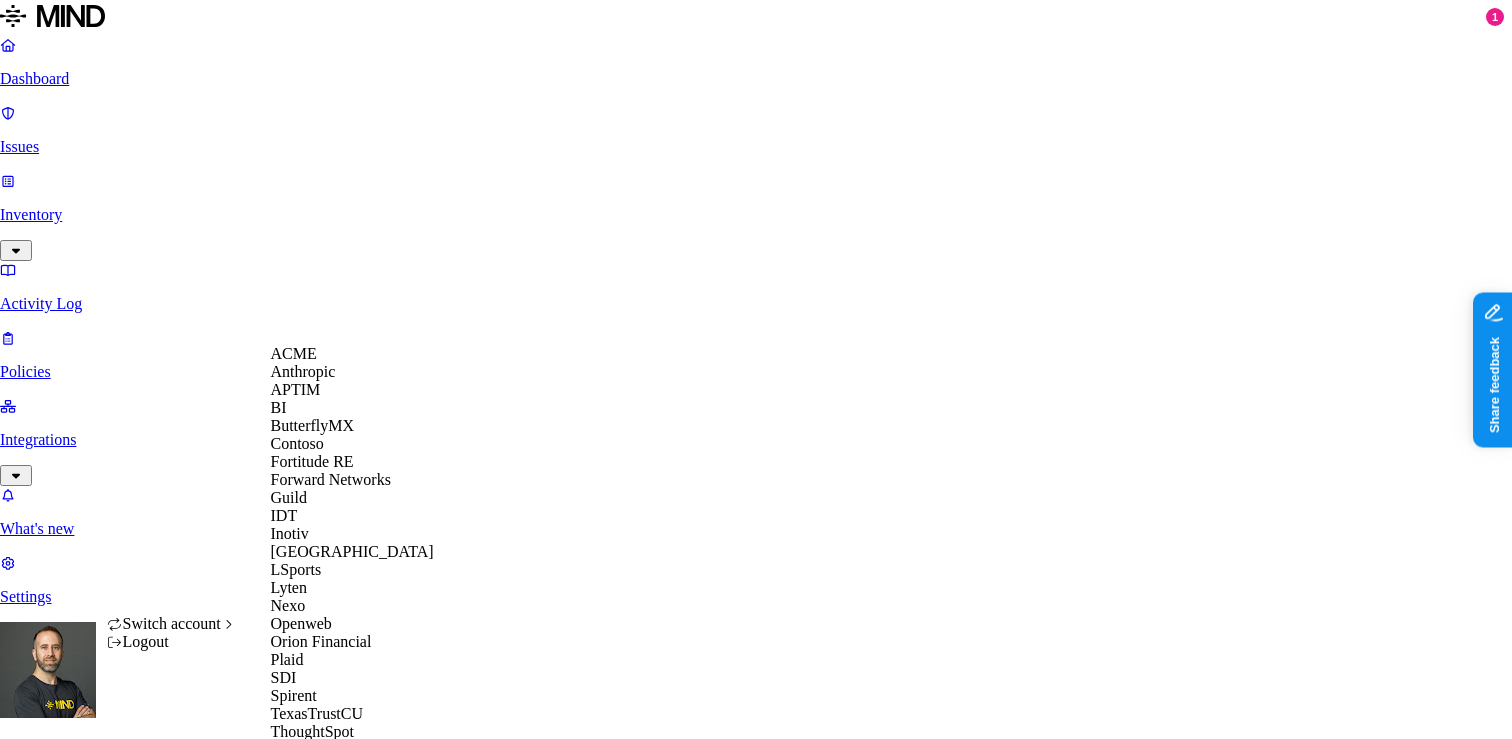 scroll, scrollTop: 0, scrollLeft: 0, axis: both 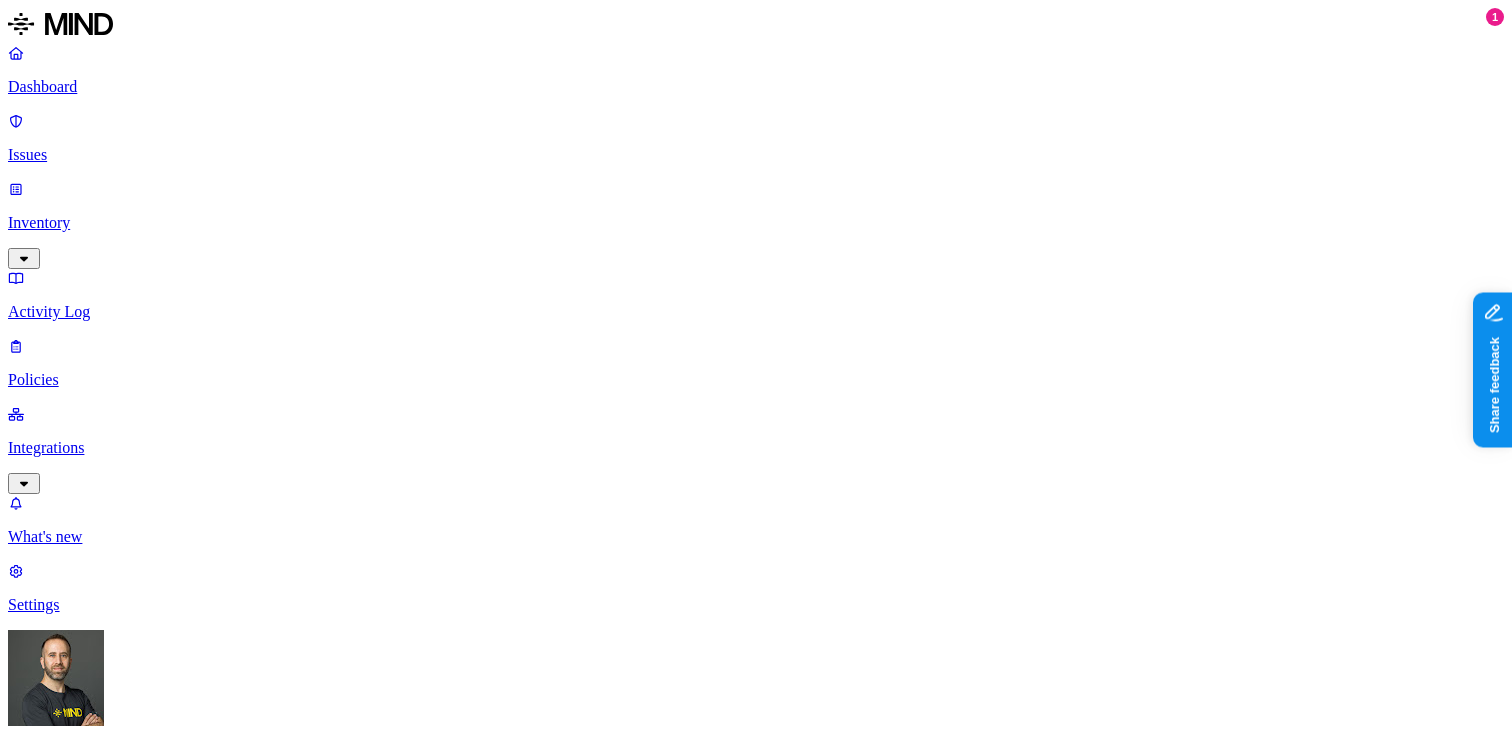 click on "Inventory" at bounding box center [756, 223] 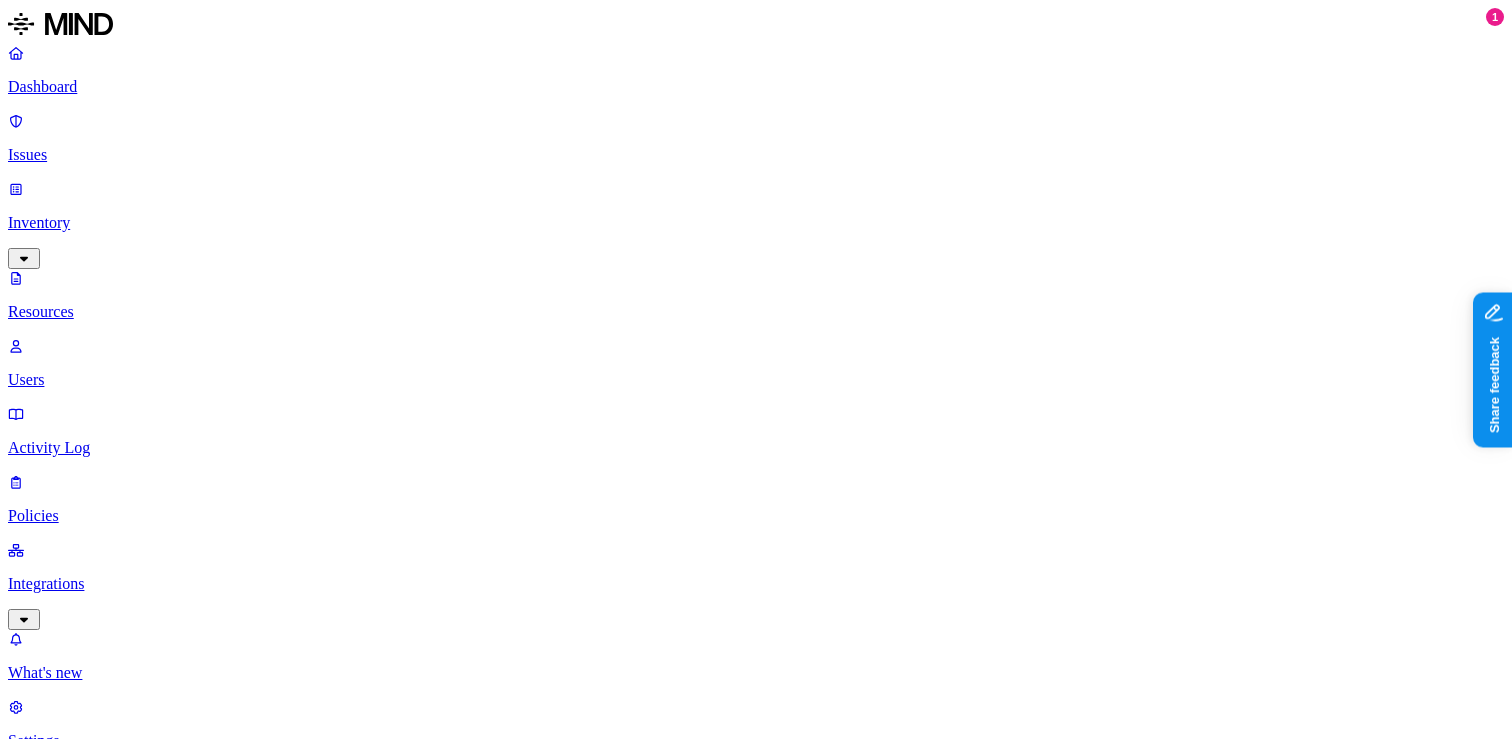 scroll, scrollTop: 0, scrollLeft: 0, axis: both 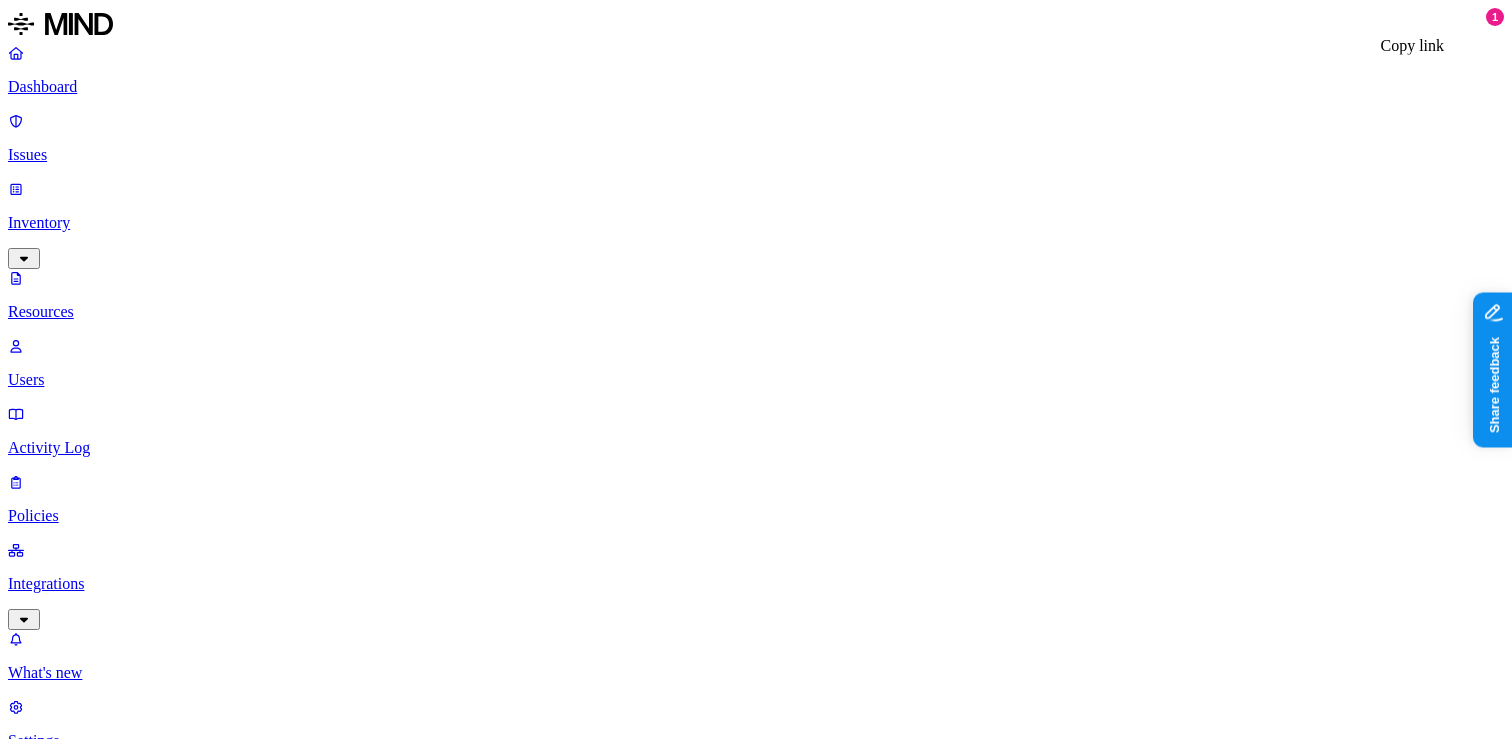click 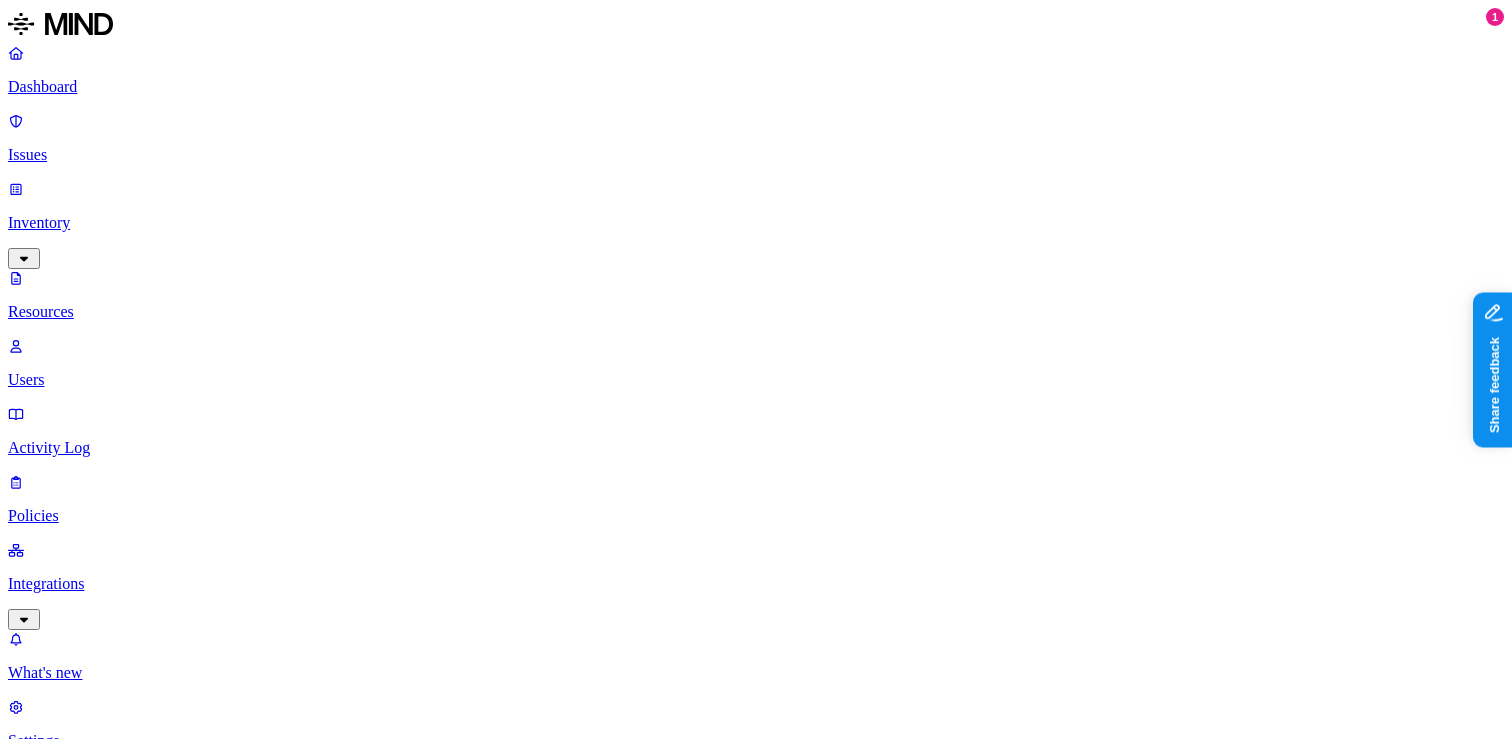 type 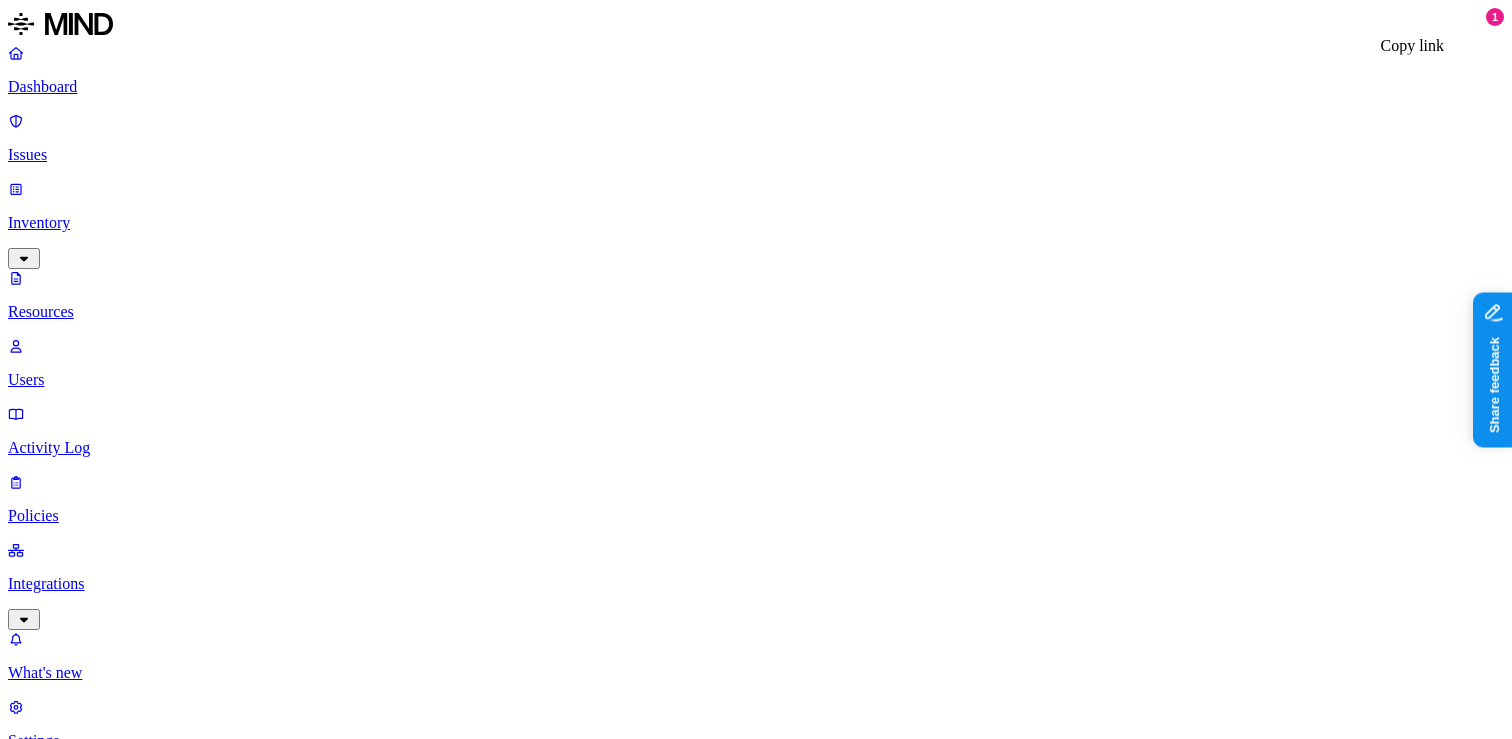 click on "CUI_Training_2025.pdf" at bounding box center [2718, 20686] 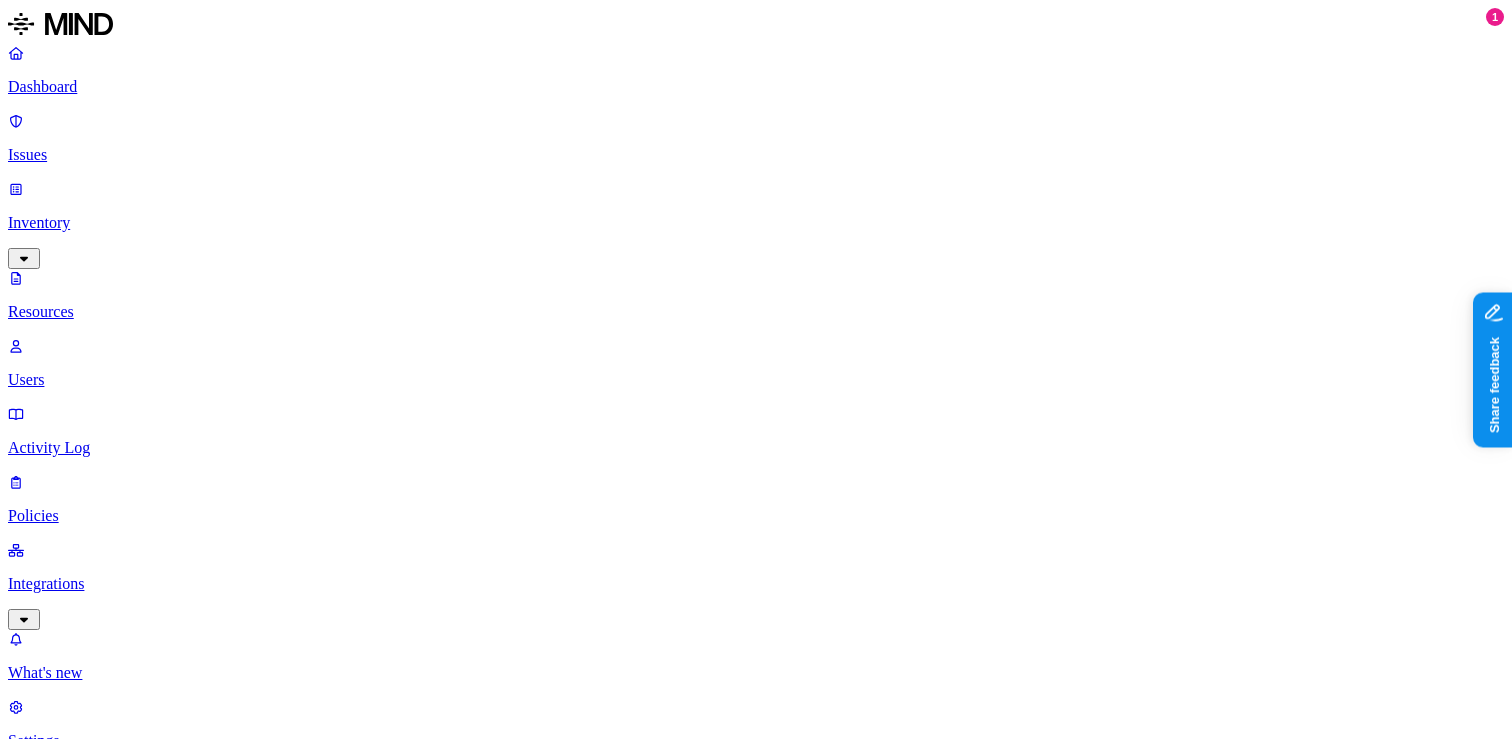 scroll, scrollTop: 167, scrollLeft: 0, axis: vertical 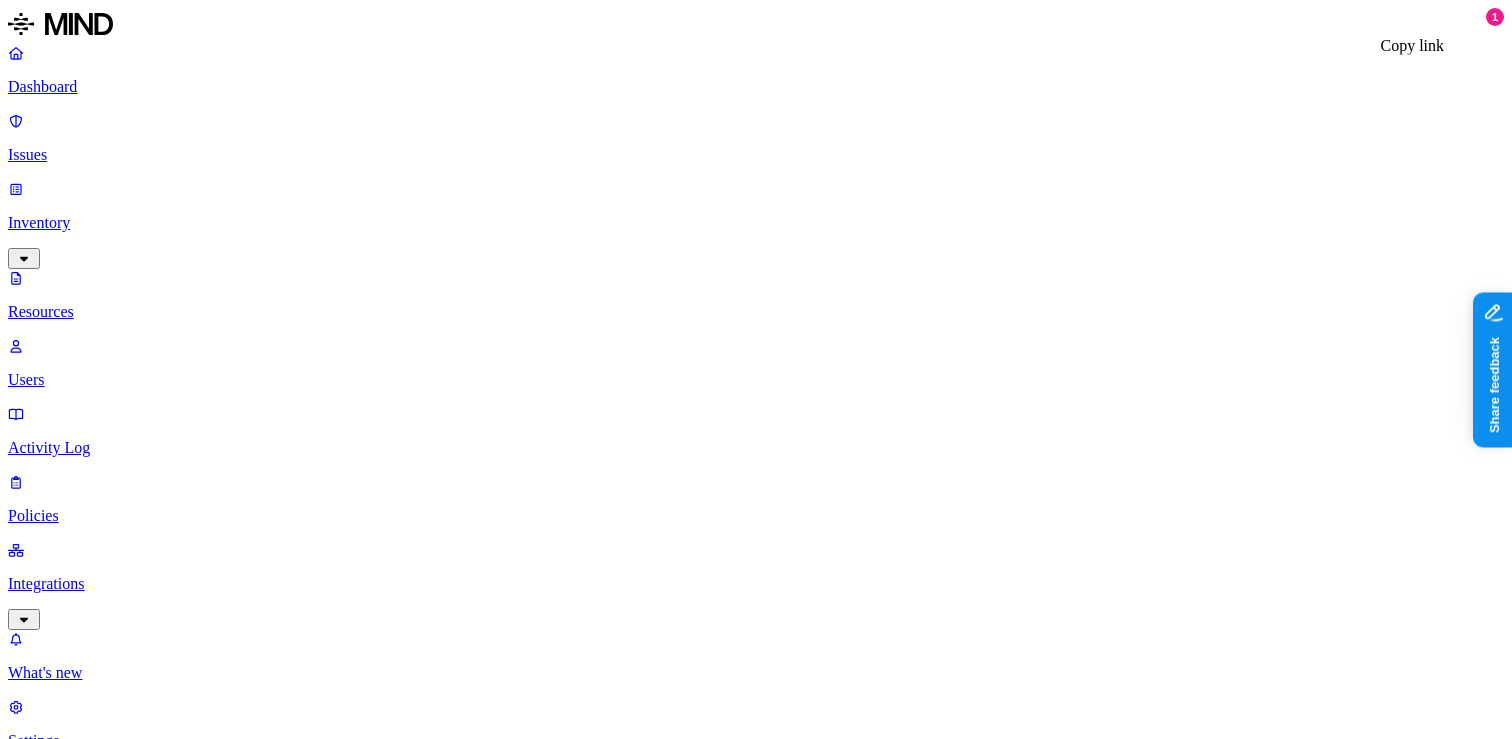 click on "970a7534-7ac7-4d42-8b5d-466ec5f0d6a2_CUI_Training_2025.pdf" at bounding box center (2718, 20568) 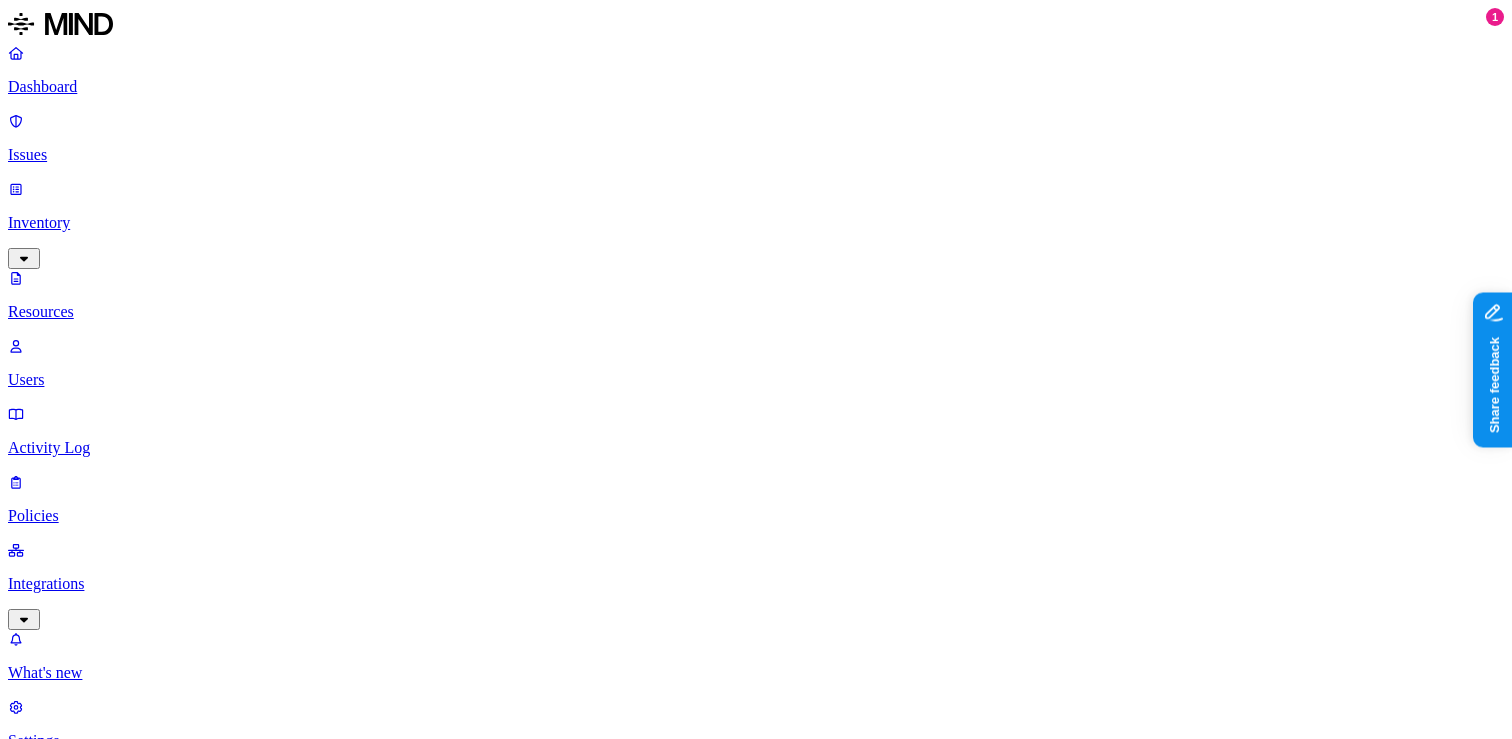 type 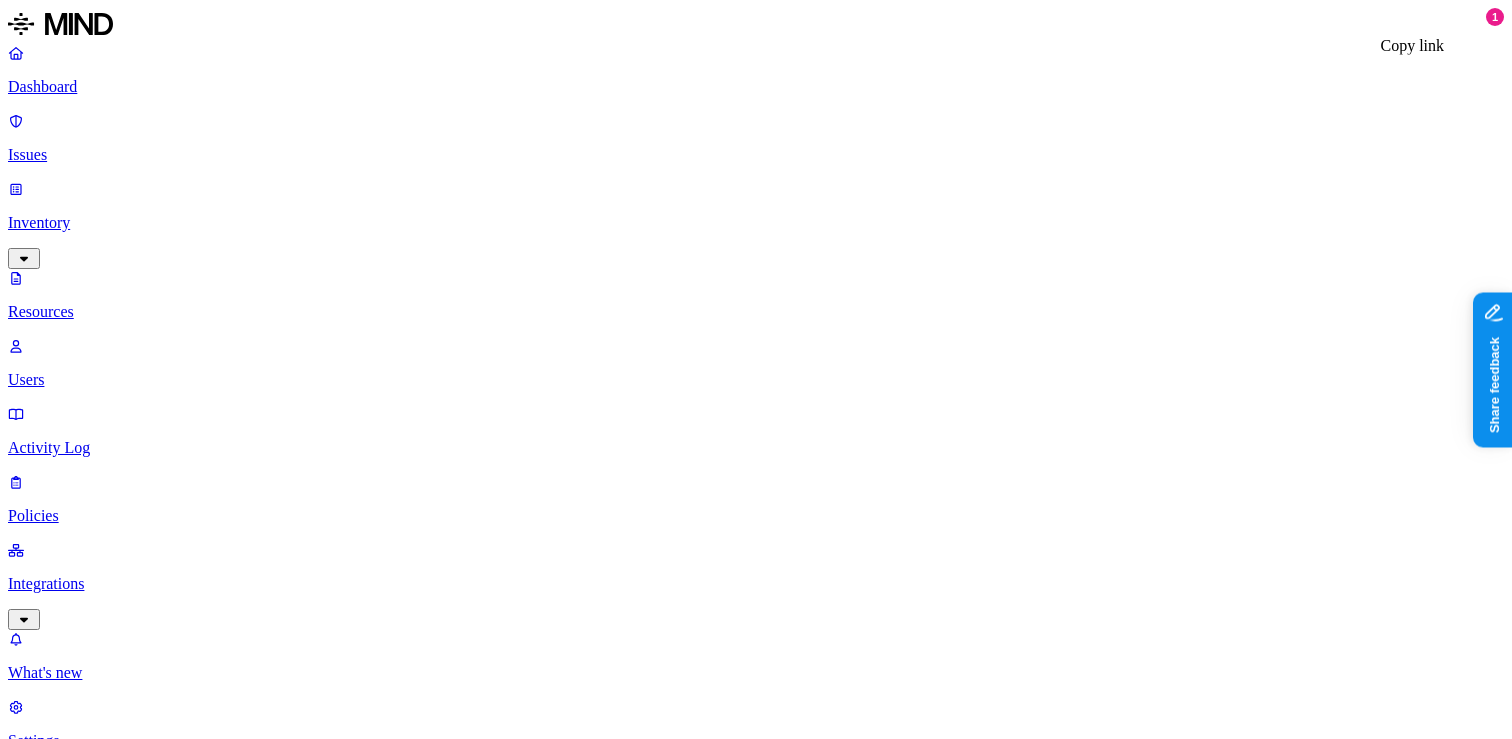 click on "CUI_Training_2025.pdf" at bounding box center (2718, 20816) 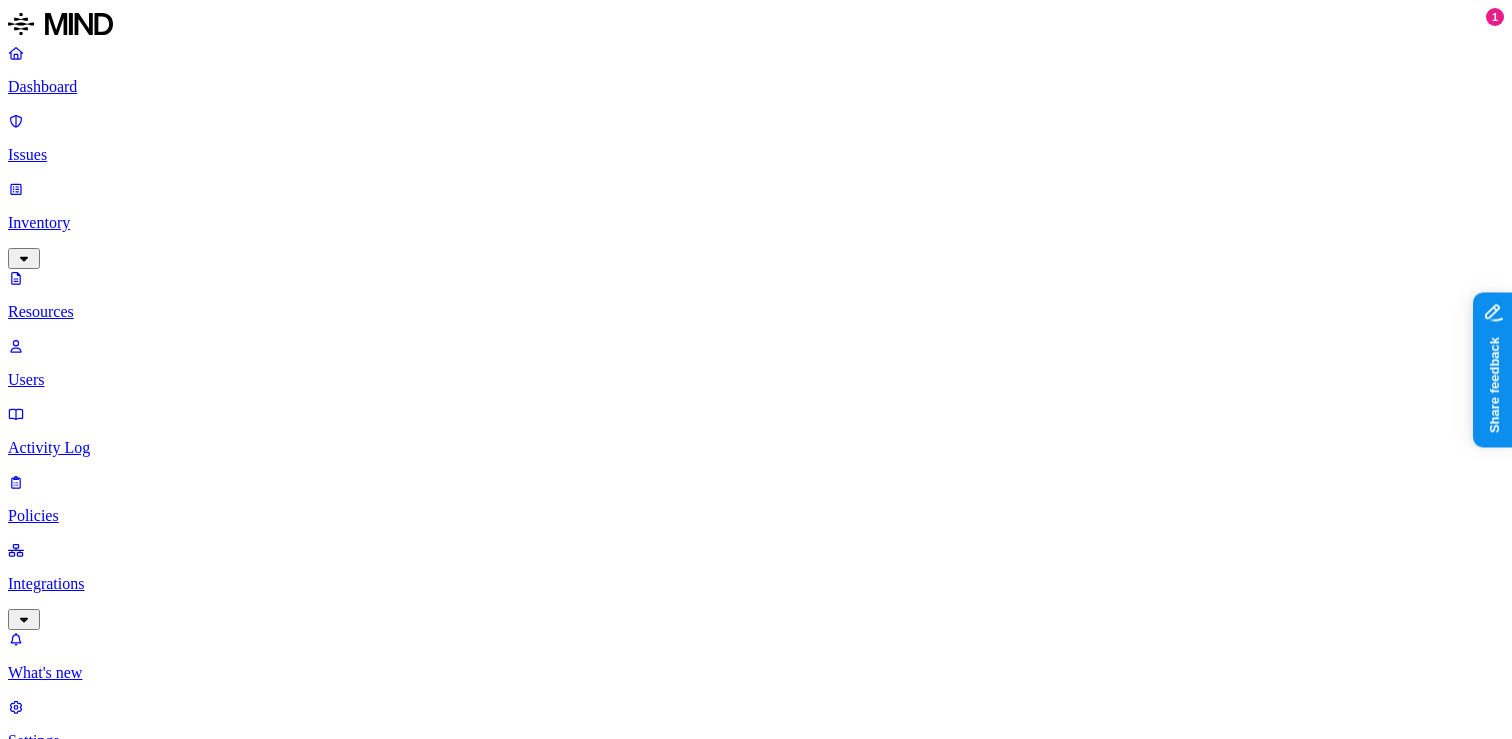 scroll, scrollTop: 683, scrollLeft: 0, axis: vertical 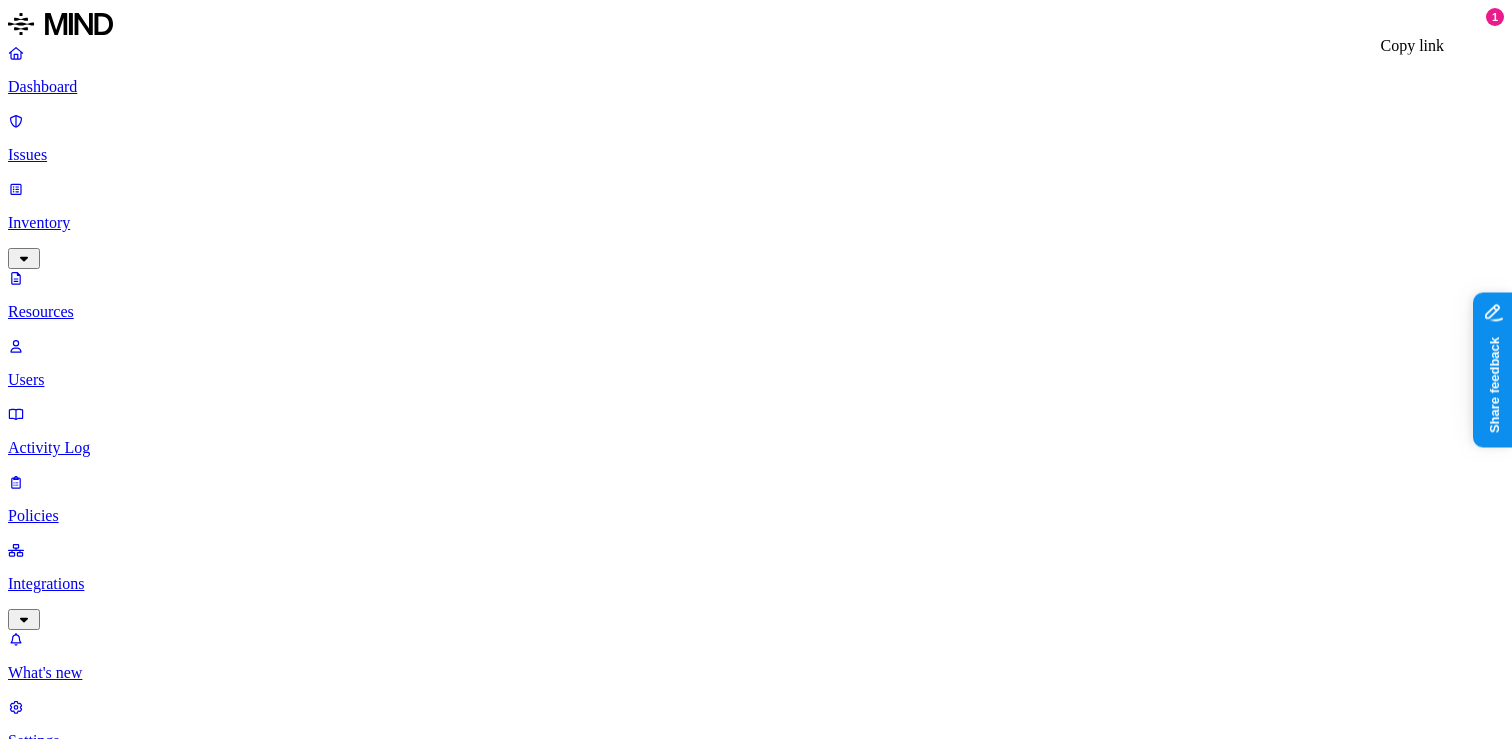 click 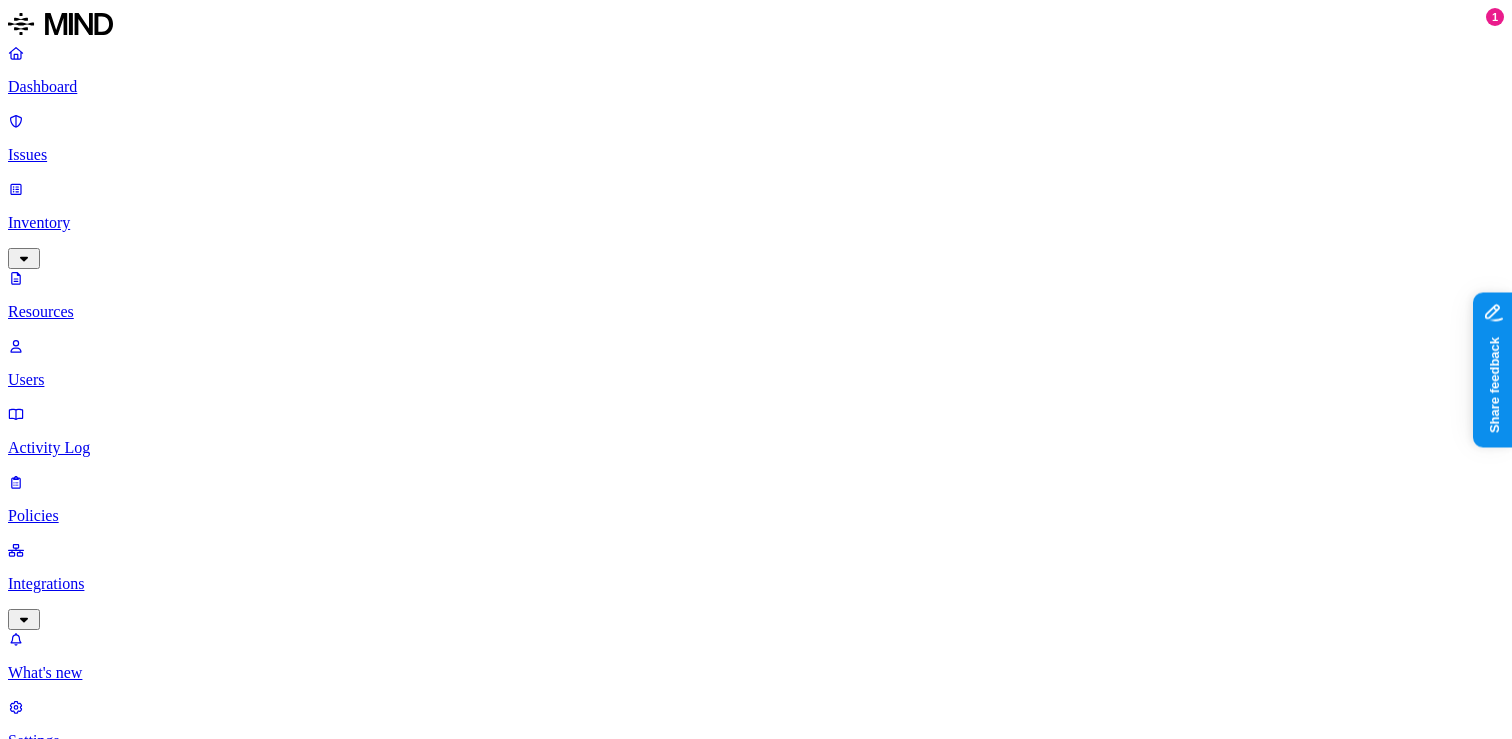 type 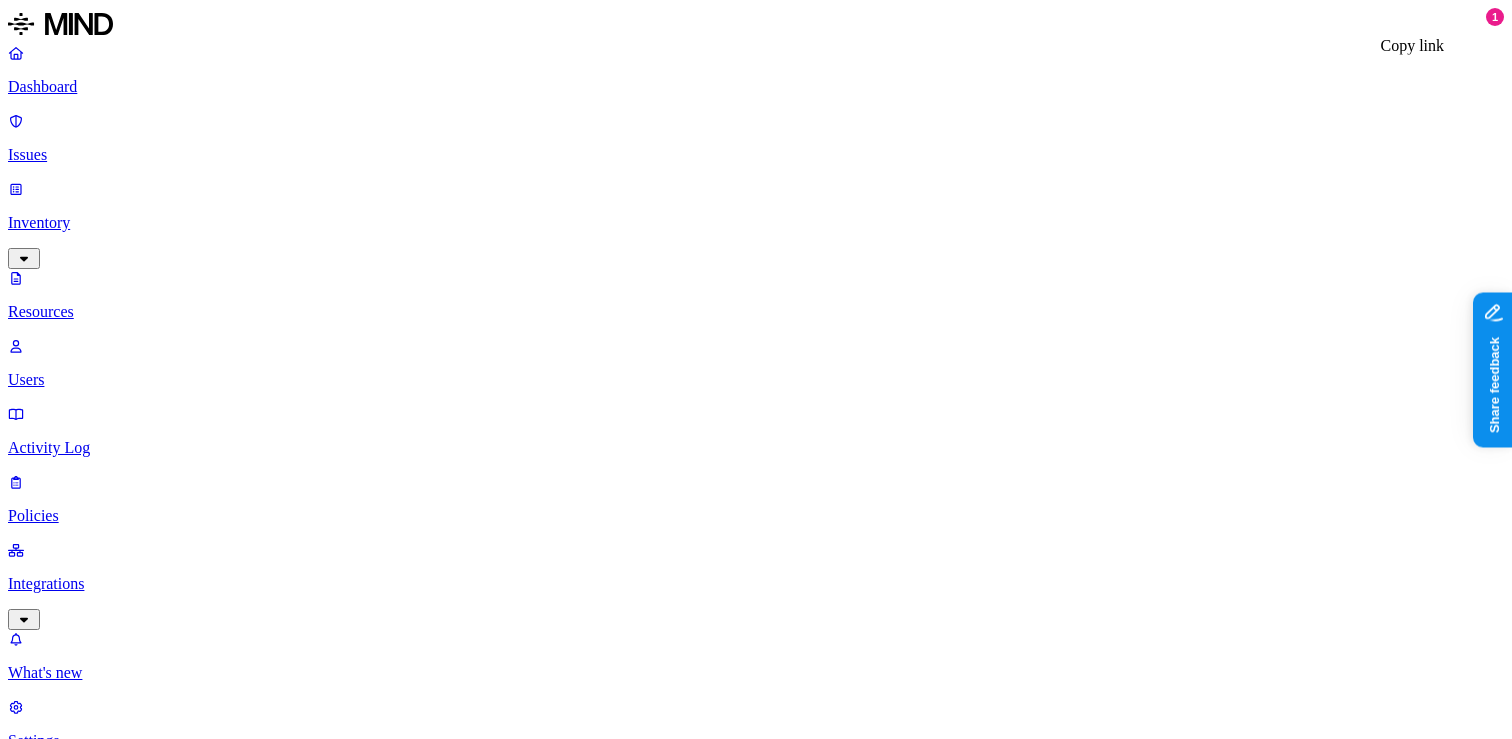 click on "DOE_F_472.11_Security_Acknowledgment.pdf" at bounding box center (2718, 24699) 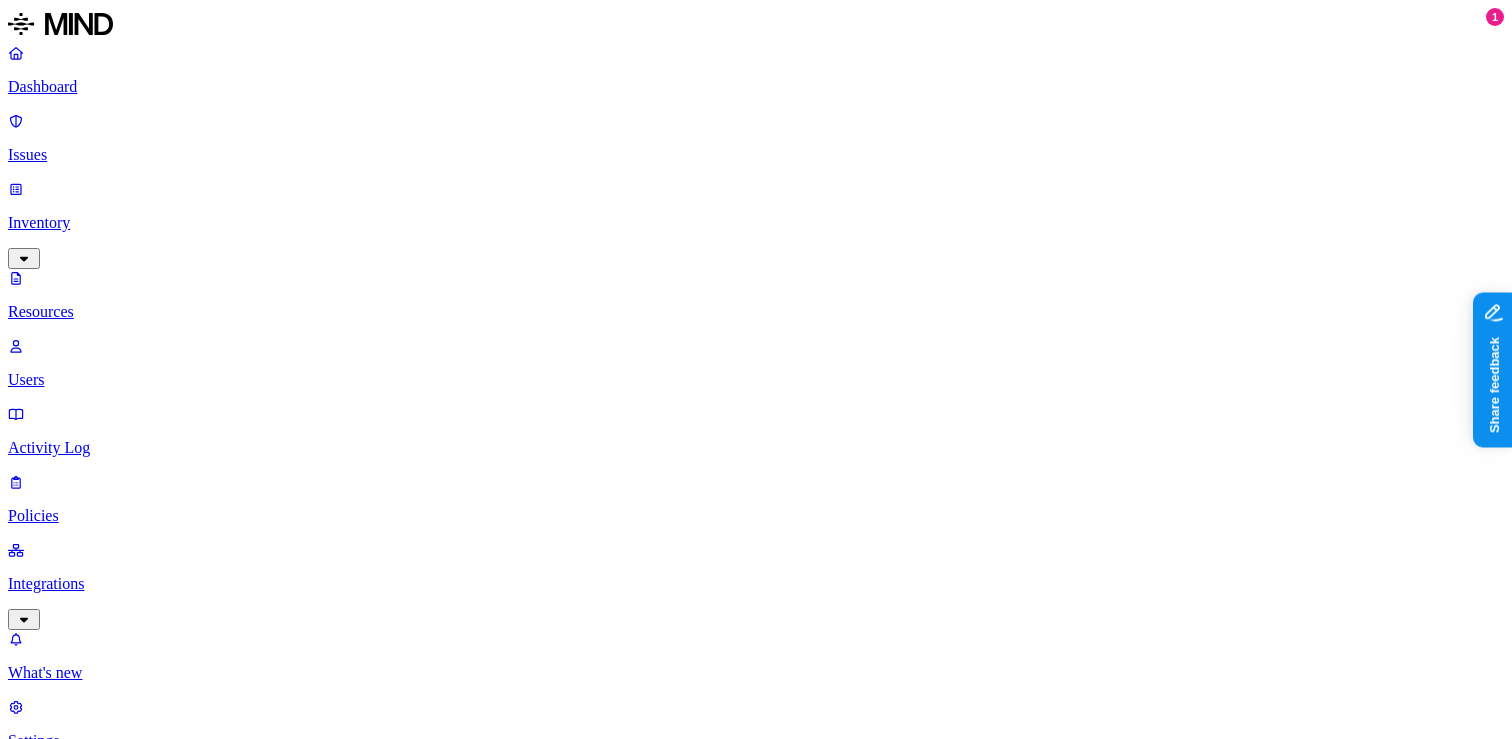 scroll, scrollTop: 366, scrollLeft: 0, axis: vertical 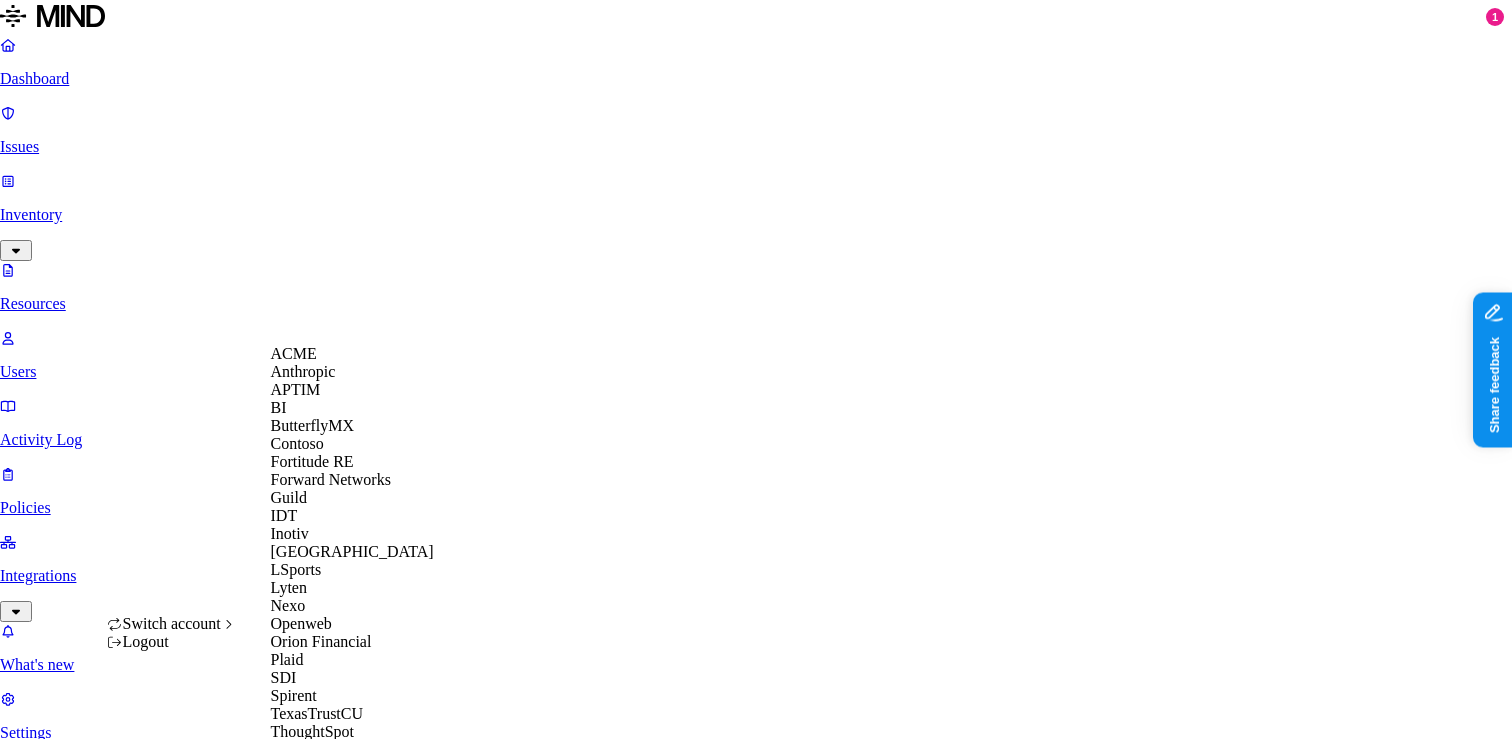 click on "ACME" at bounding box center (294, 353) 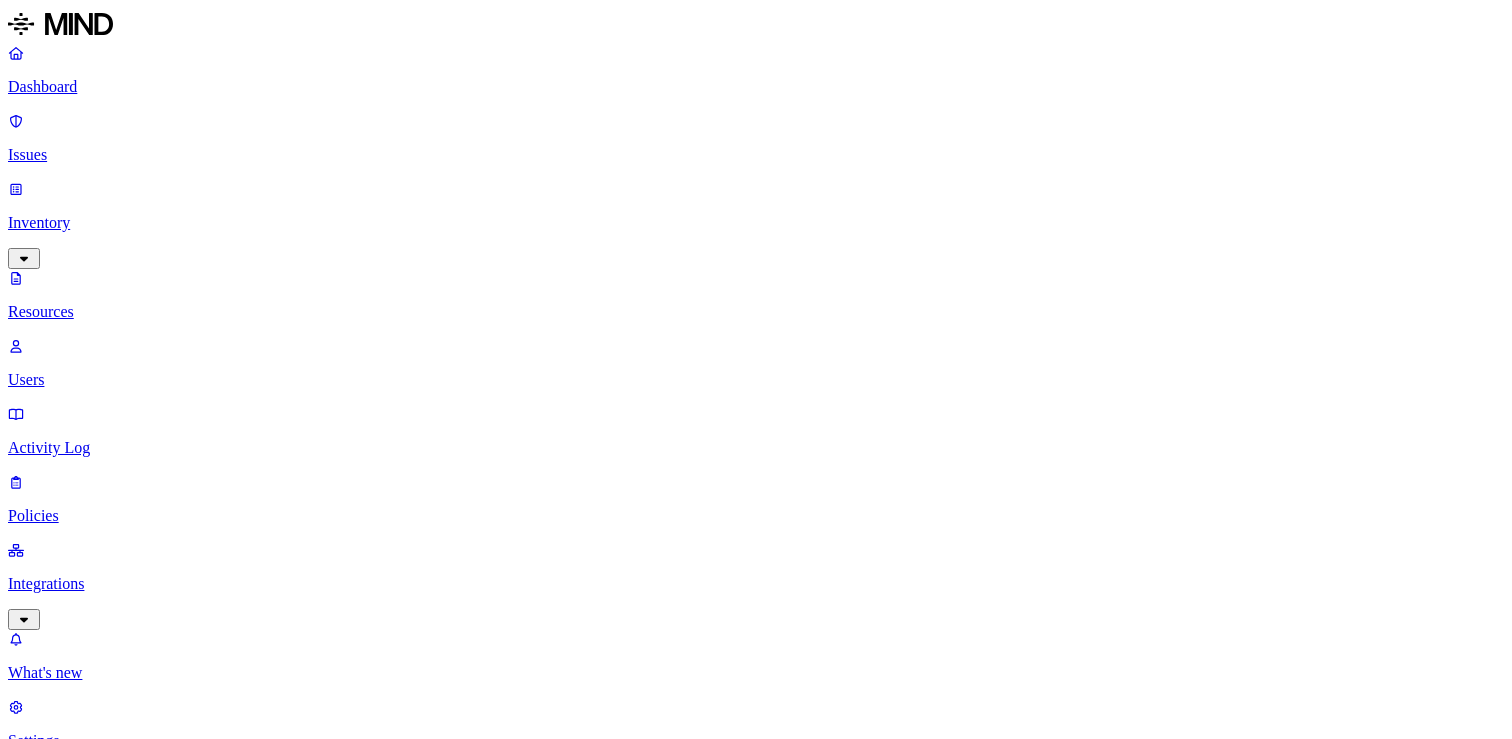 scroll, scrollTop: 0, scrollLeft: 0, axis: both 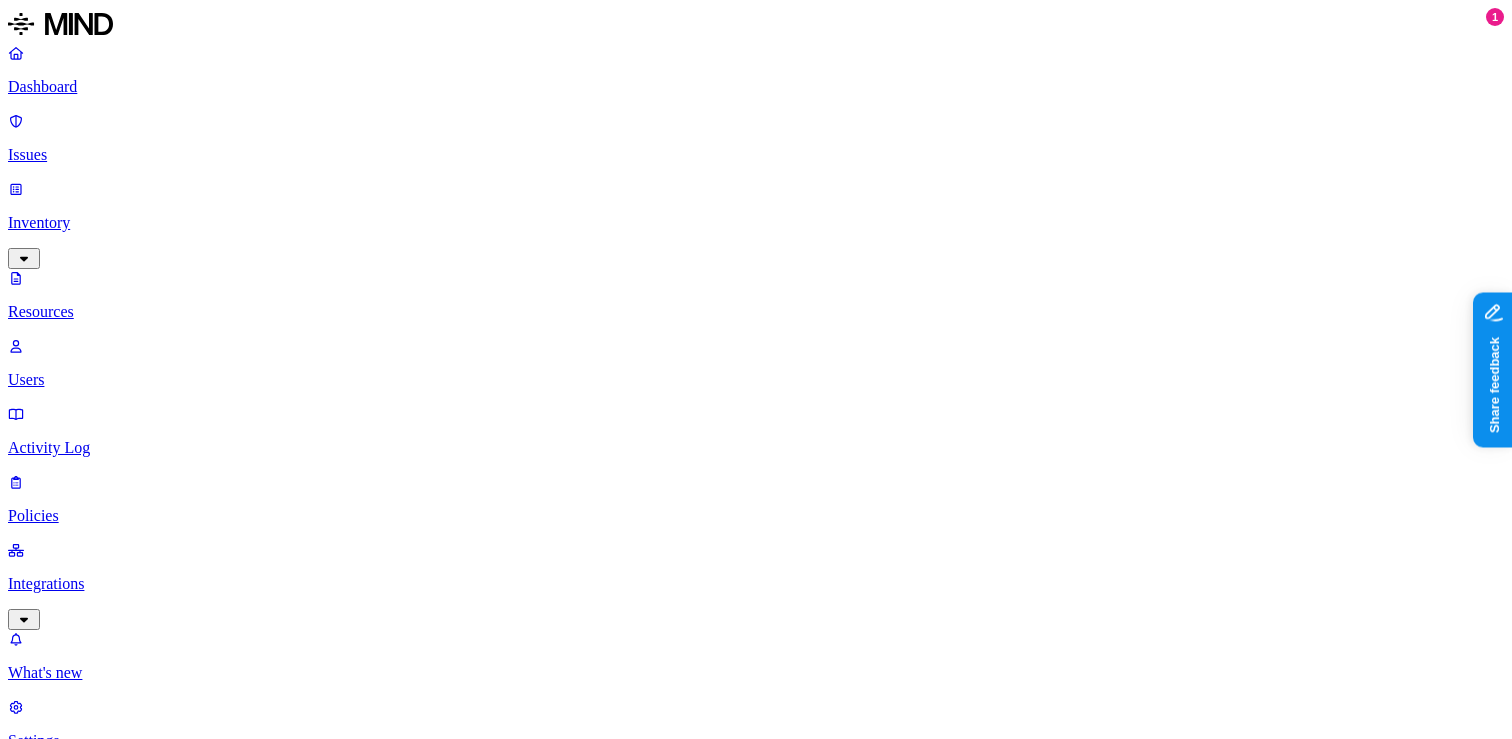 click on "Simplified-acquisition-procedures-.pdf Other 1 – Public with link Internal 19 [DATE] 03:46 PM test/[PERSON_NAME] EPA-R04-OAR-2023-0220-0168_content.pdf PII / PHI 13 Other 1 – External 1 Internal 1 [DATE] 11:46 AM [EMAIL_ADDRESS][DOMAIN_NAME] 06211498-a.pdf PII / PHI 5 Other 1 – Internal 1 [DATE] 05:41 PM [EMAIL_ADDRESS][DOMAIN_NAME]" at bounding box center (1606, 2814) 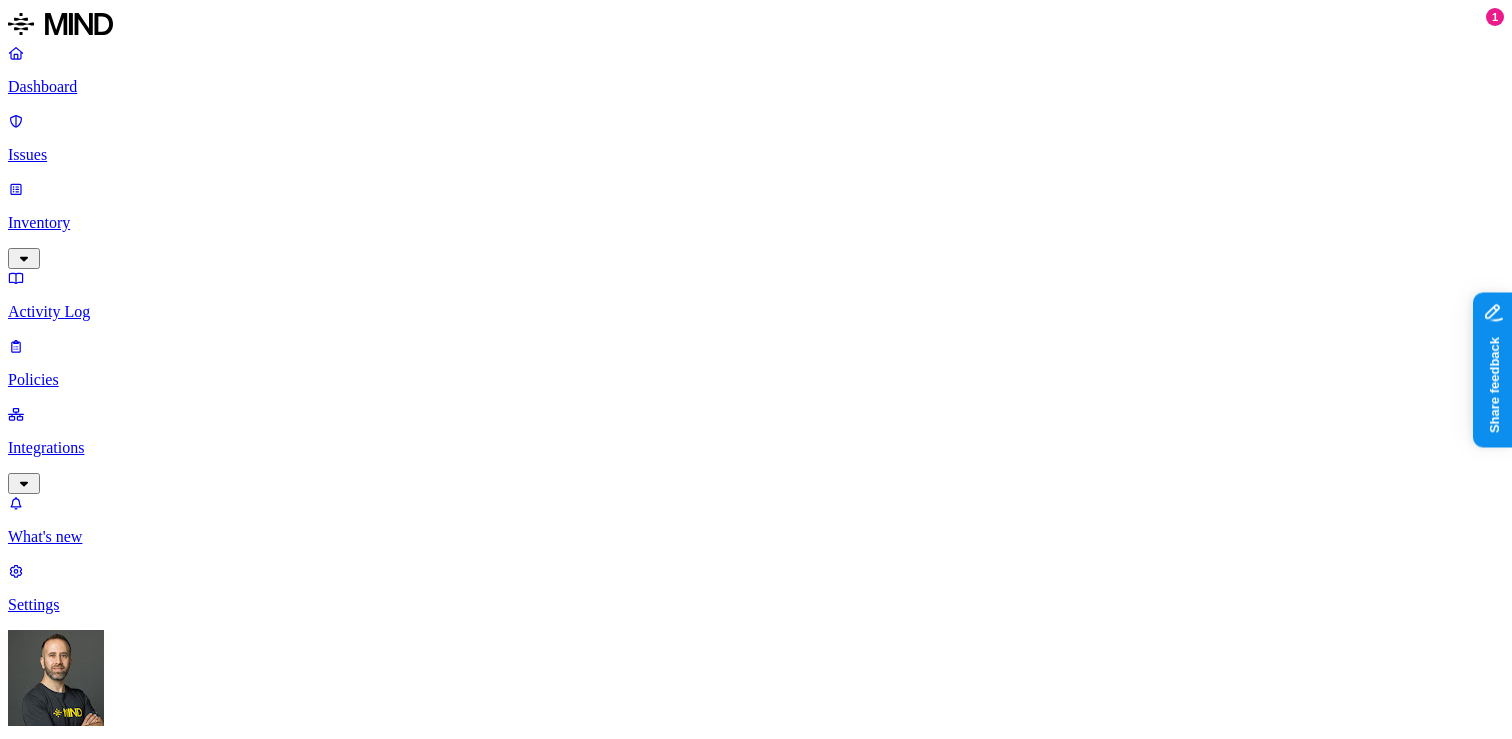 click on "Create Policy" at bounding box center (63, 912) 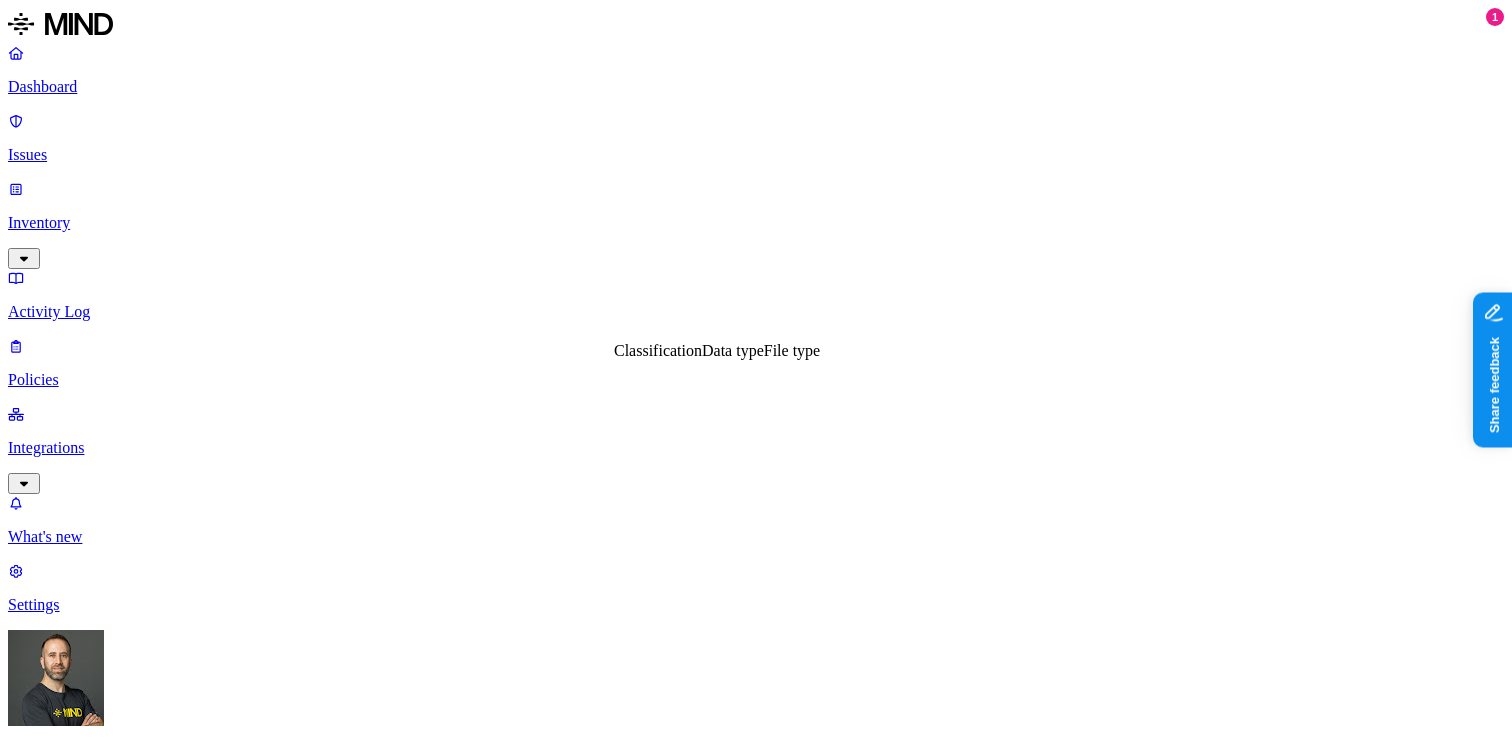 click on "Data type" at bounding box center (733, 350) 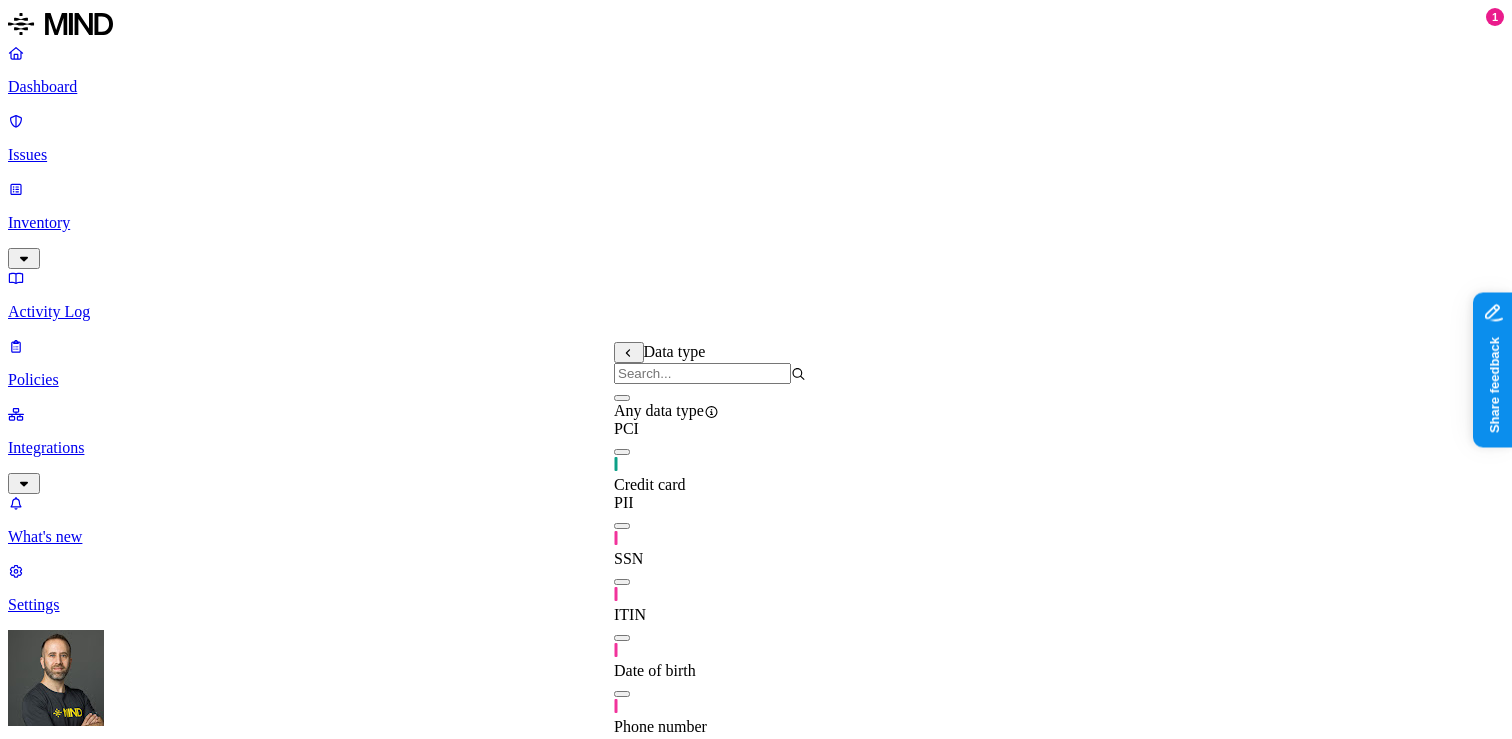 scroll, scrollTop: 111, scrollLeft: 0, axis: vertical 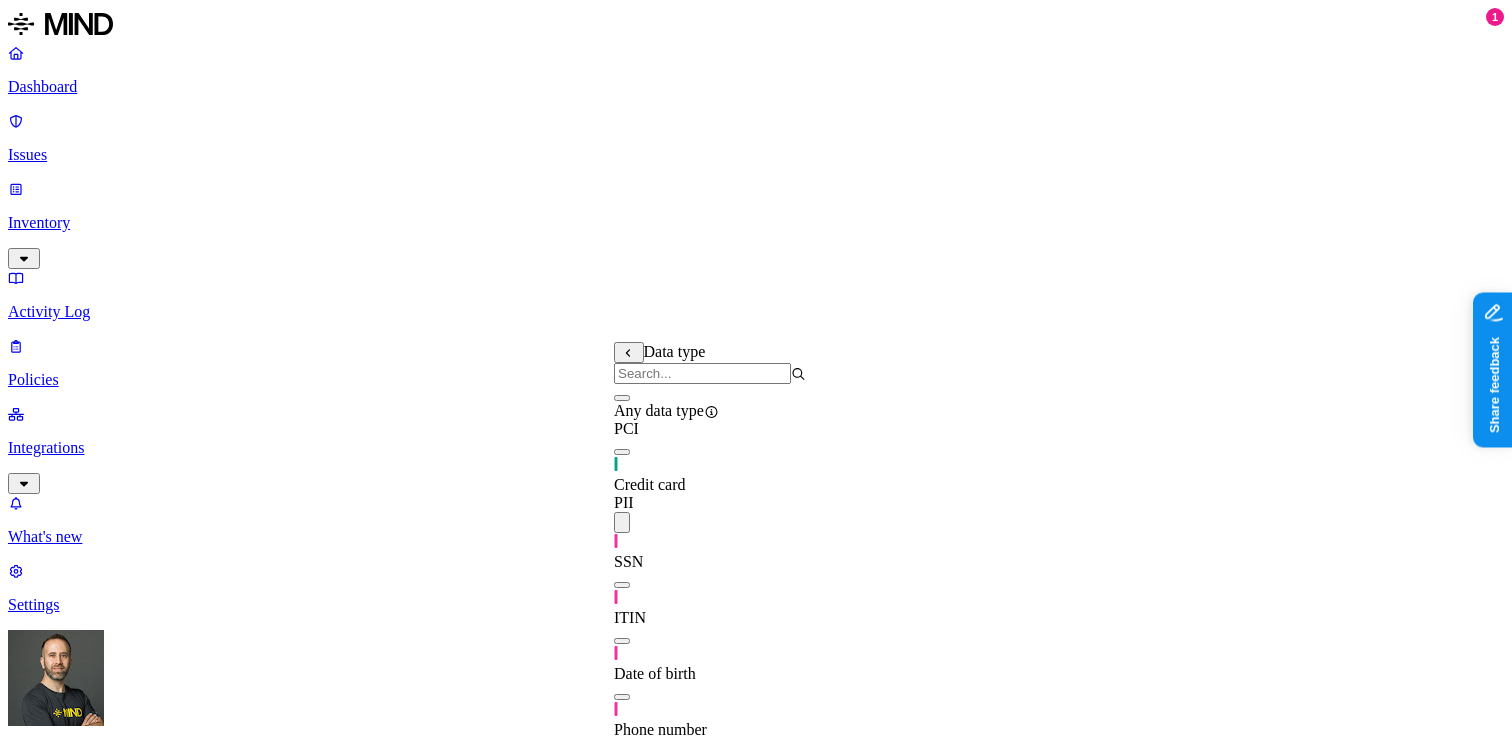 click at bounding box center (622, 921) 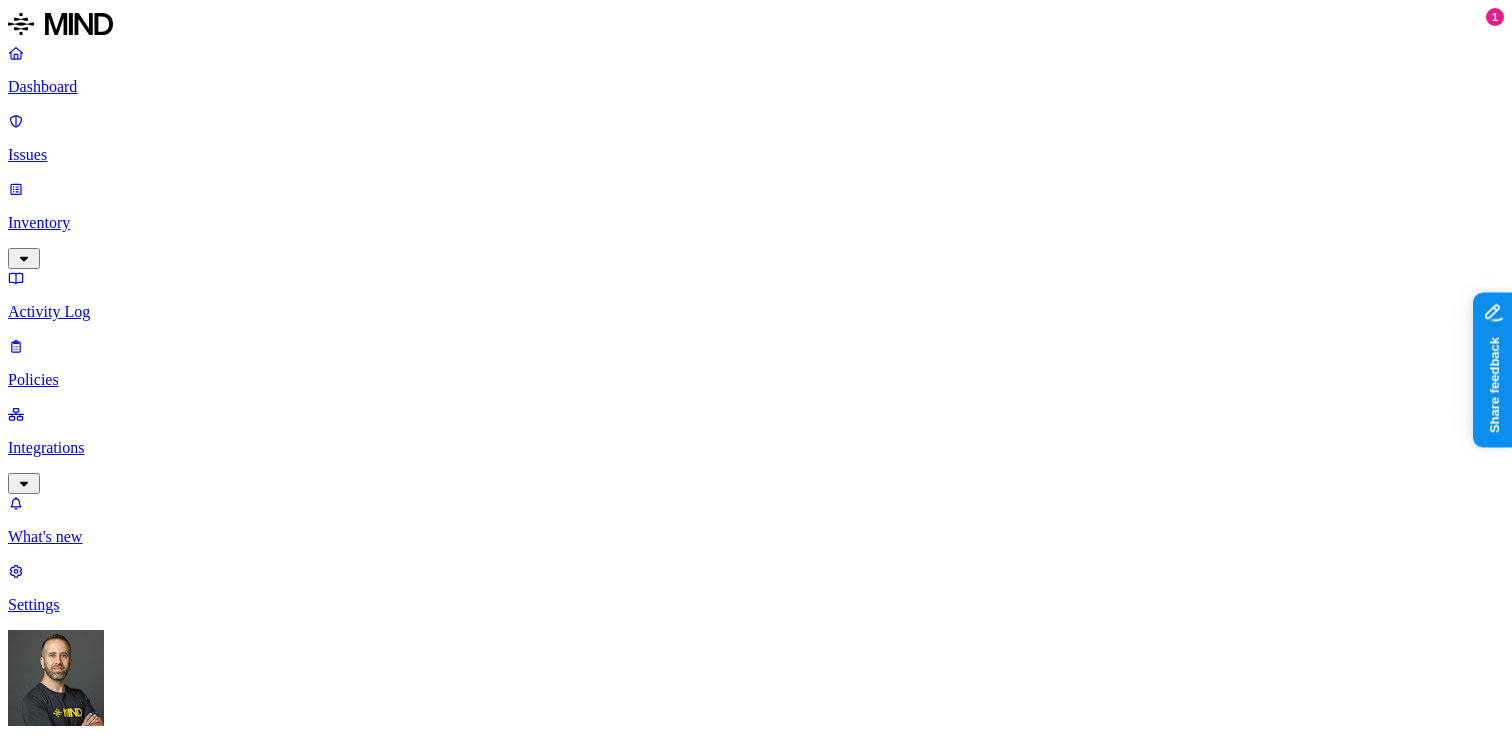 click 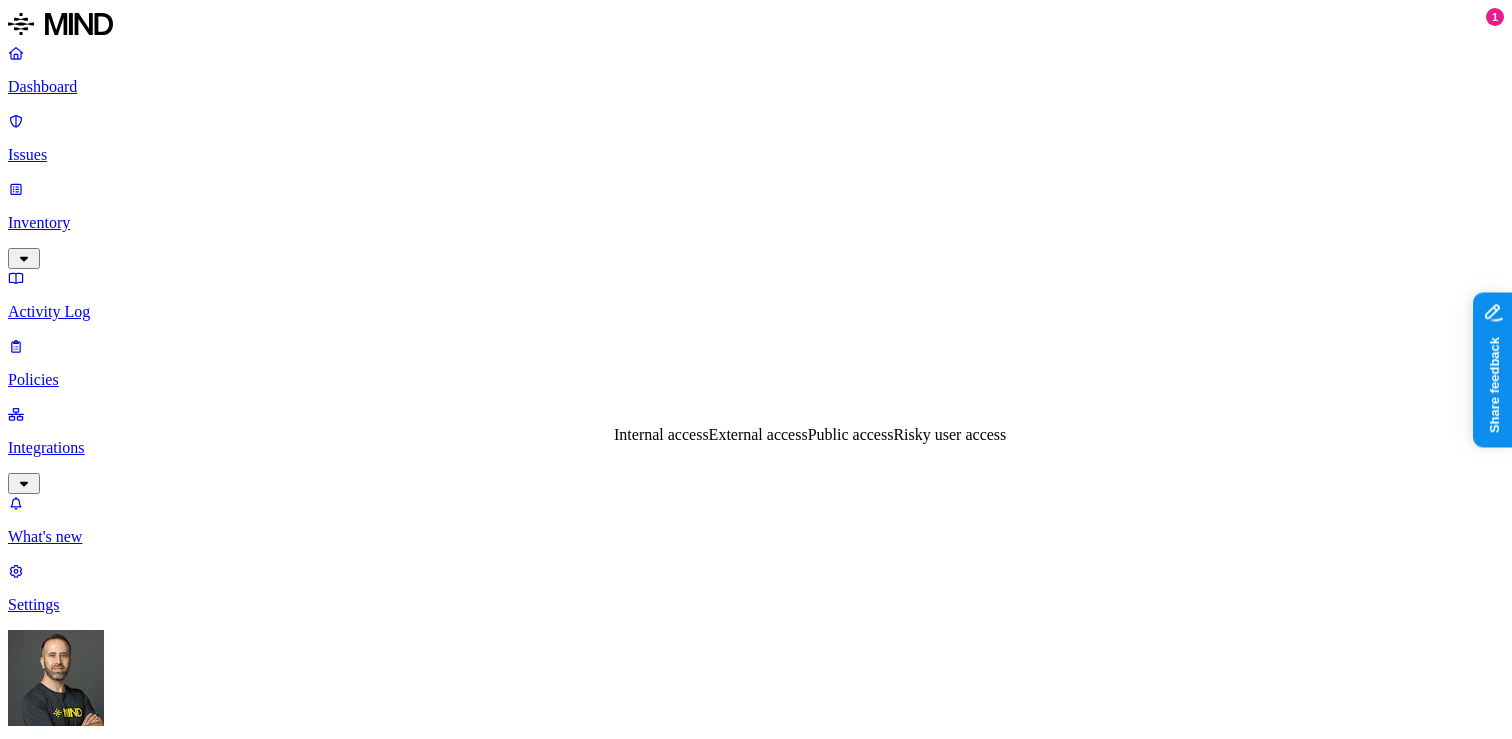 click on "Internal access" at bounding box center (661, 434) 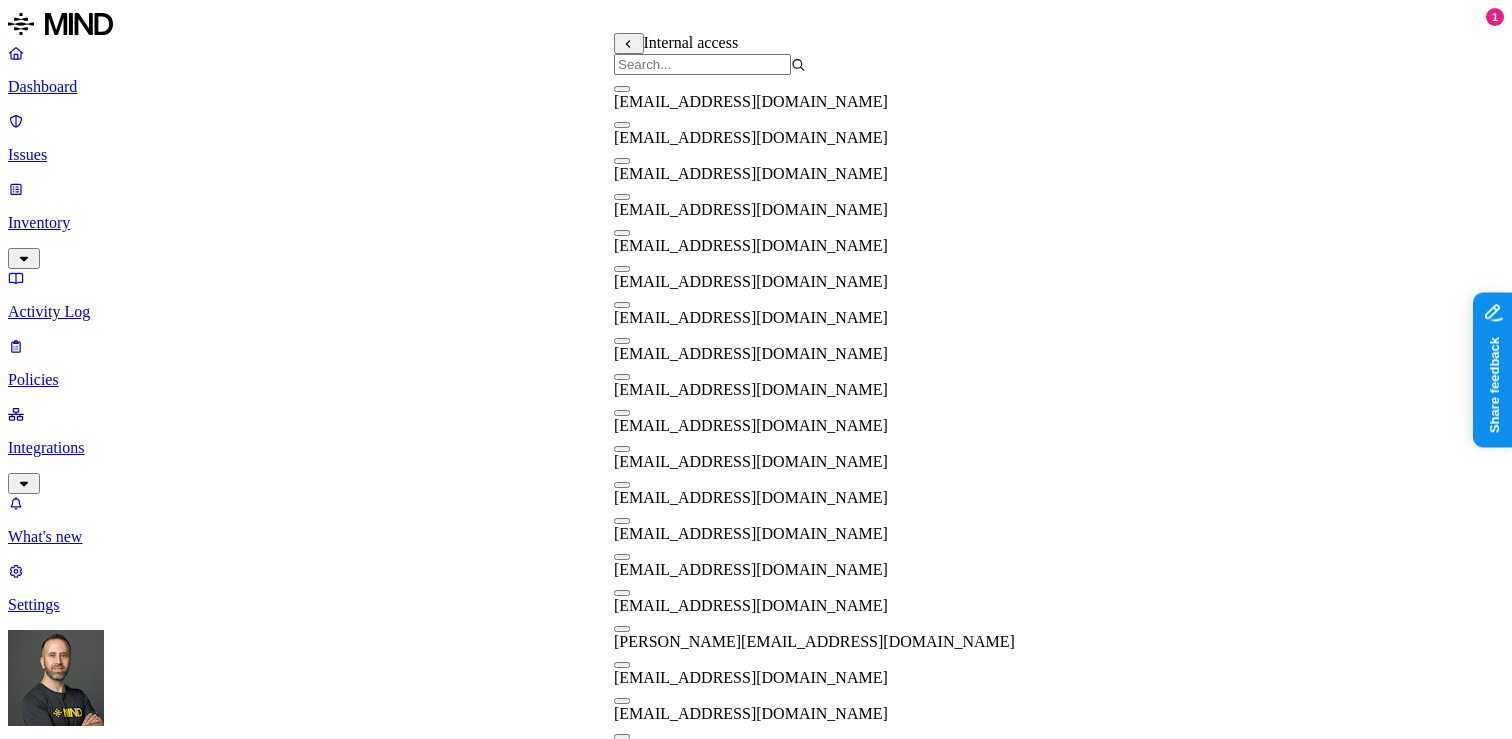 click 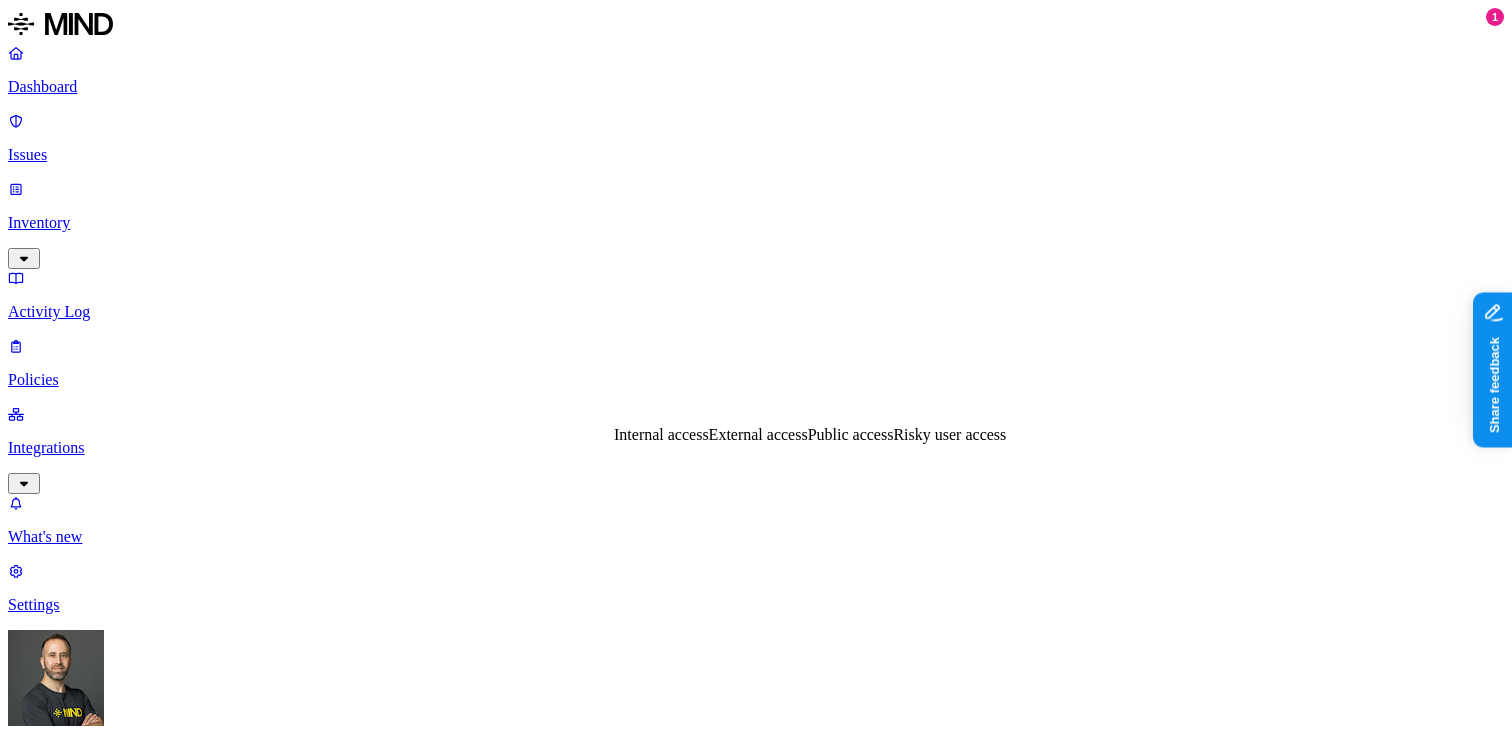 click on "External access" at bounding box center (758, 434) 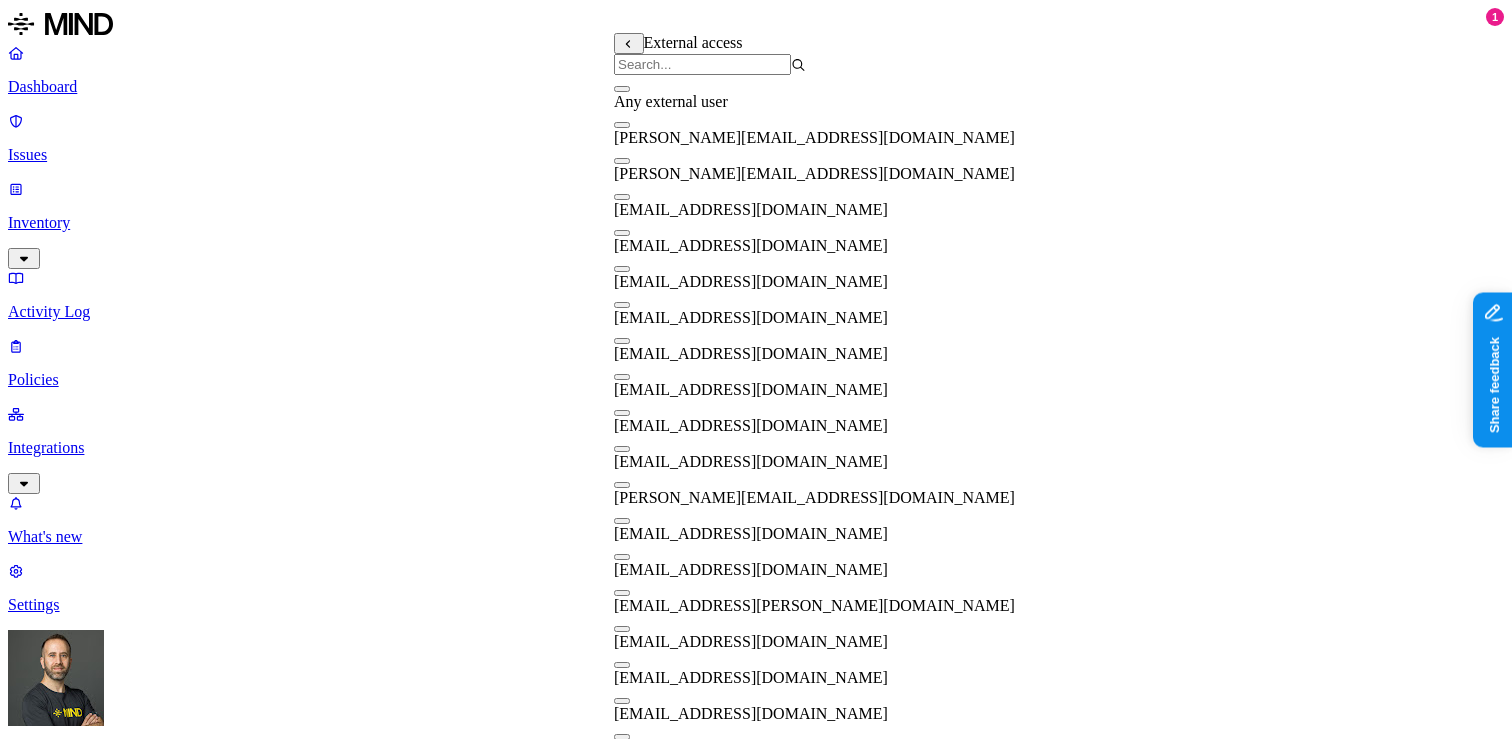 click at bounding box center (622, 89) 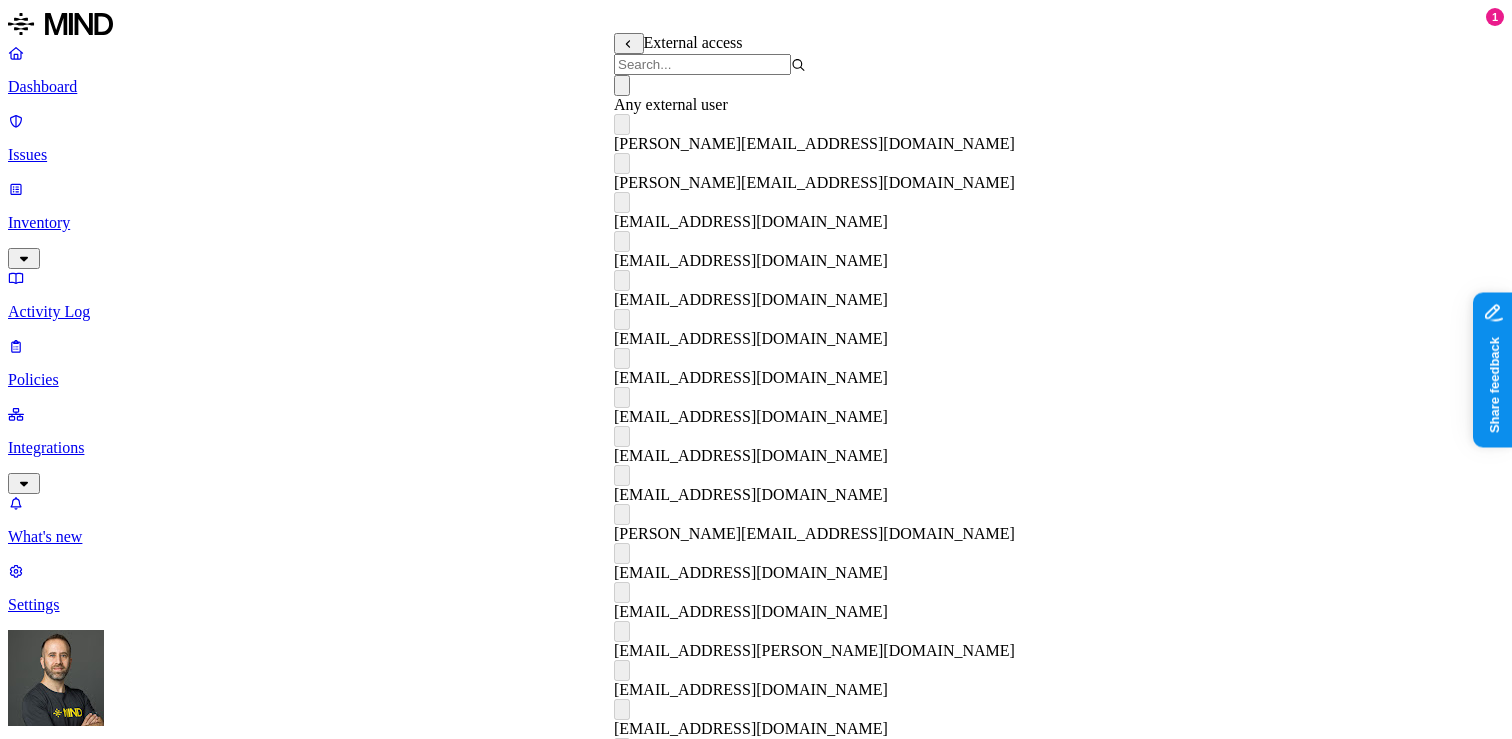 click at bounding box center (622, 85) 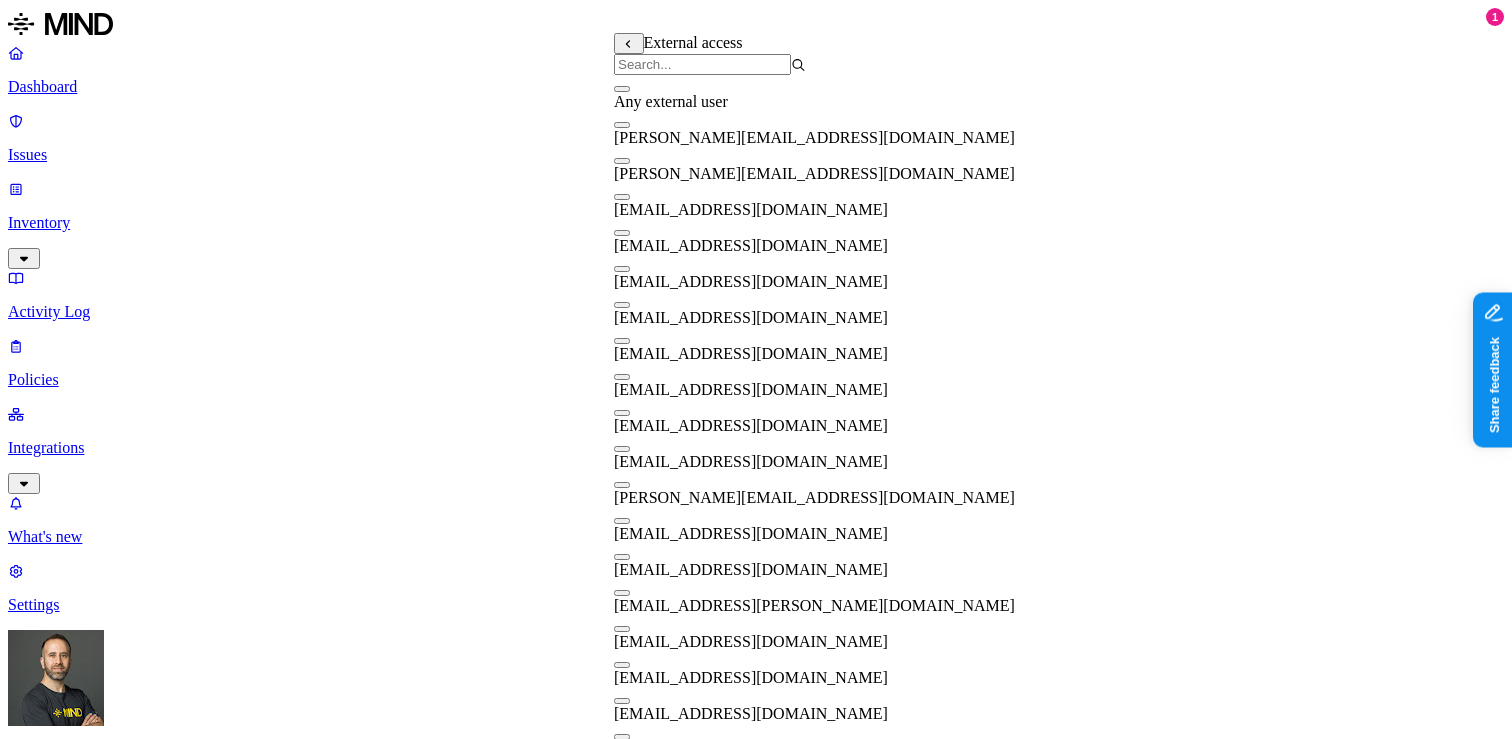 click at bounding box center [702, 64] 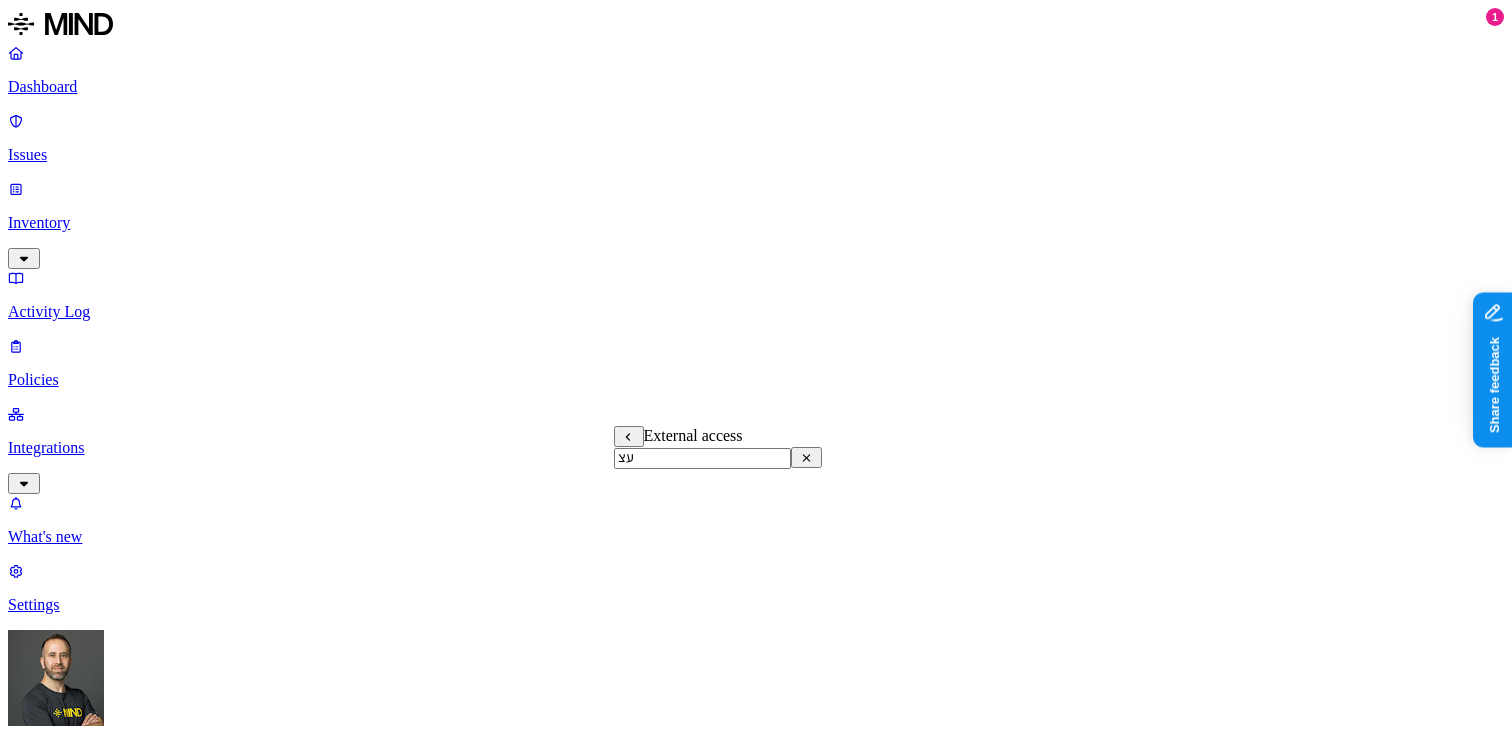 type on "ע" 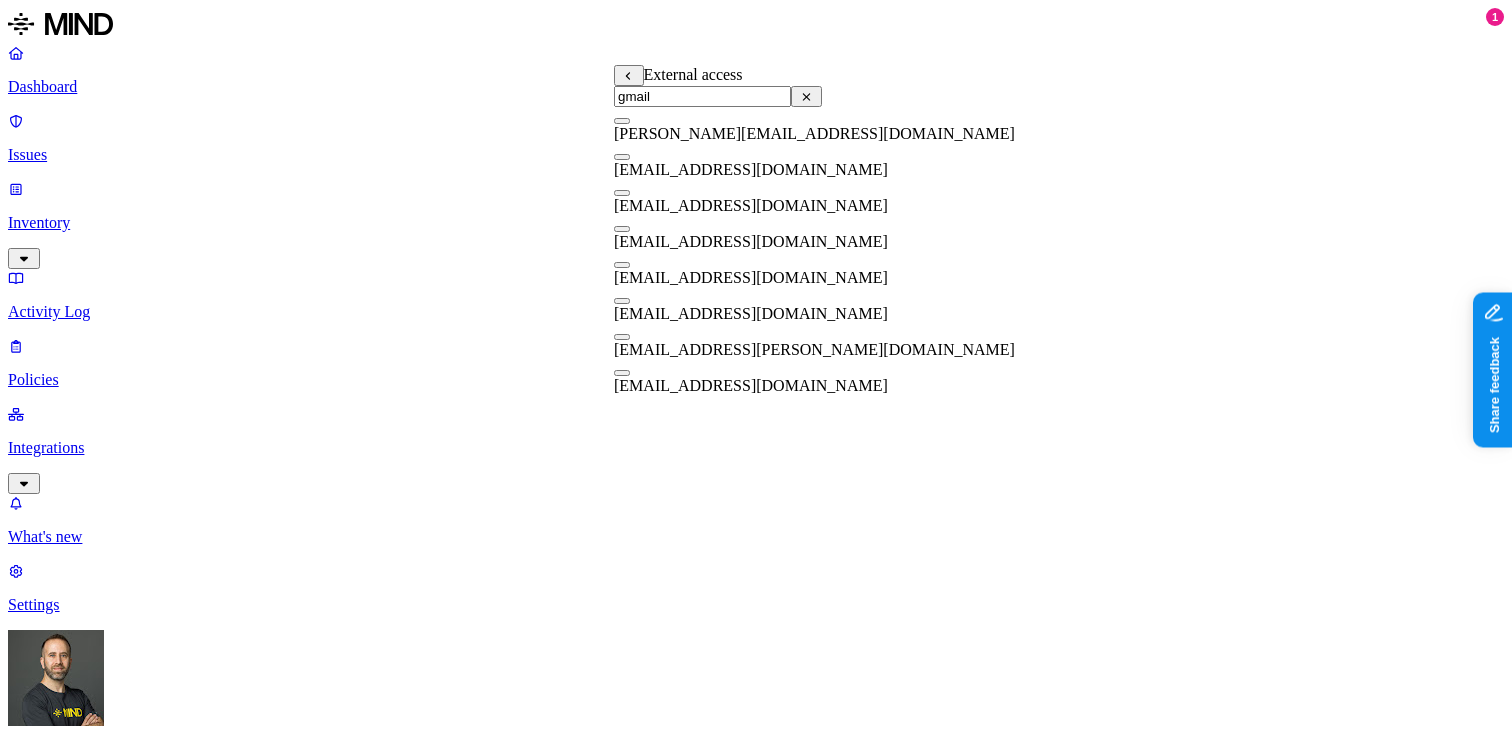type on "gmail" 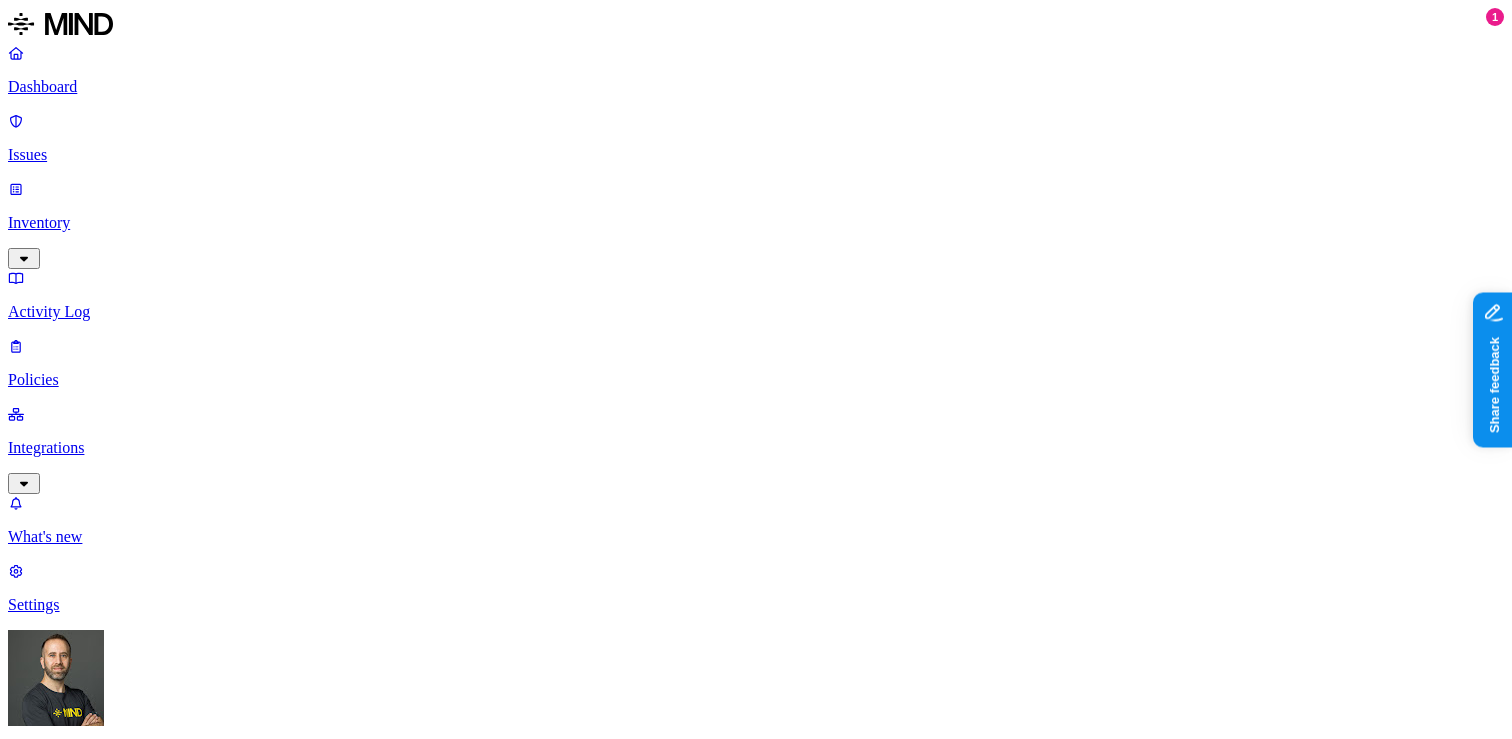 click on "DATA WHERE Data type is any of SSN, Password, IBAN ACCESS WHERE External access is mikkel.aarup.hansen@gmail.com LOCATION Any" at bounding box center [756, 1608] 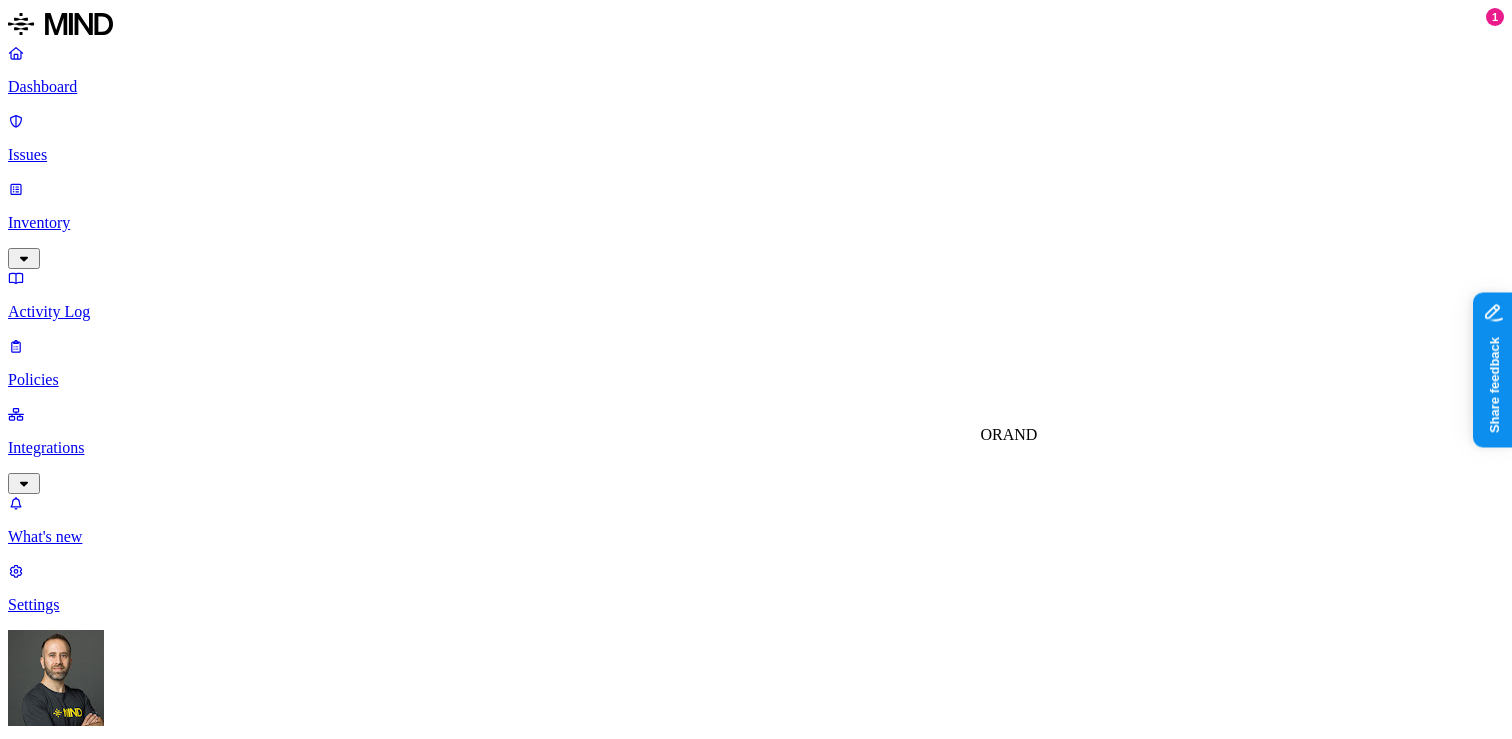 click on "OR" at bounding box center [992, 434] 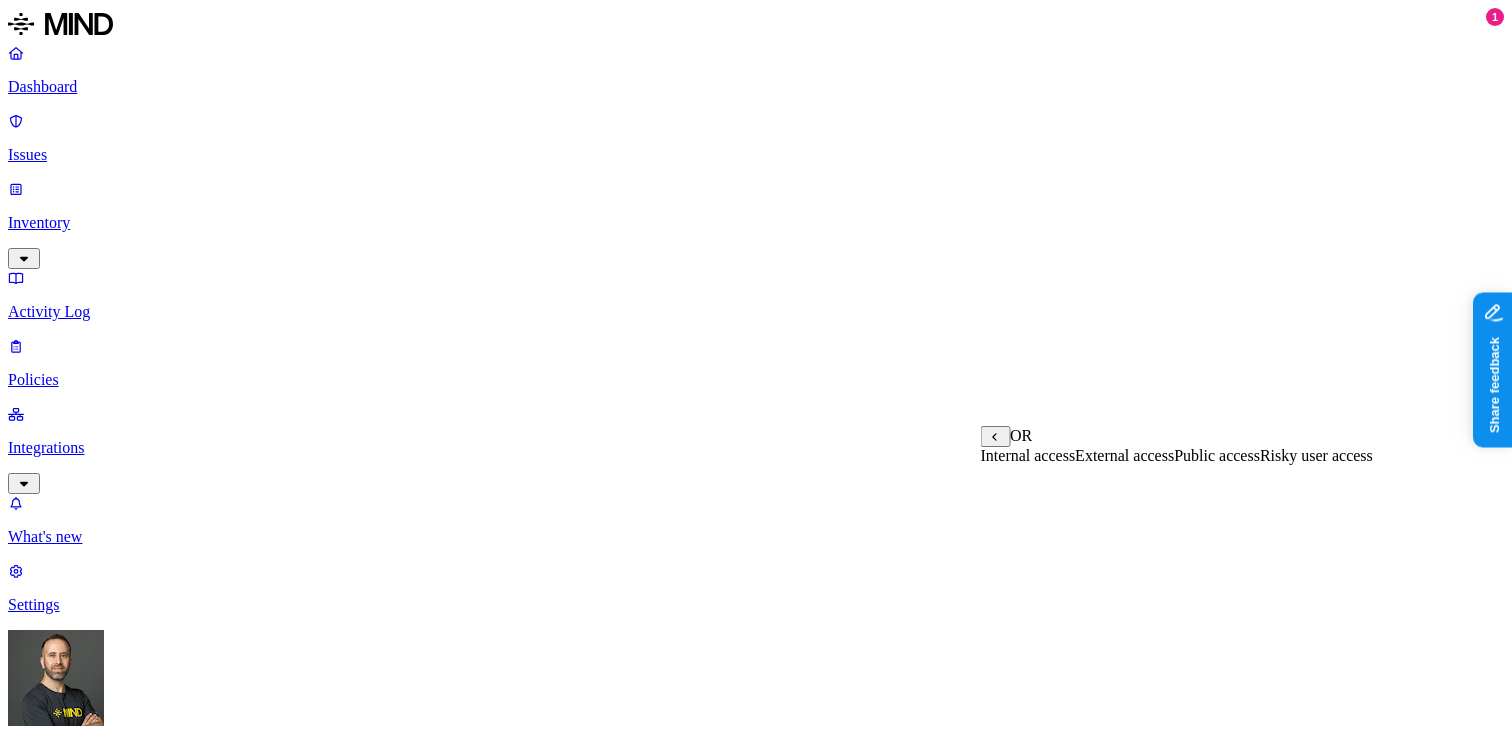 click on "Public access" at bounding box center (1217, 455) 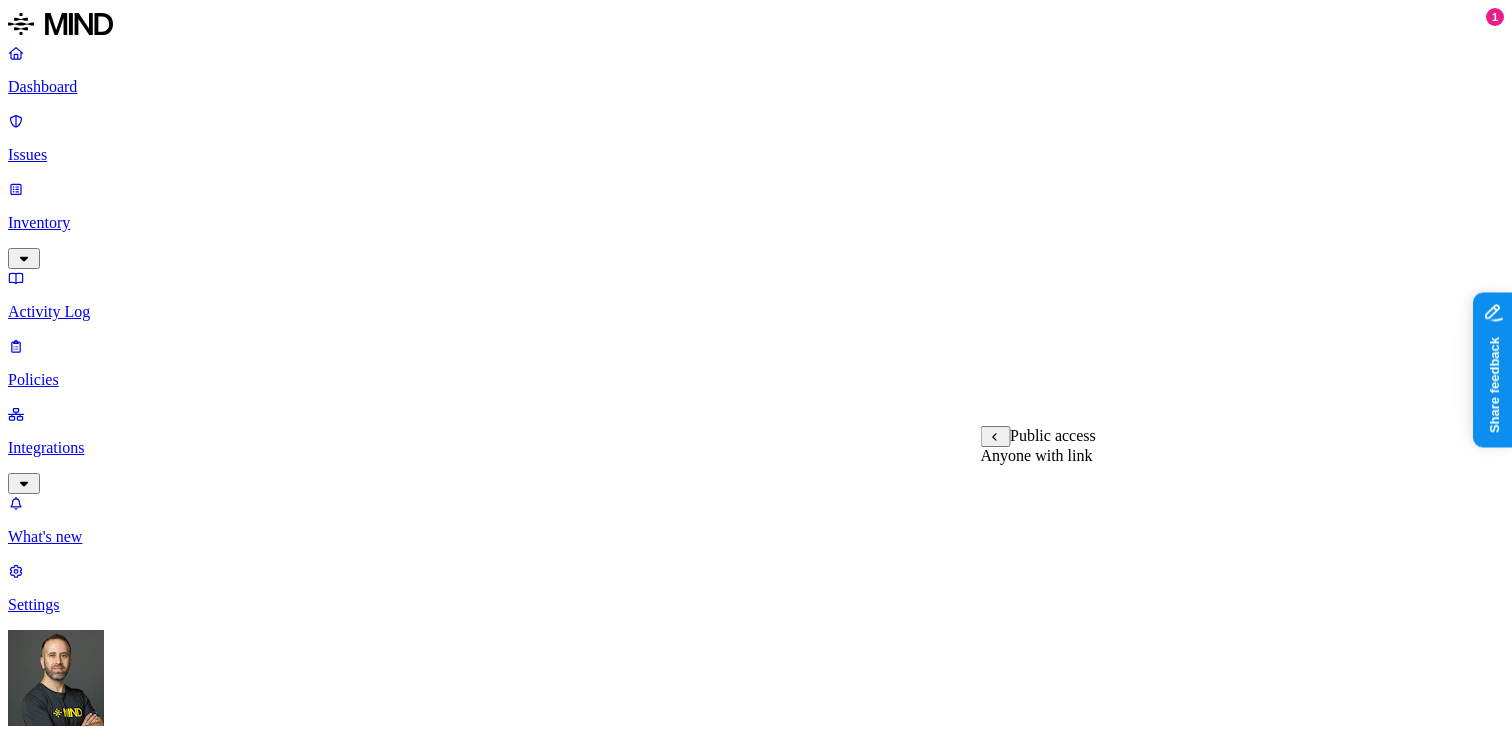 click on "Anyone with link" at bounding box center [1037, 455] 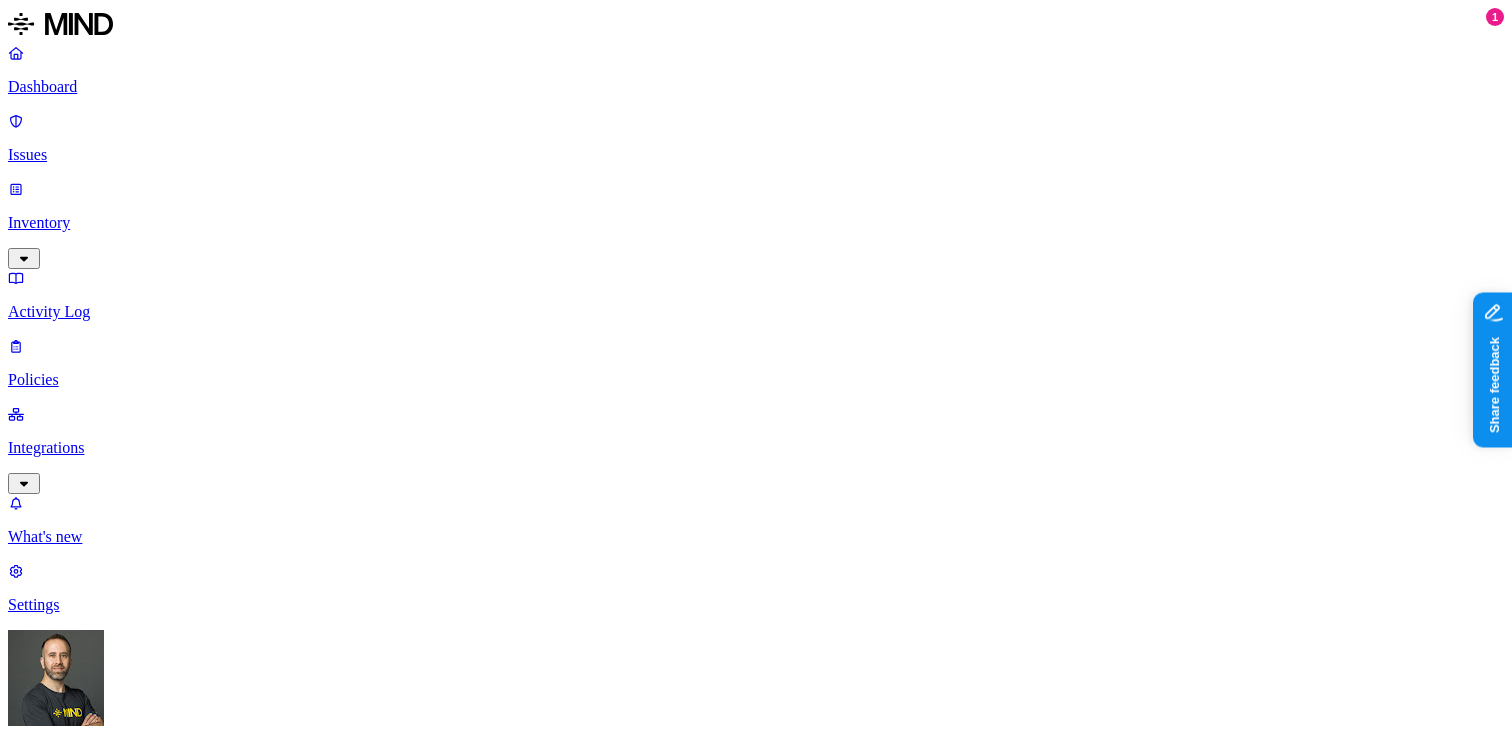 click 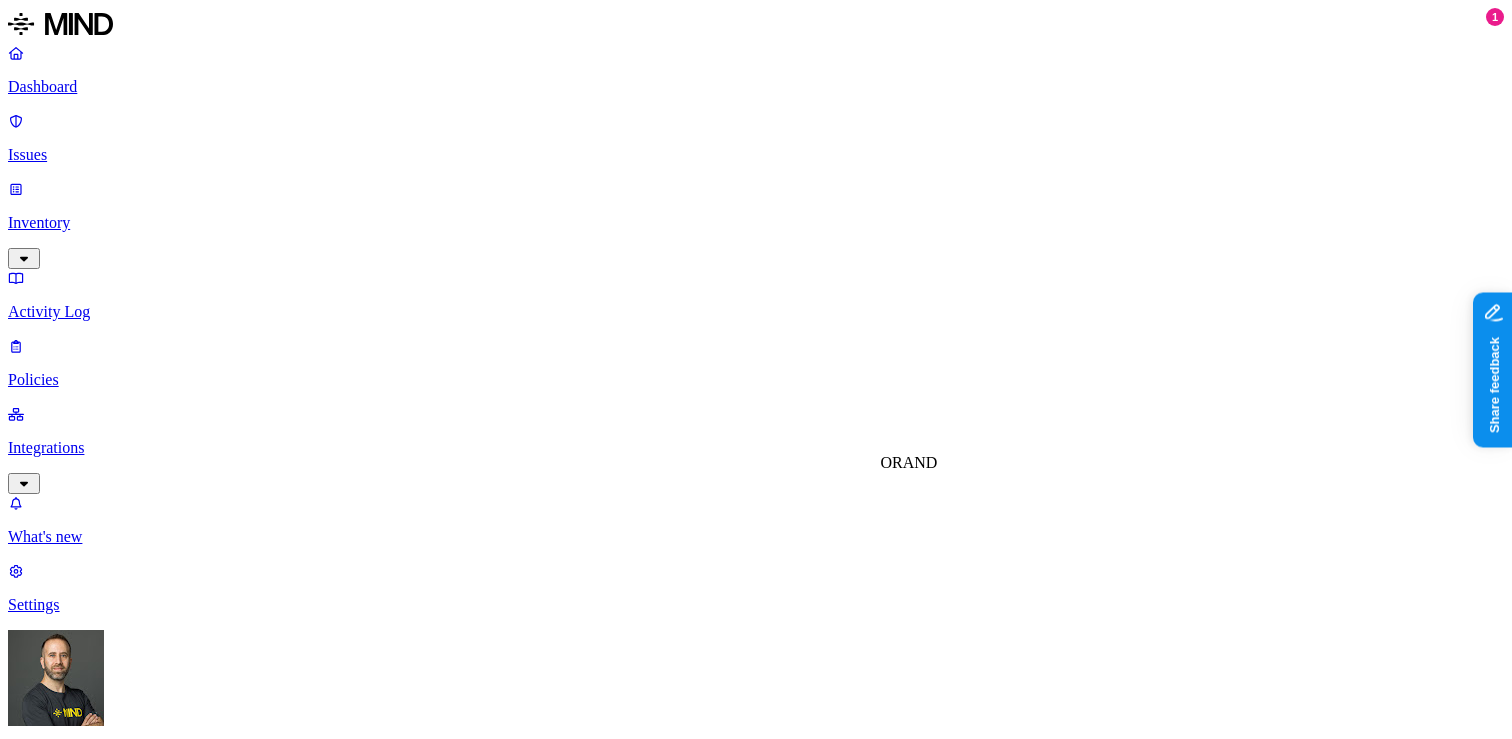 click on "OR" at bounding box center (892, 462) 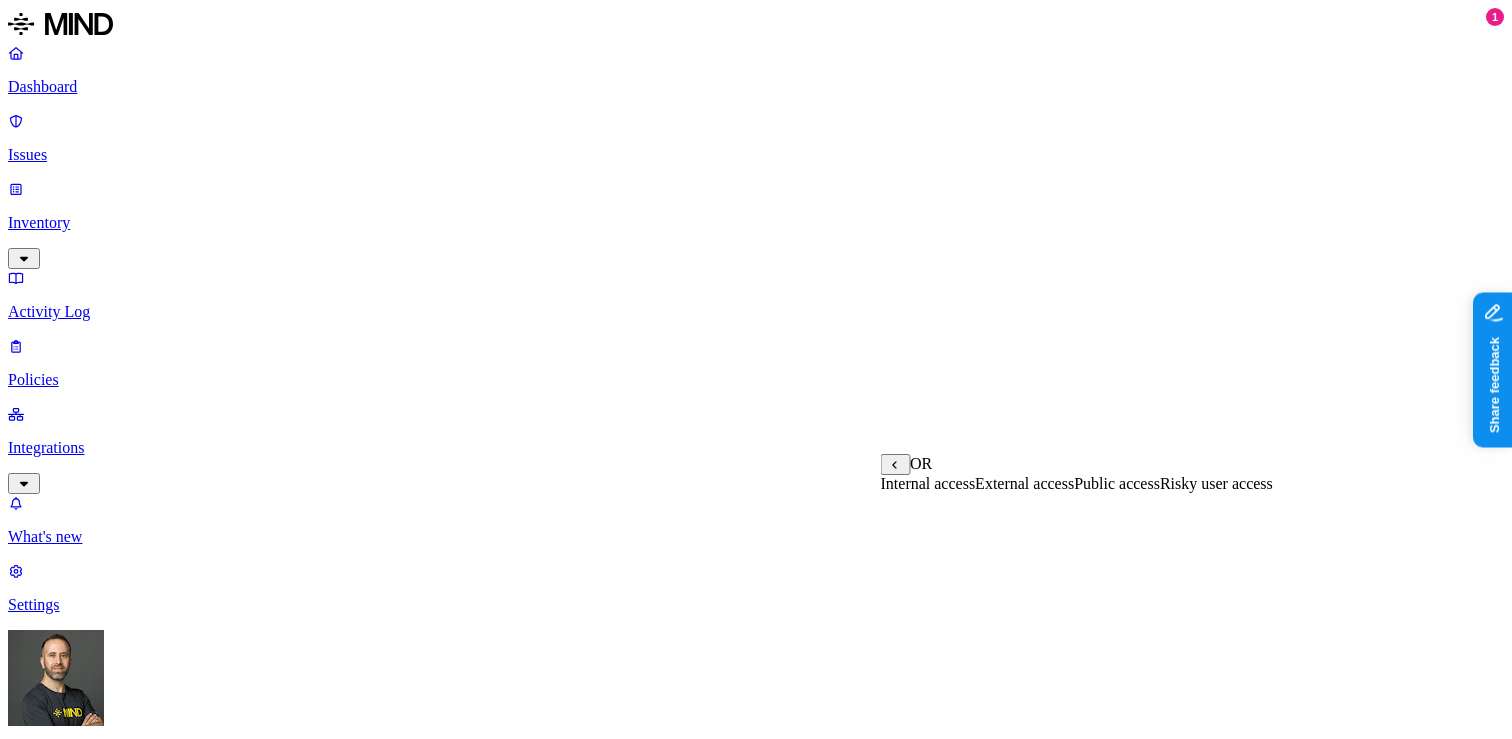 click on "Risky user access" at bounding box center (1216, 483) 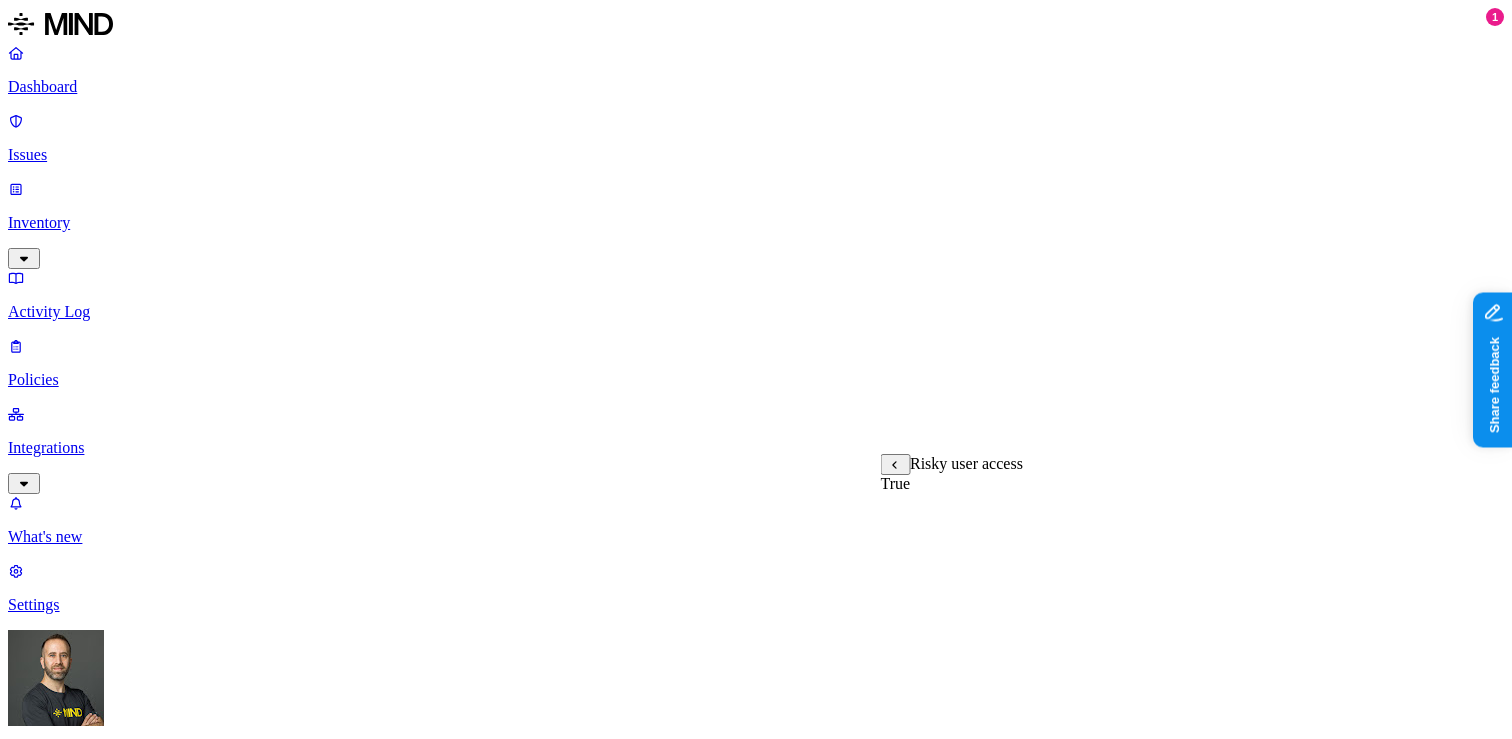 click on "True" at bounding box center [896, 483] 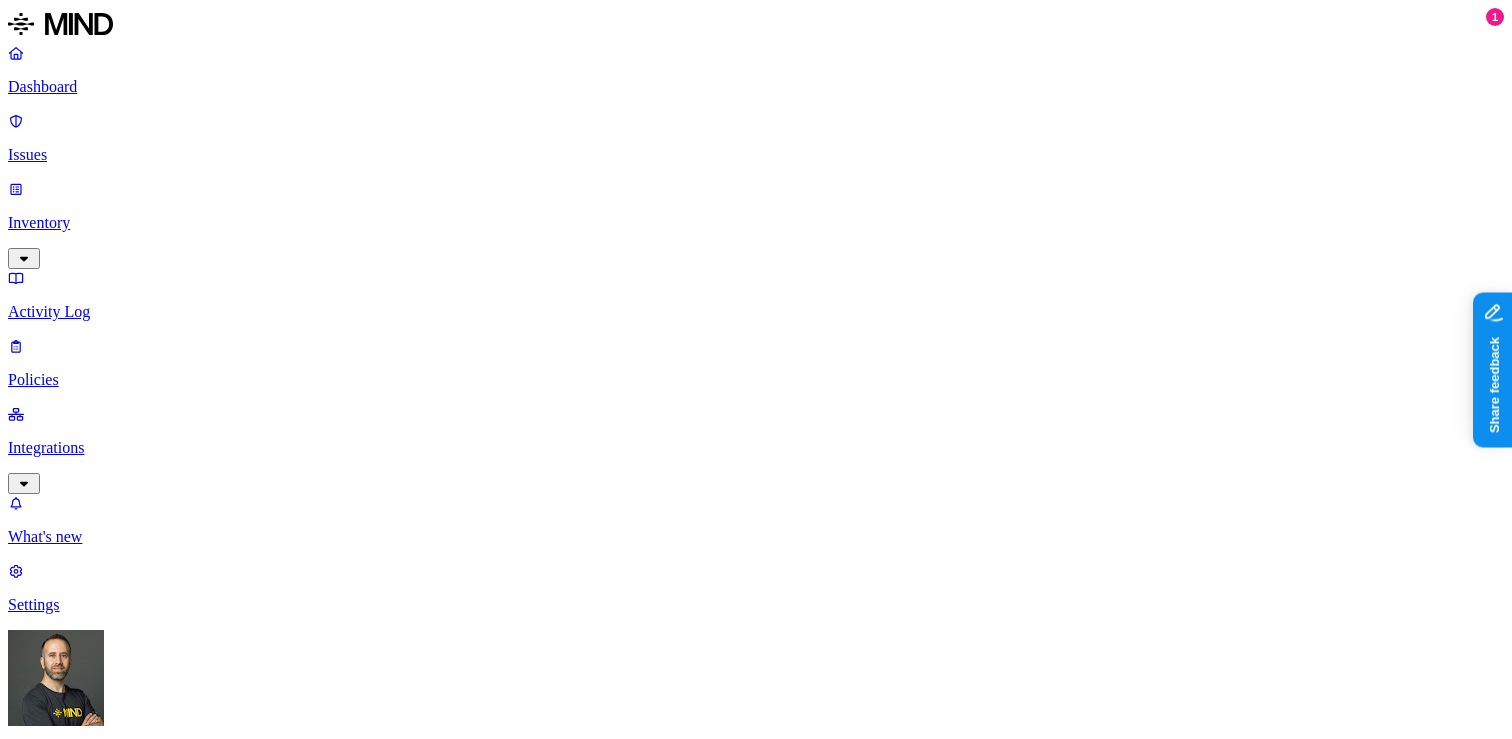 scroll, scrollTop: 649, scrollLeft: 0, axis: vertical 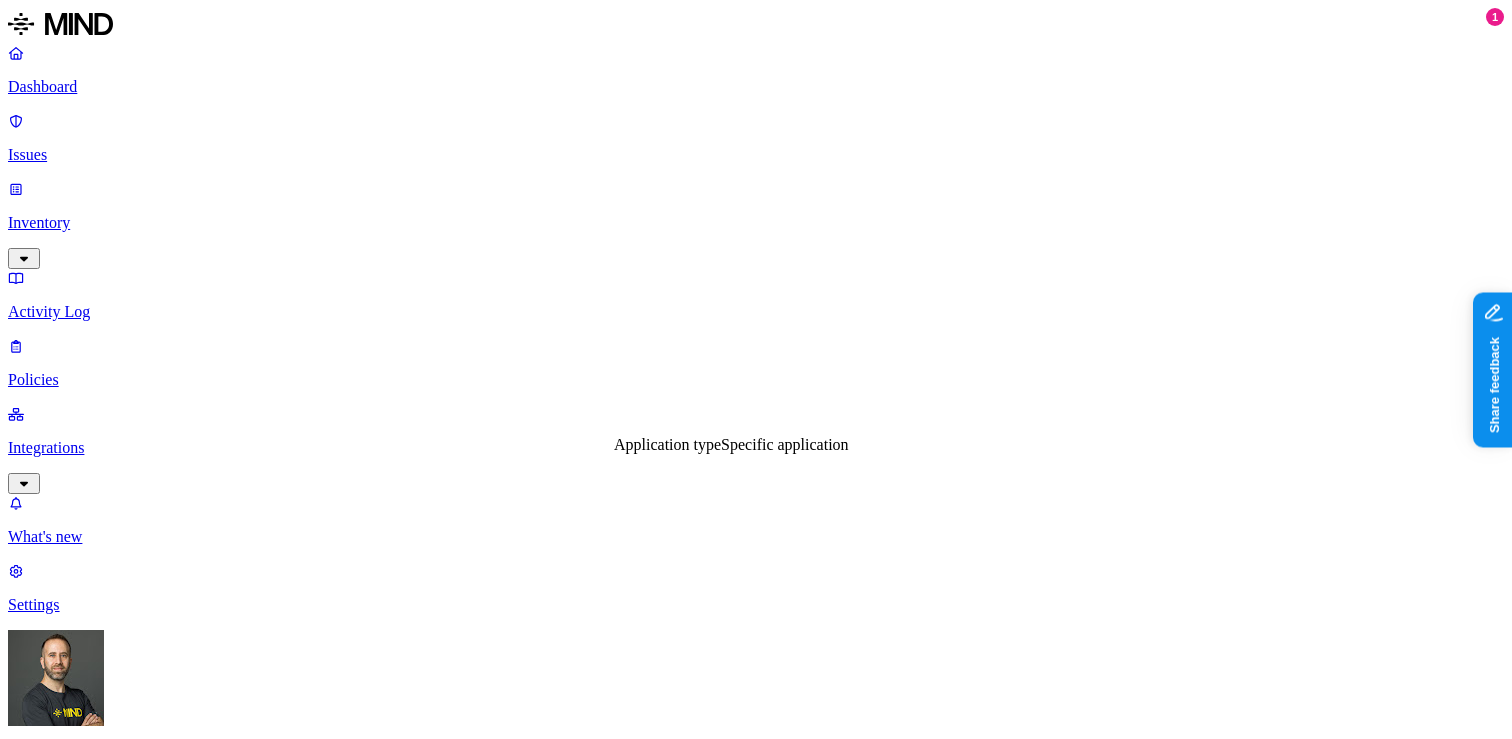 click on "Application type" at bounding box center (667, 444) 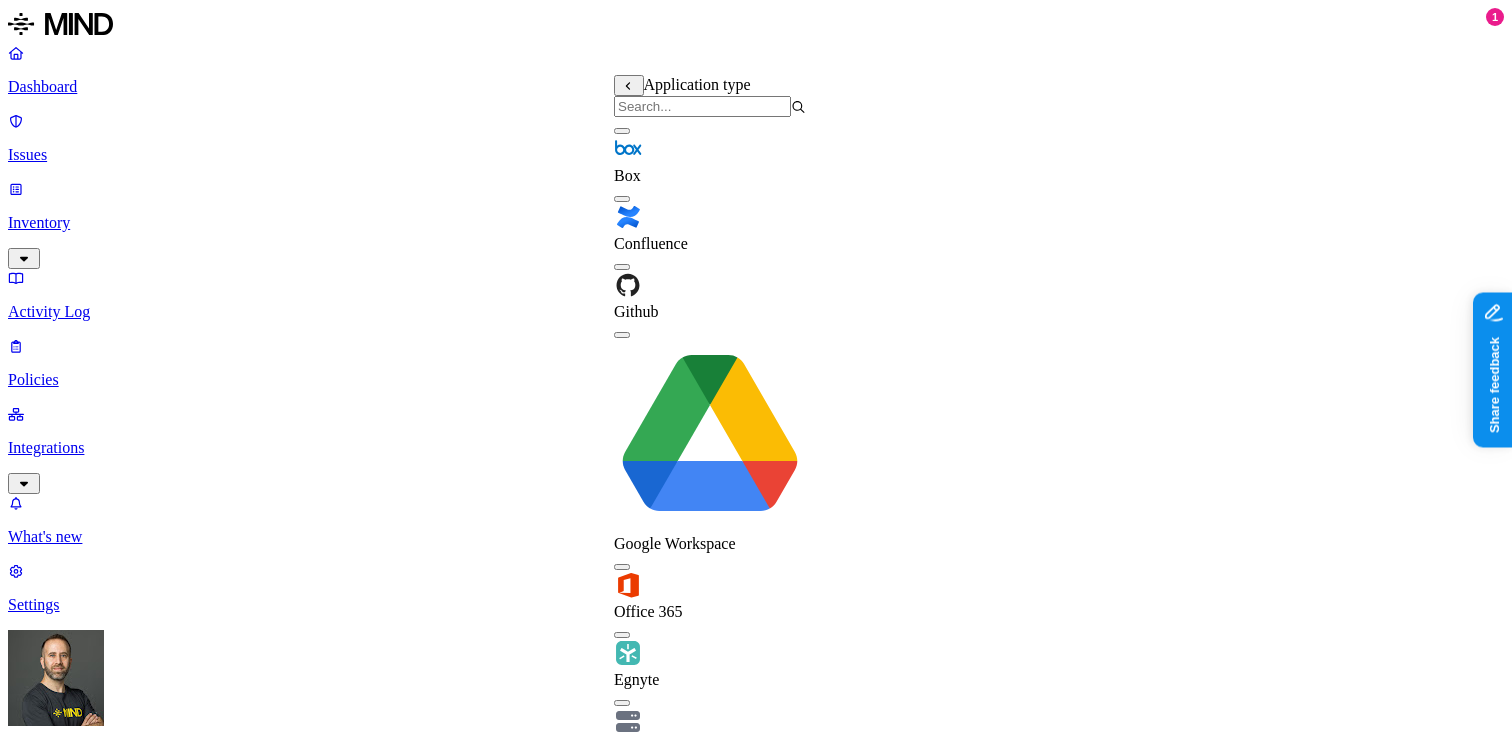 click at bounding box center (622, 335) 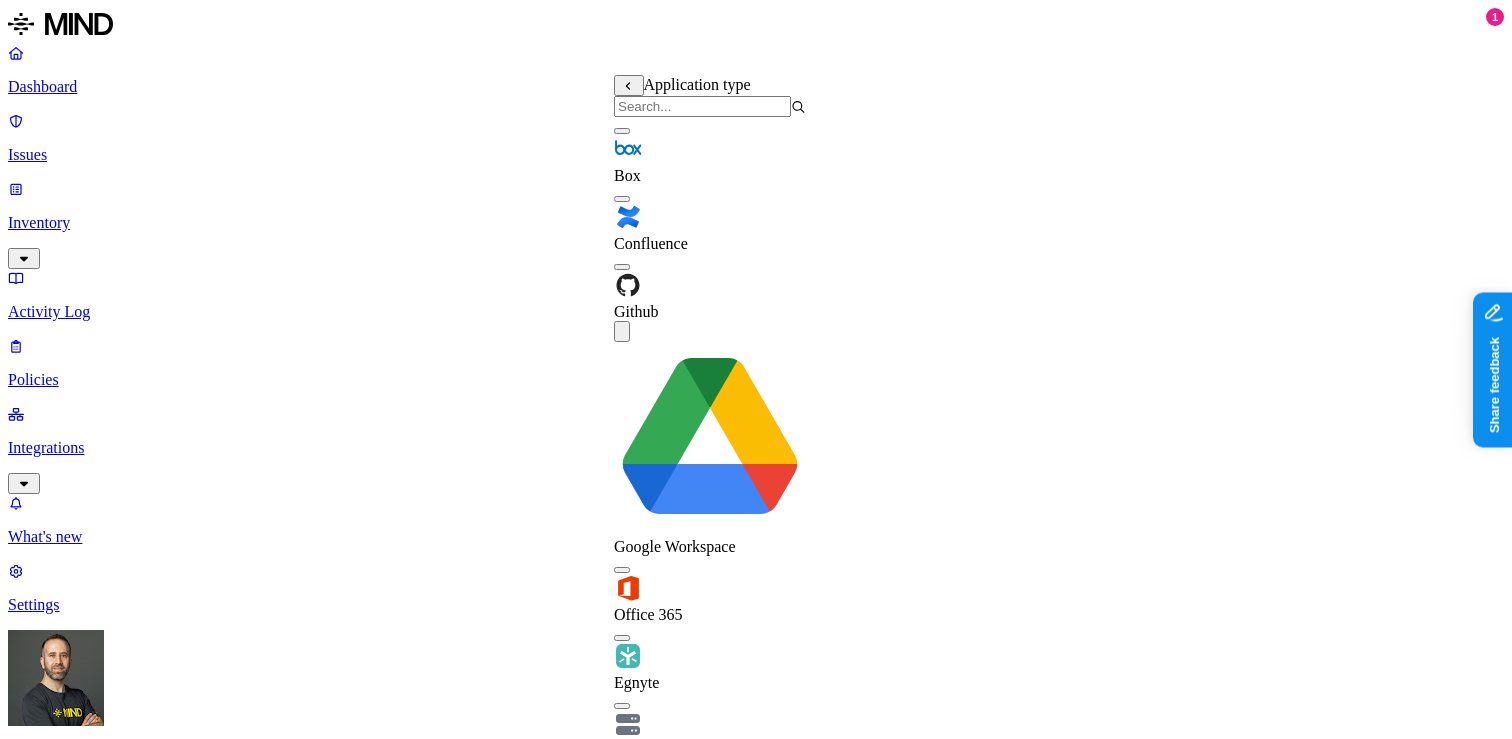 click at bounding box center [622, 570] 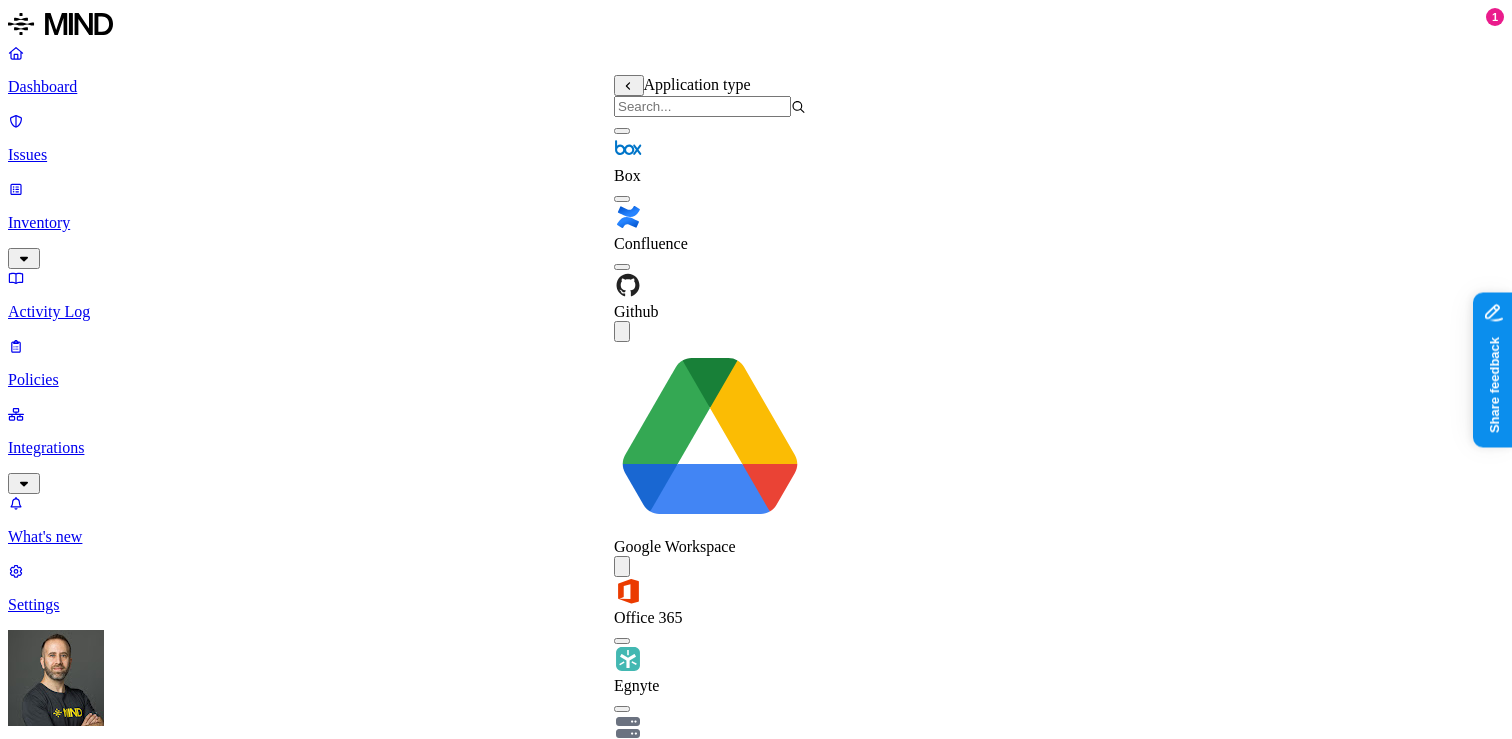 click at bounding box center [622, 566] 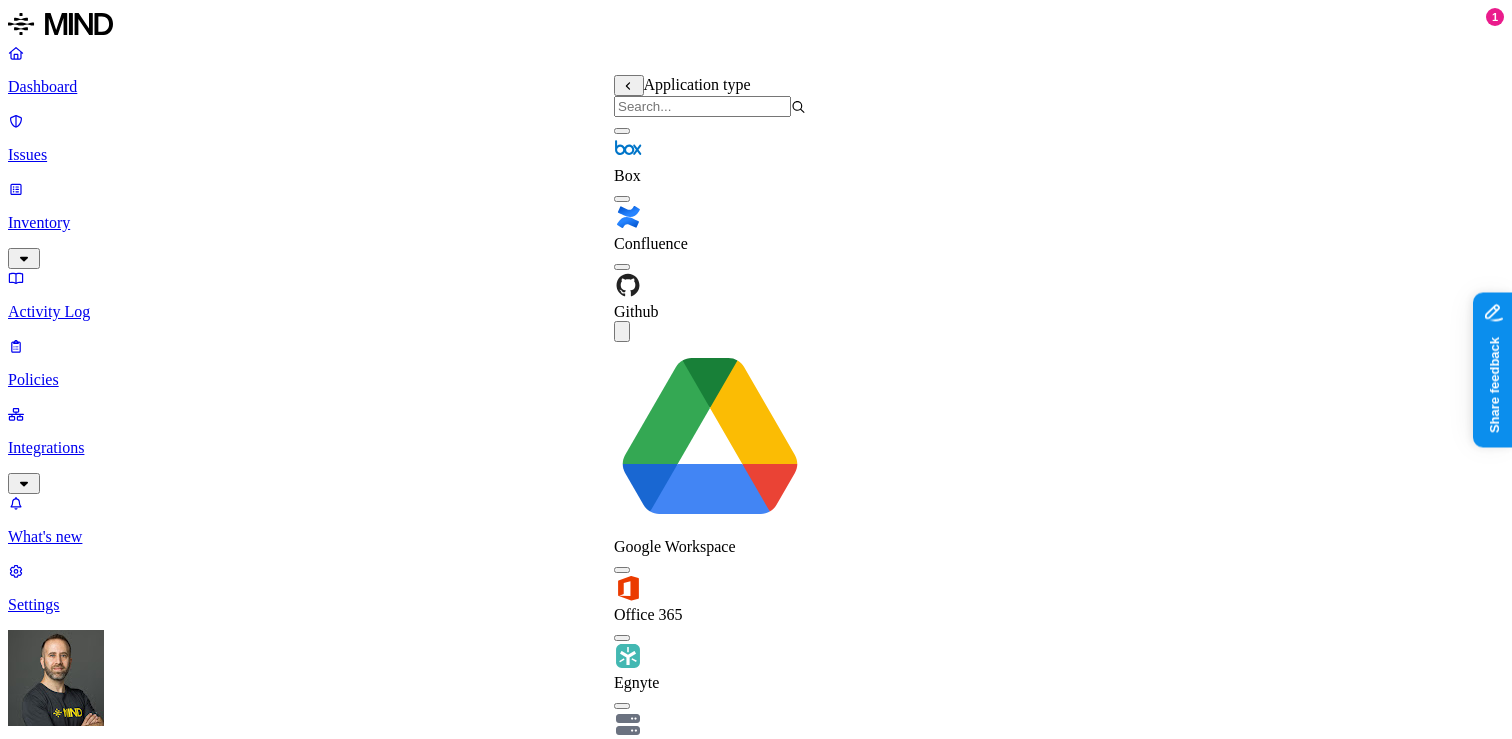 click at bounding box center (622, 774) 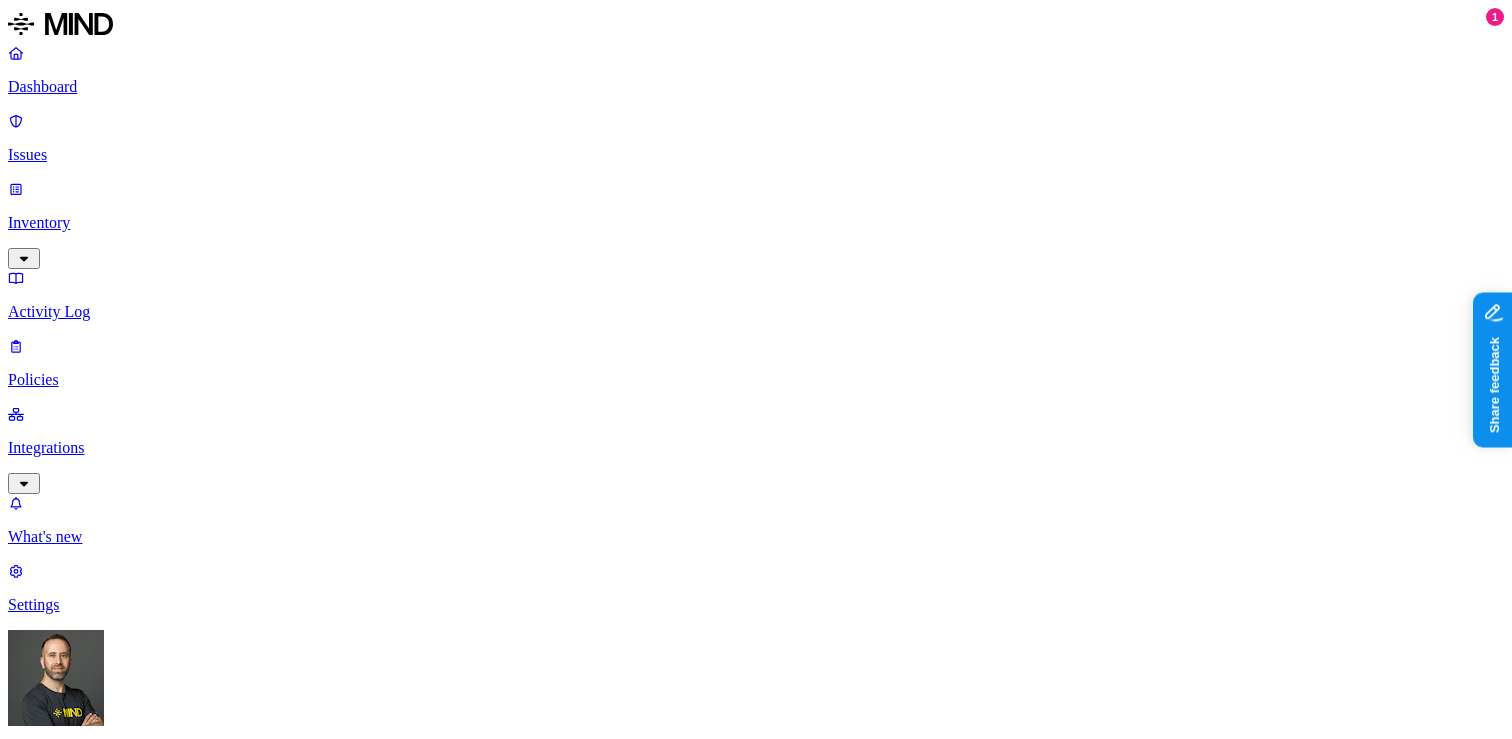 click 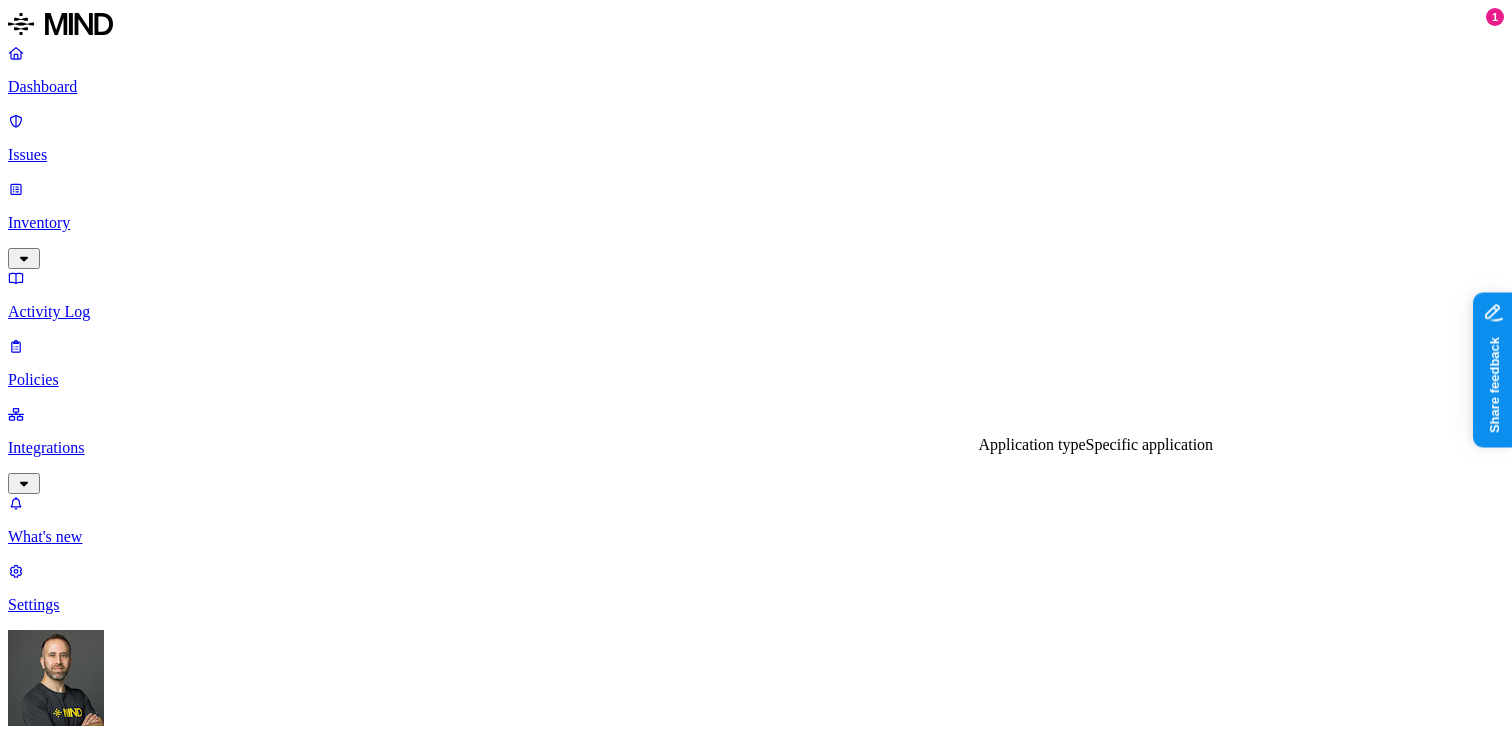 click on "Specific application" at bounding box center (1150, 444) 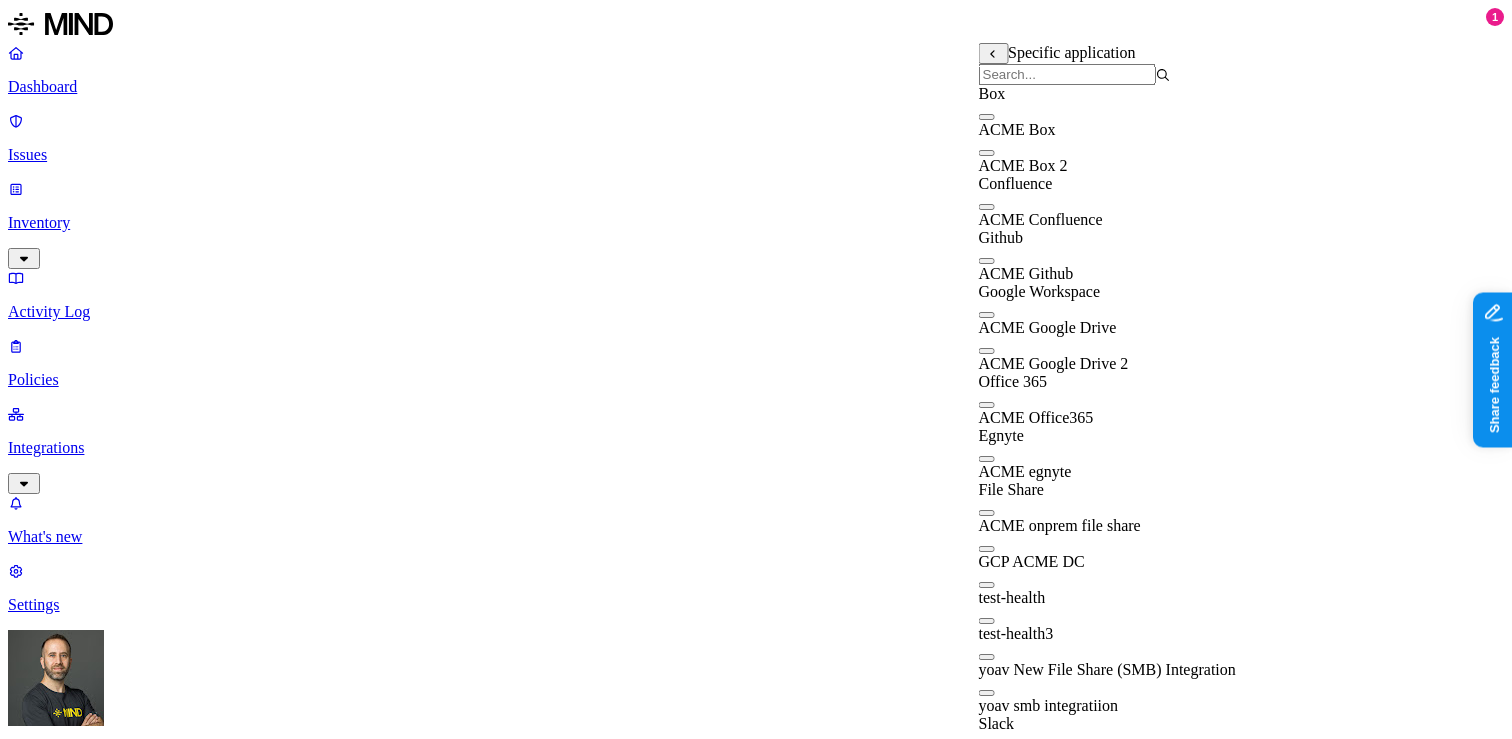 scroll, scrollTop: 162, scrollLeft: 0, axis: vertical 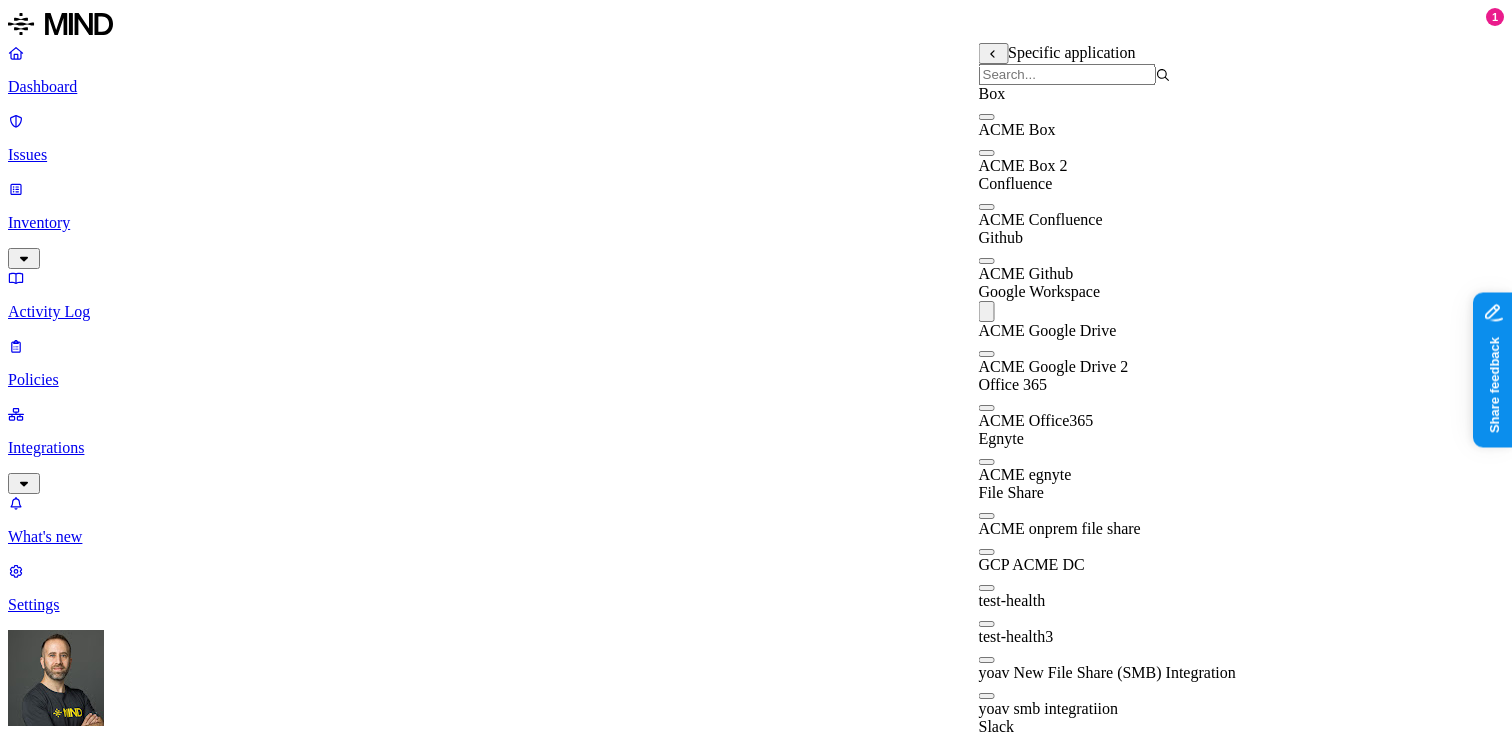 click on "Policy name   Severity Select severity Low Medium High Critical   Description (Optional) Policy type Exfiltration Prevent sensitive data uploads Endpoint Exposure Detect sensitive data exposure Cloud Condition Define the data attributes, access levels, and data source locations that should trigger this exposure policy.  Note: A condition that matches any data with any access level is not valid, as it is too broad. For more details on condition guidelines, please refer to the   documentation DATA WHERE Data type is any of SSN, Password, IBAN ACCESS WHERE External access is mikkel.aarup.hansen@gmail.com OR Public access is Anyone with link OR Risky user access is True LOCATION WHERE Application type is any of Google Workspace, Slack   Notifications Method None None Maya Raz prod-164.westus prod-82.westus test-avigail email test dadaa MH Teams test 2-25 dlp-ops test test-2 test-3 DLP Ops 2025 MH N EU Webhook - test webhook testing new-schema-test MH Webhook test site bad SOC Email DL lol itay aviran My Email" at bounding box center (756, 1635) 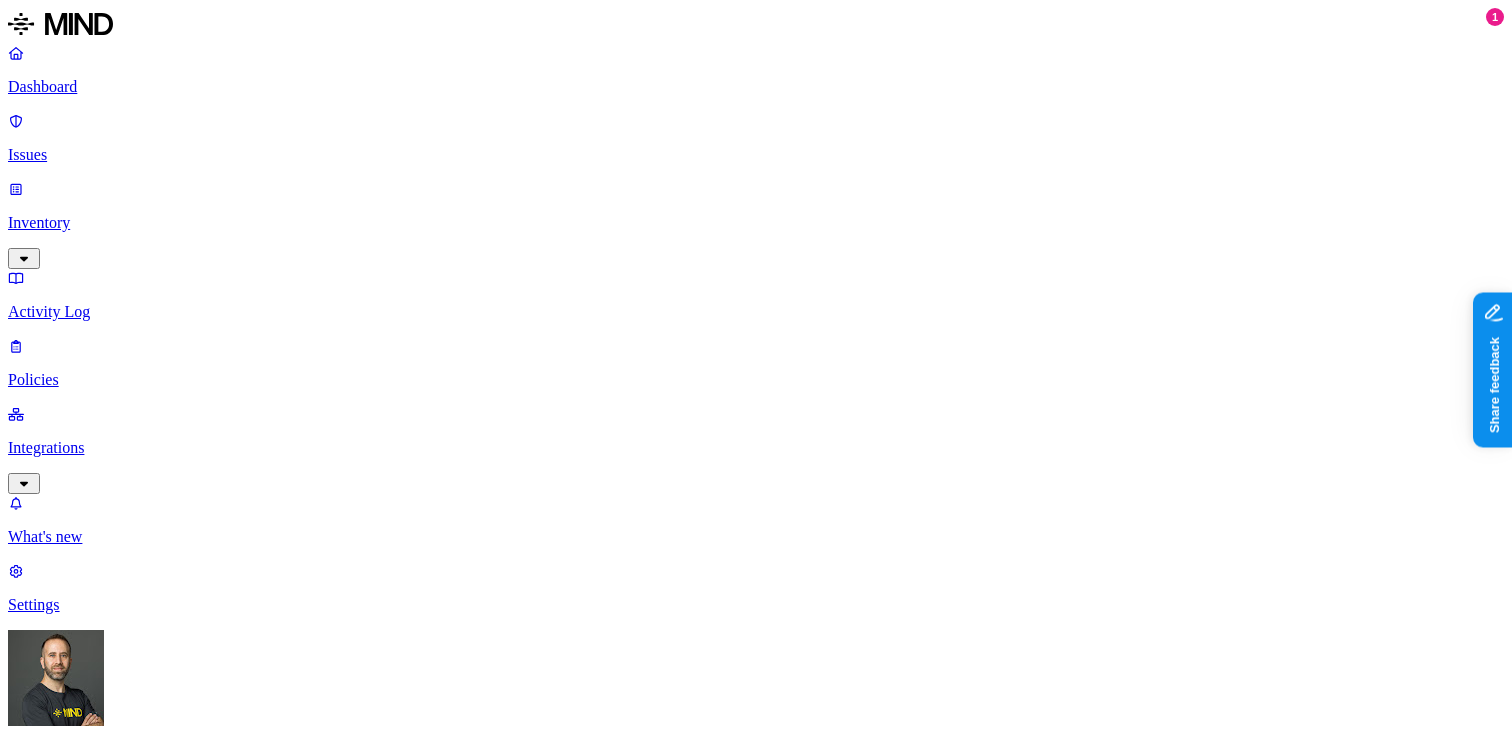 scroll, scrollTop: 292, scrollLeft: 0, axis: vertical 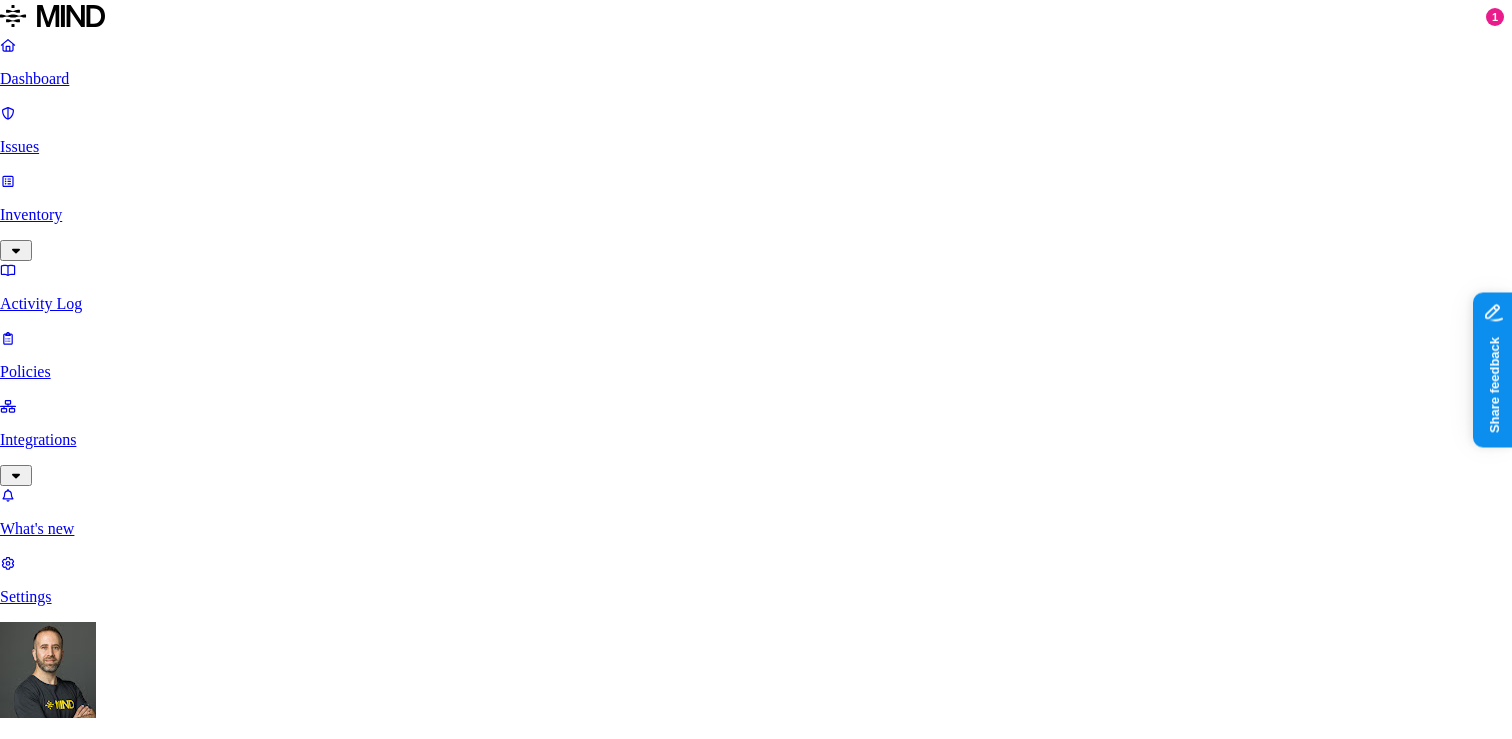 click on "Cancel" at bounding box center [29, 2625] 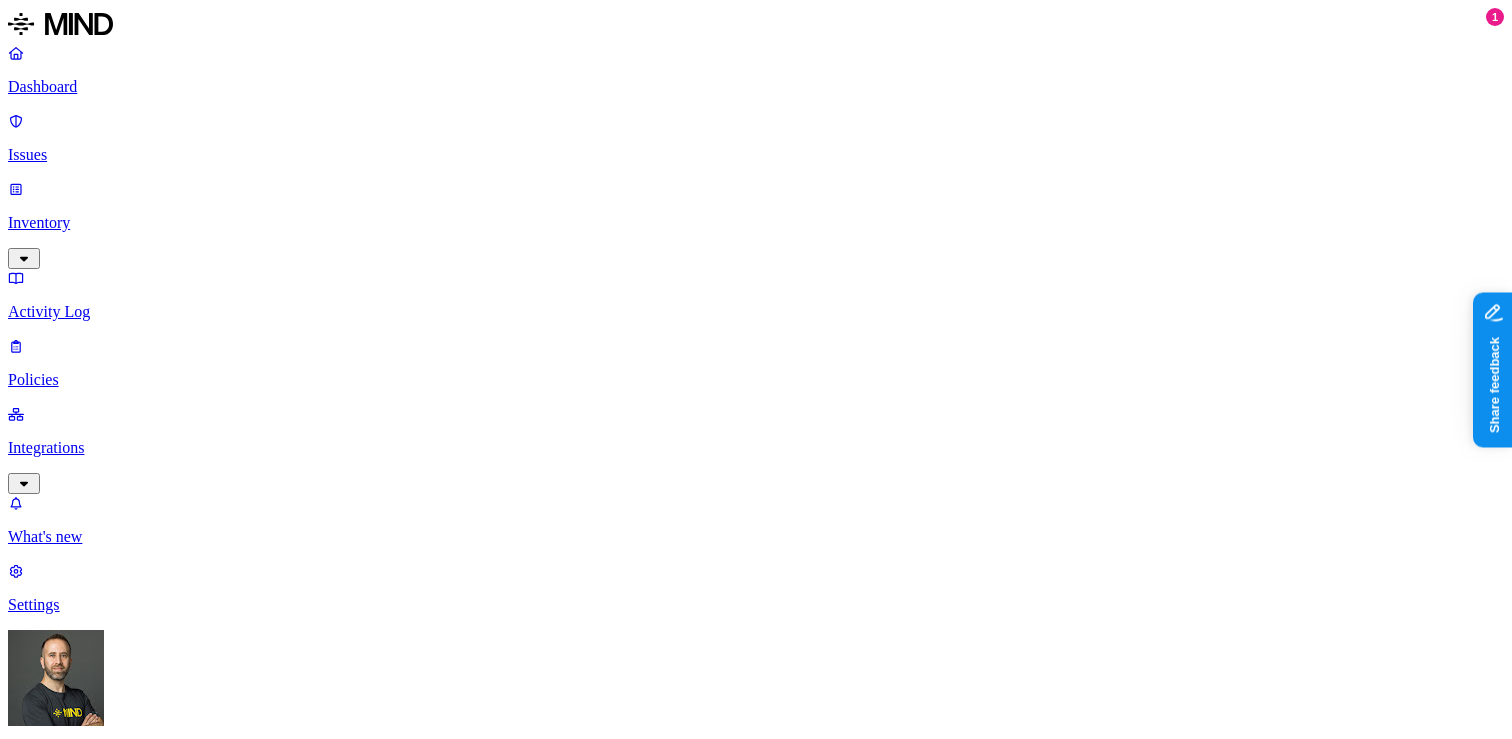 click at bounding box center [756, 1157] 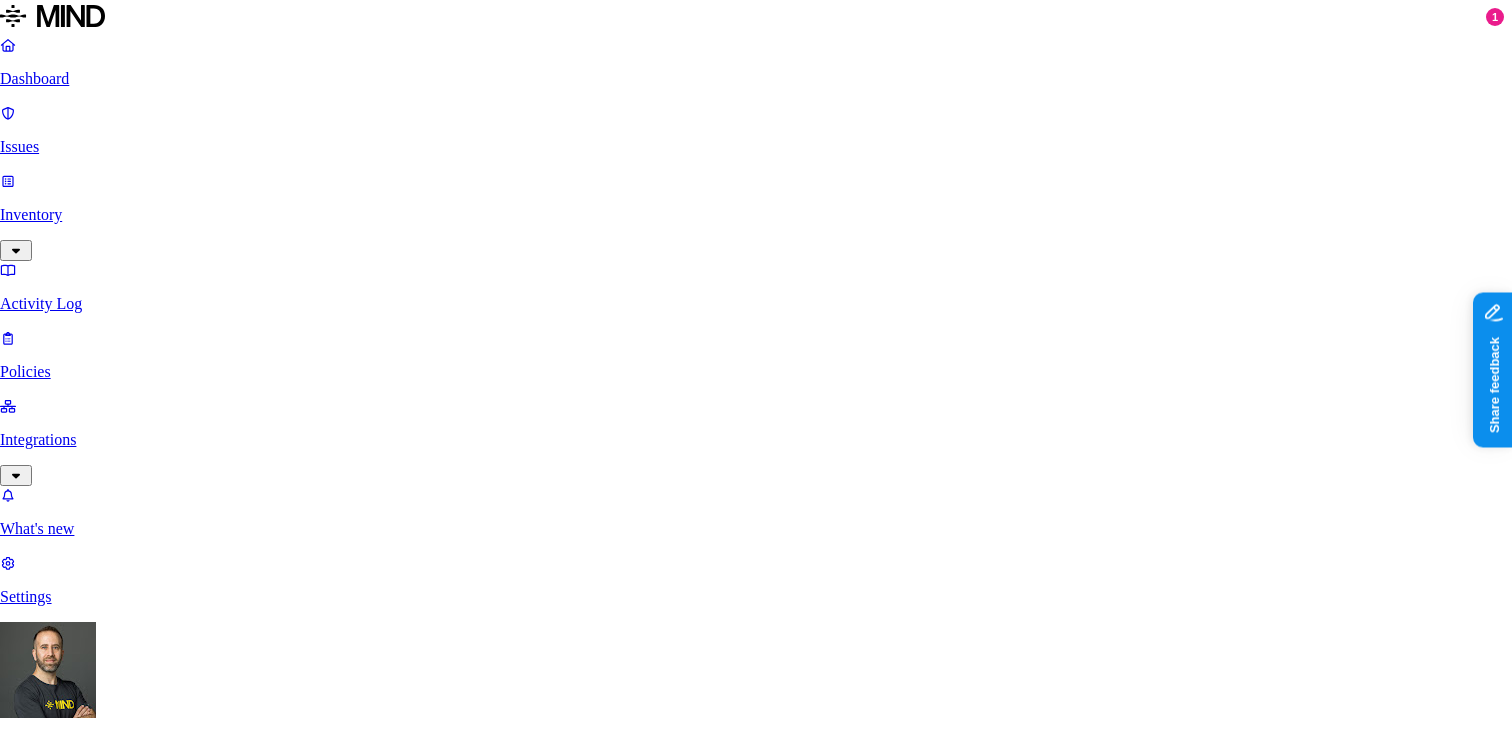 click on "Confirm" at bounding box center [89, 2625] 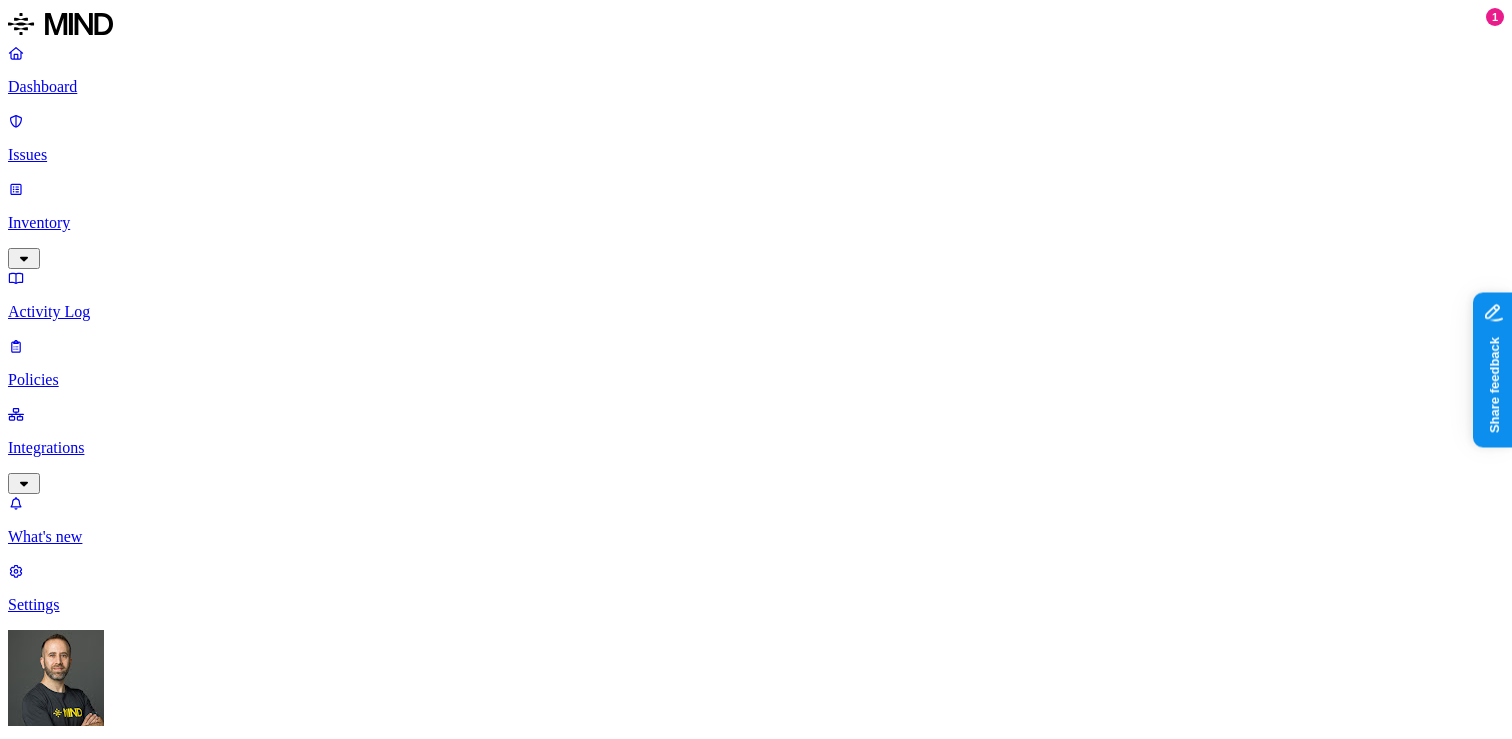 scroll, scrollTop: 613, scrollLeft: 0, axis: vertical 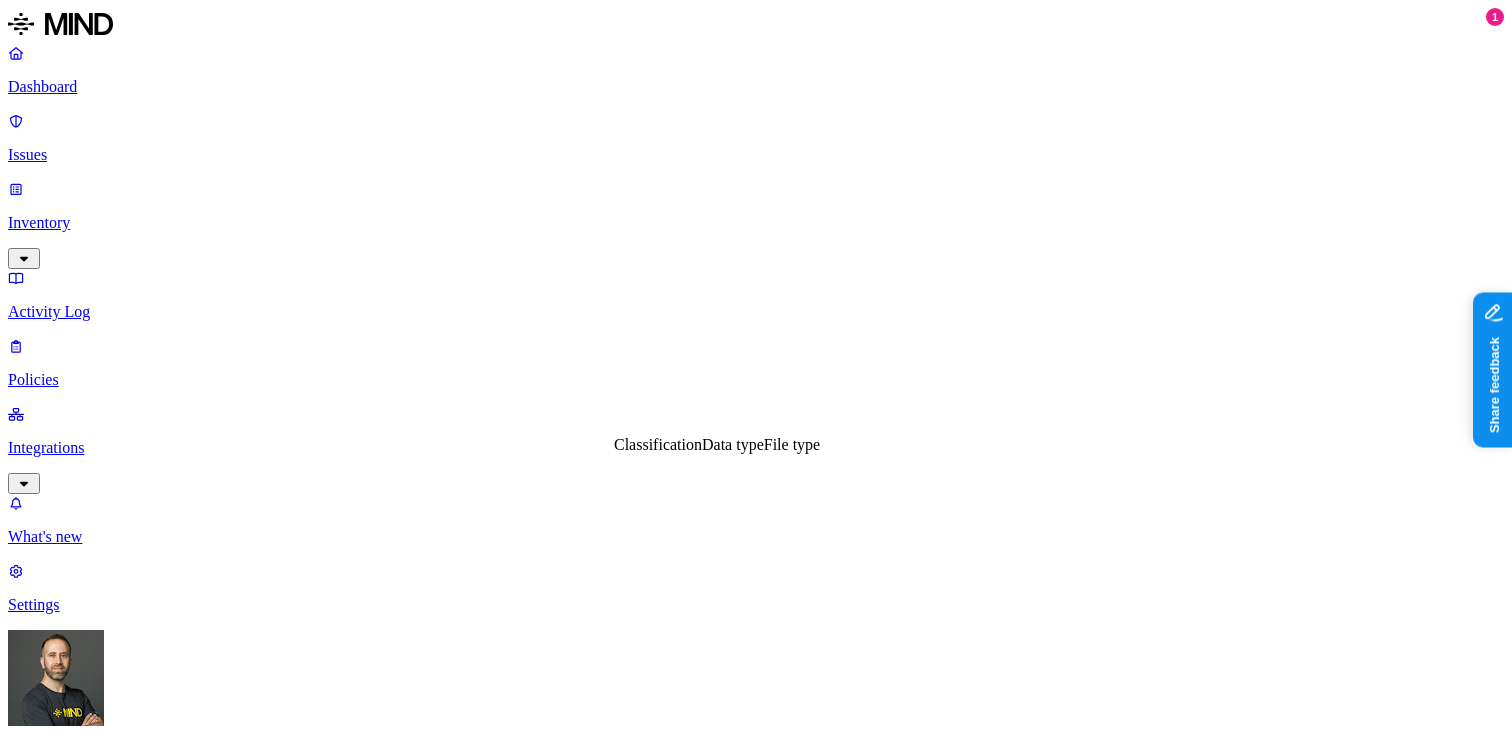 click on "Classification" at bounding box center (658, 444) 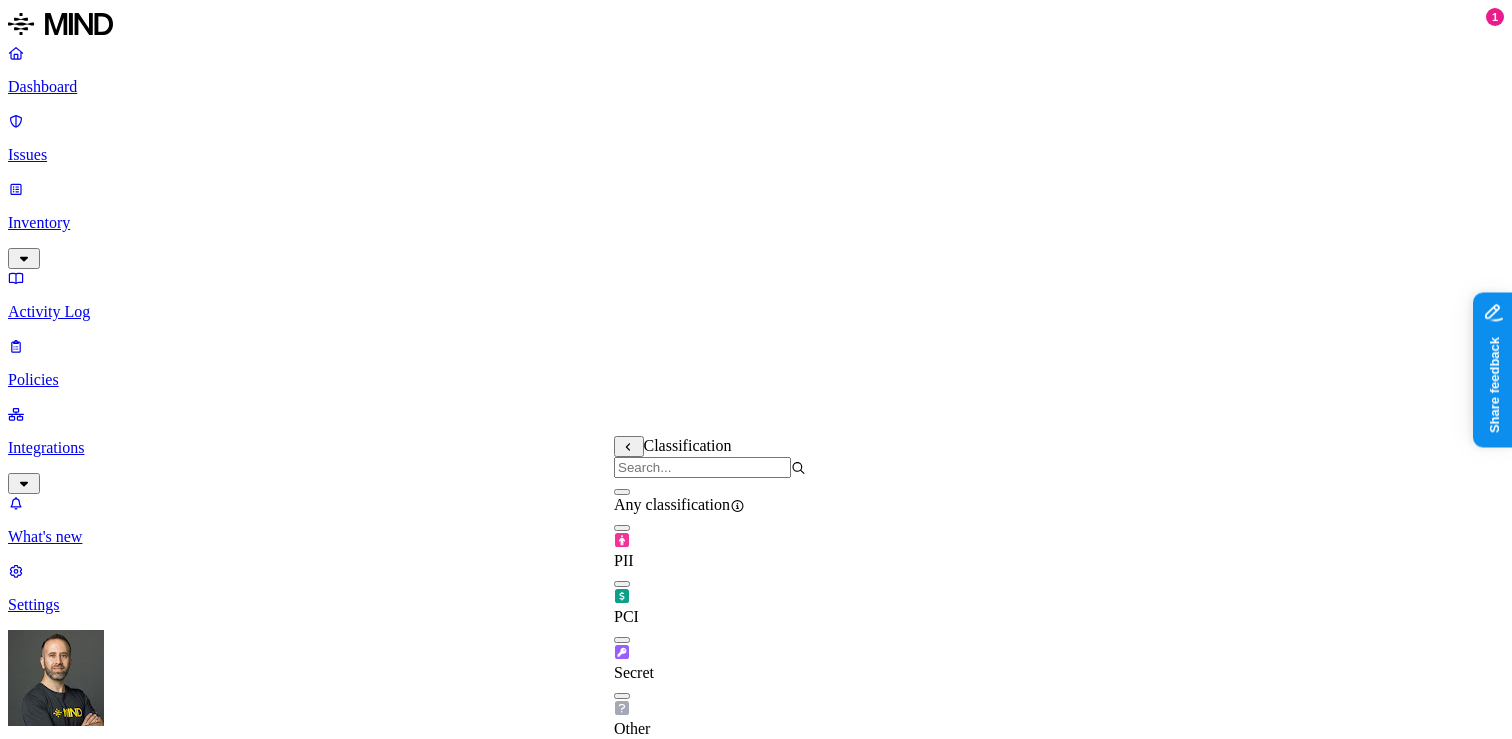 click 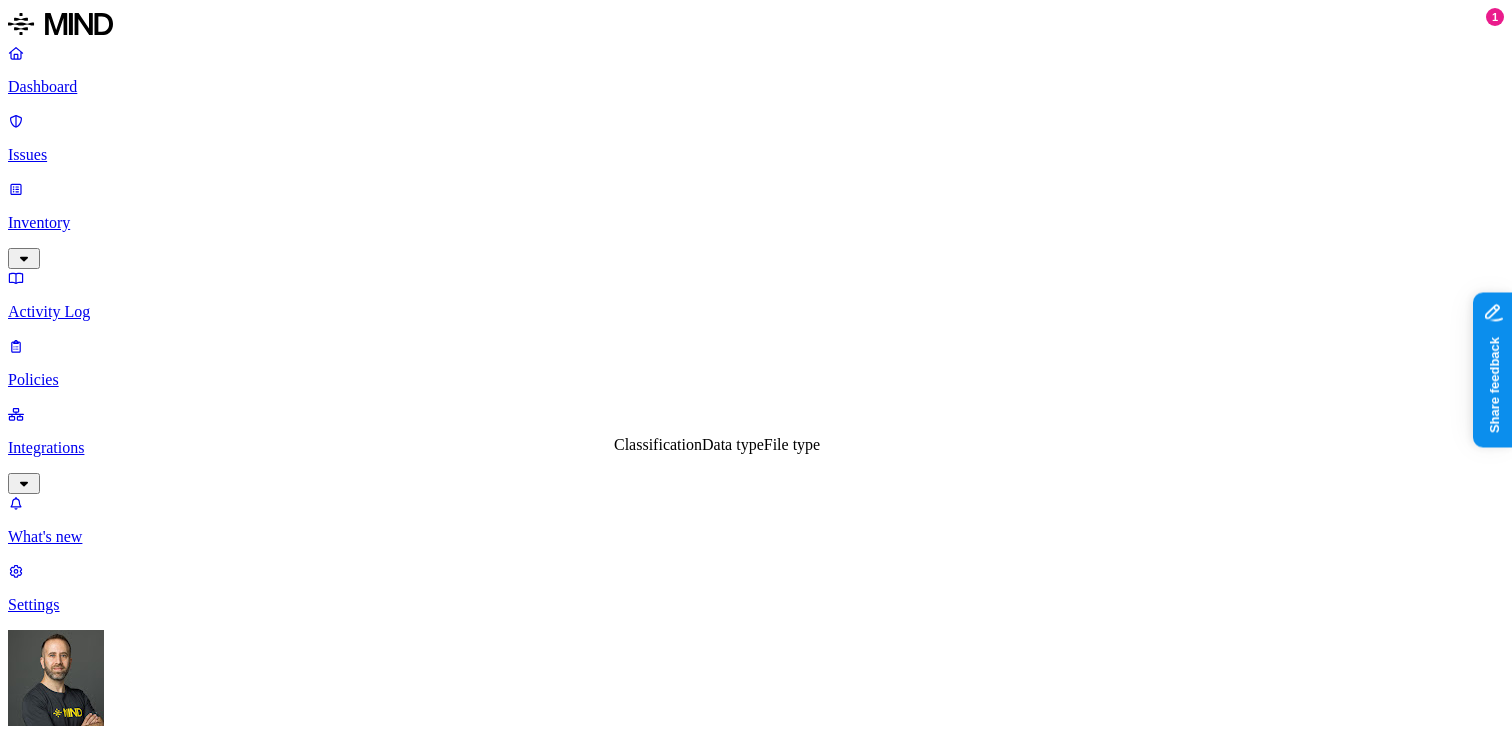 click on "Data type" at bounding box center [733, 444] 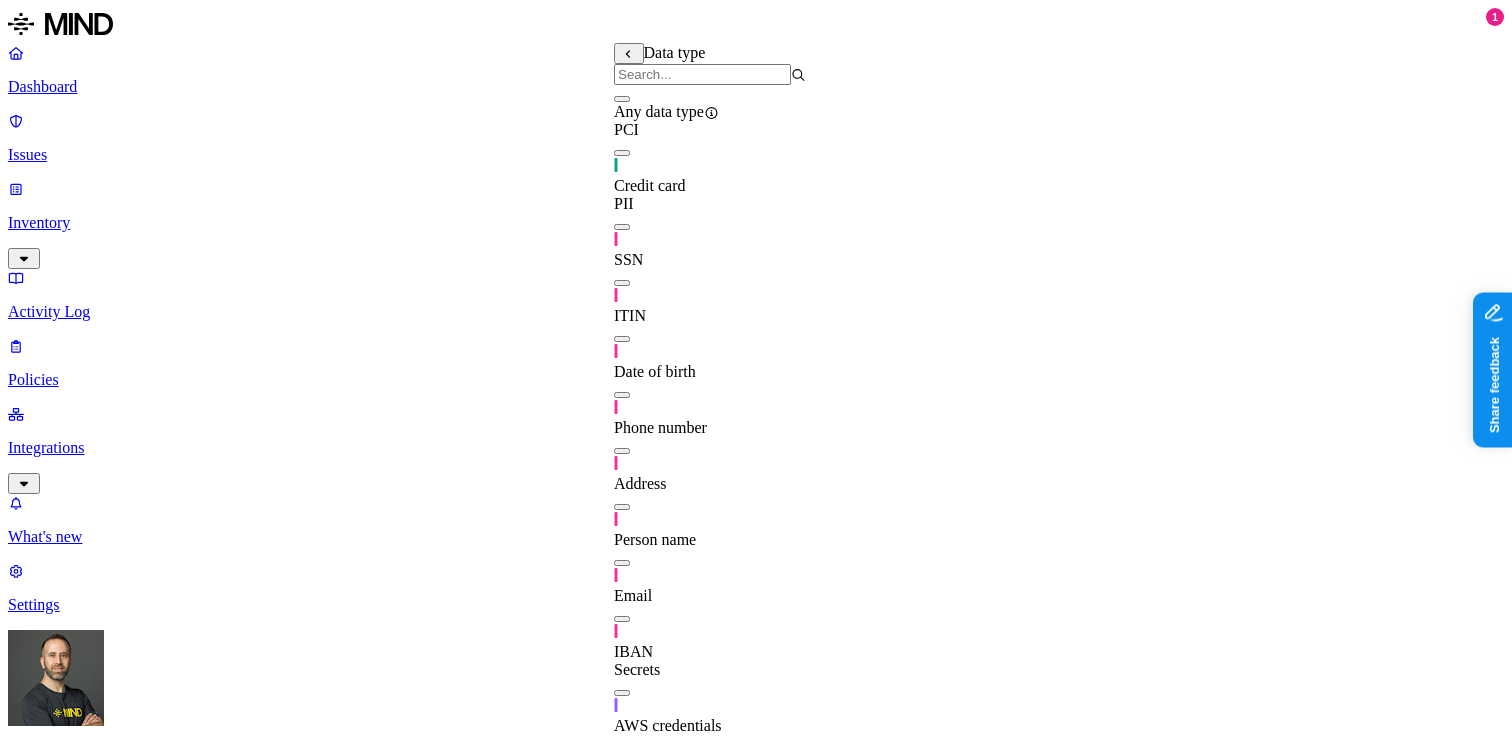 scroll, scrollTop: 0, scrollLeft: 0, axis: both 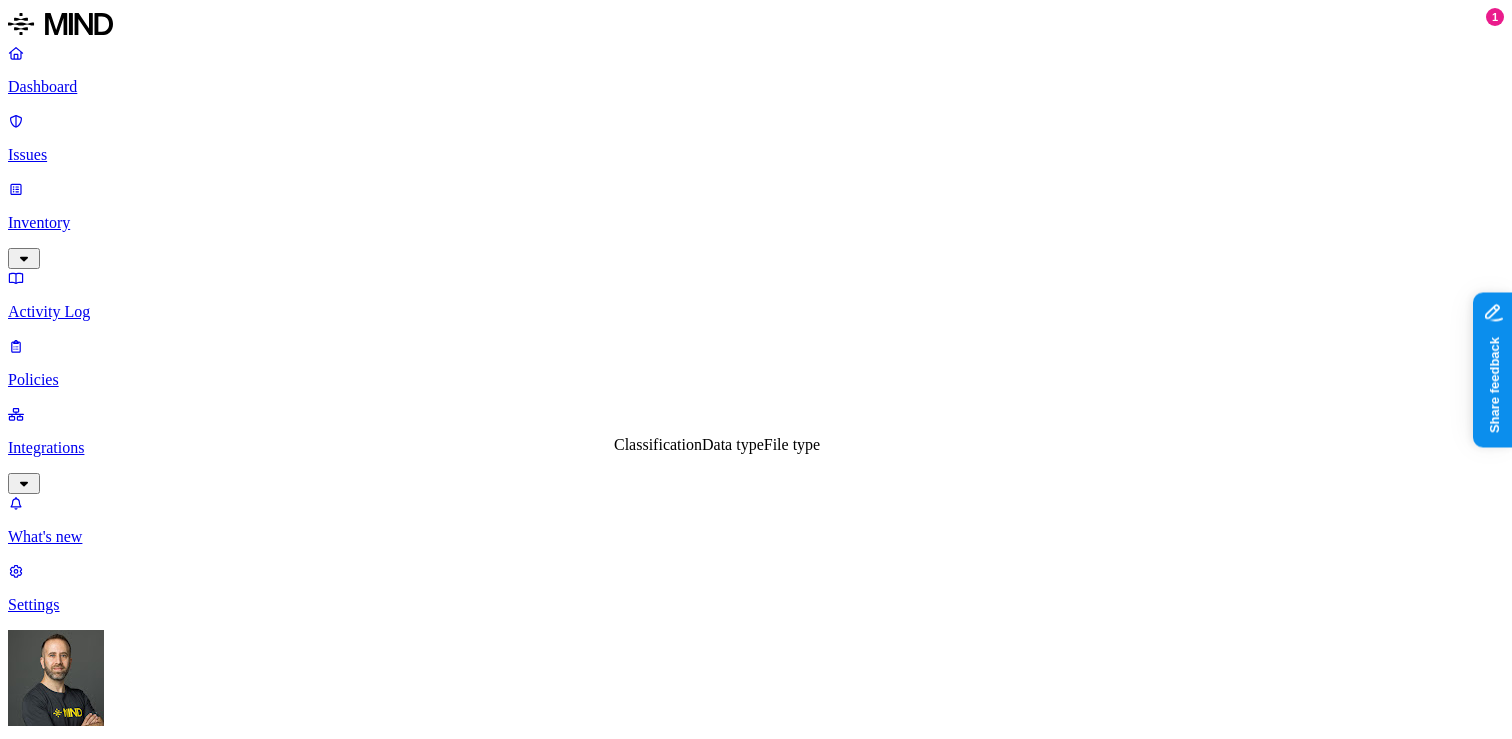 click on "DATA Any ACCESS Any LOCATION Any" at bounding box center (756, 1533) 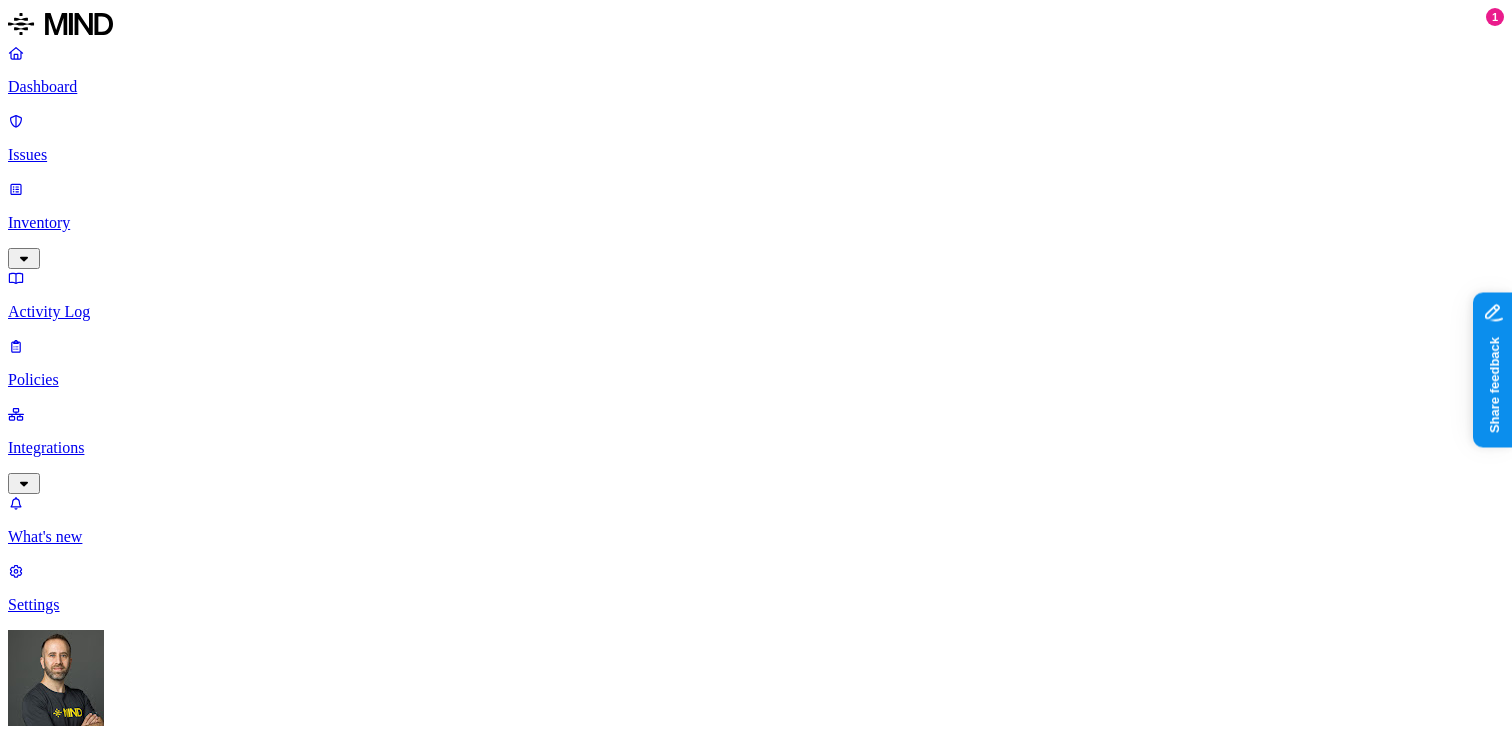 click 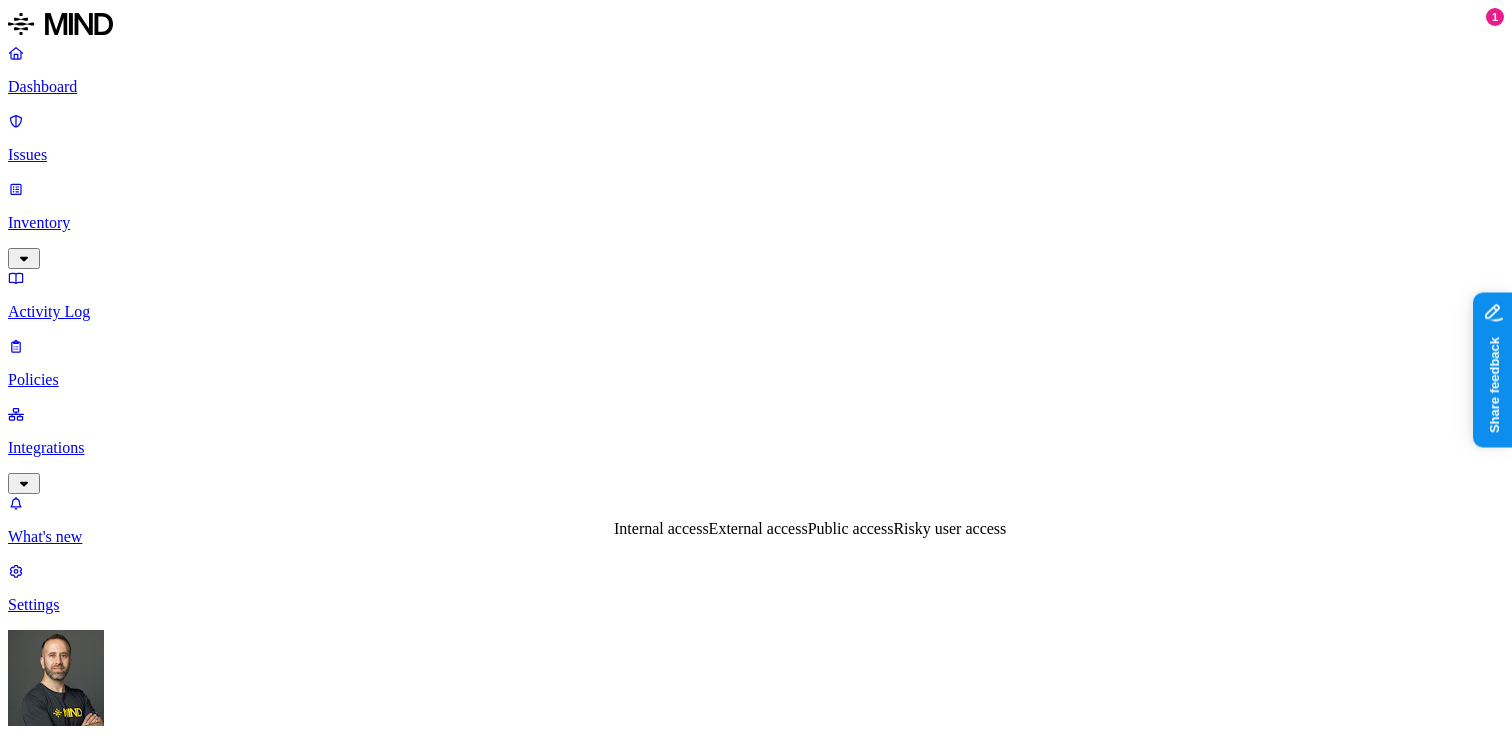 click on "DATA Any ACCESS Any LOCATION Any" at bounding box center (756, 1533) 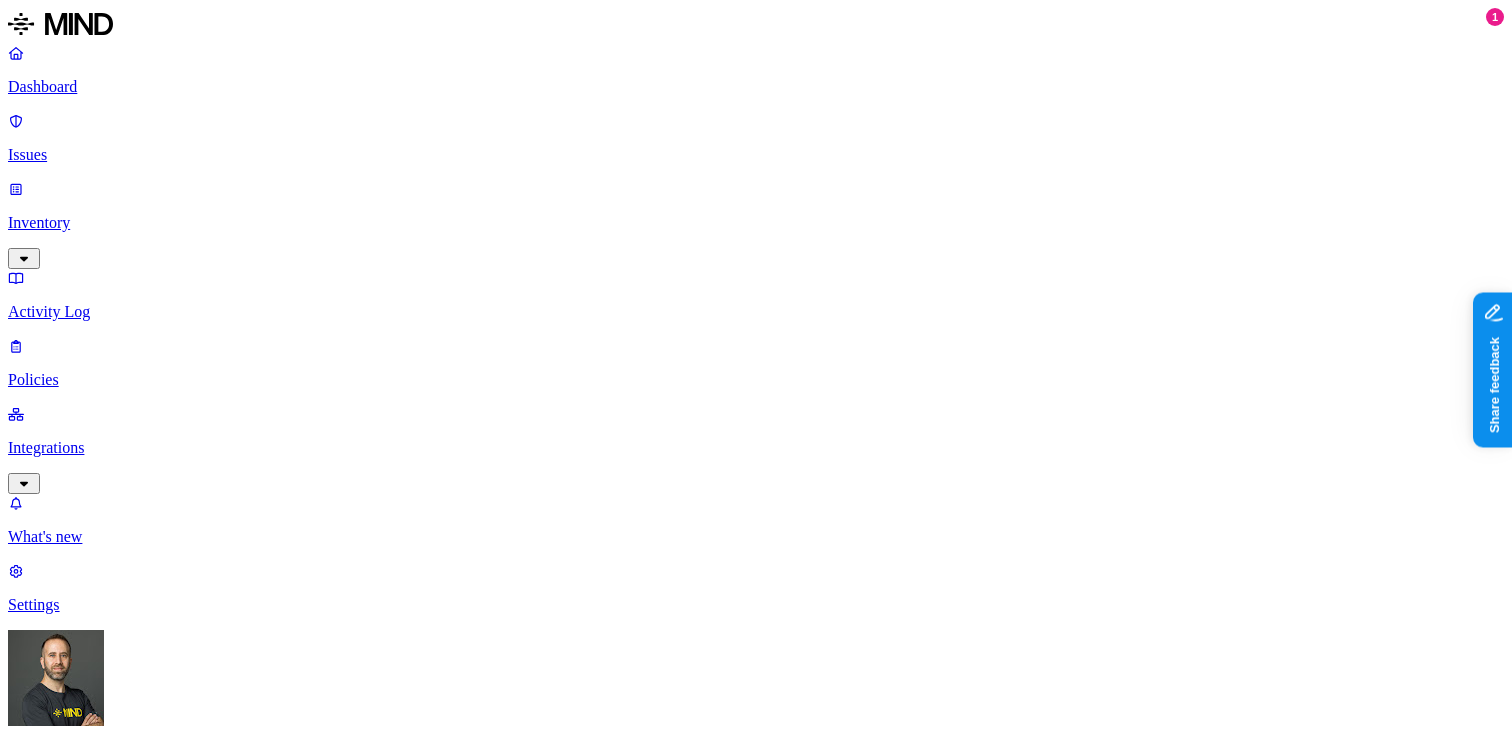 click 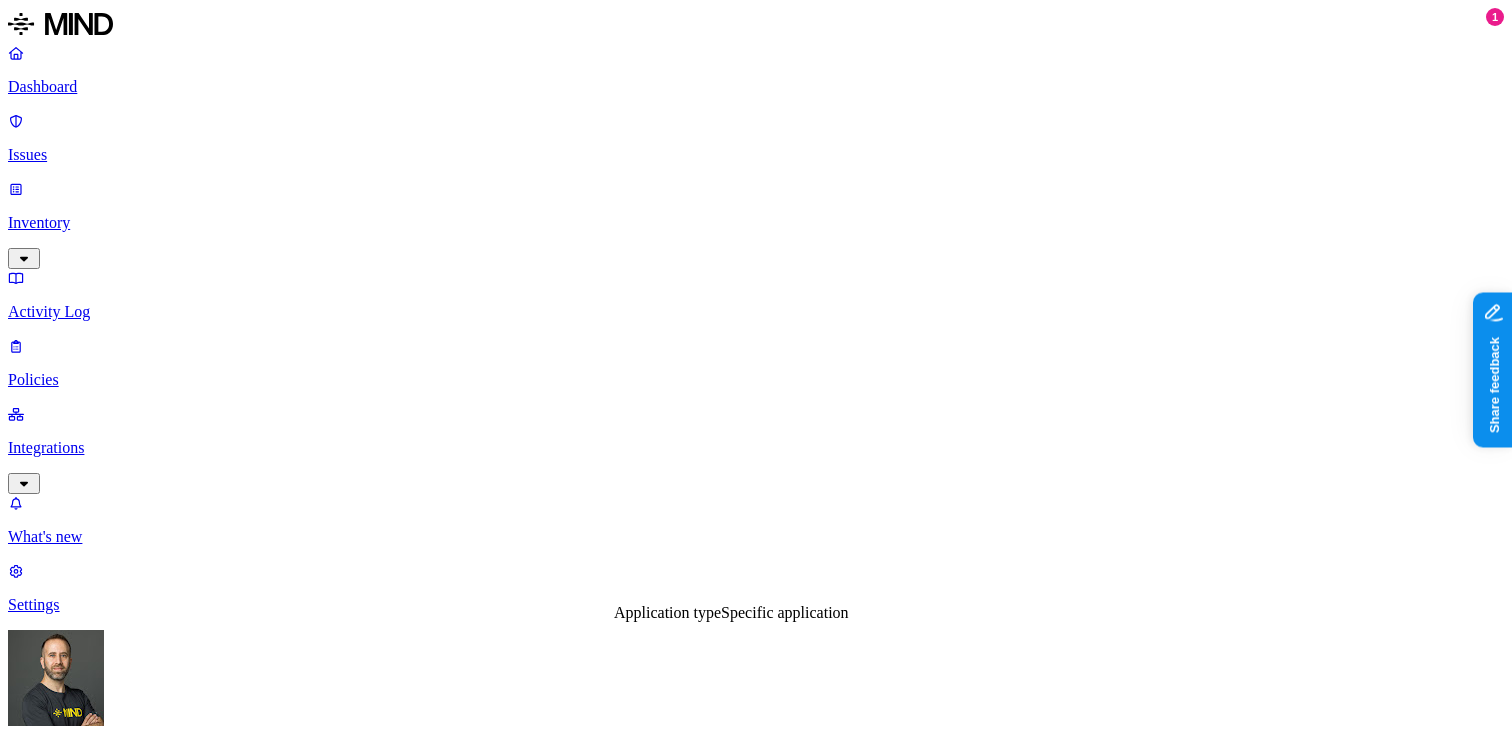 click on "Specific application" at bounding box center (785, 612) 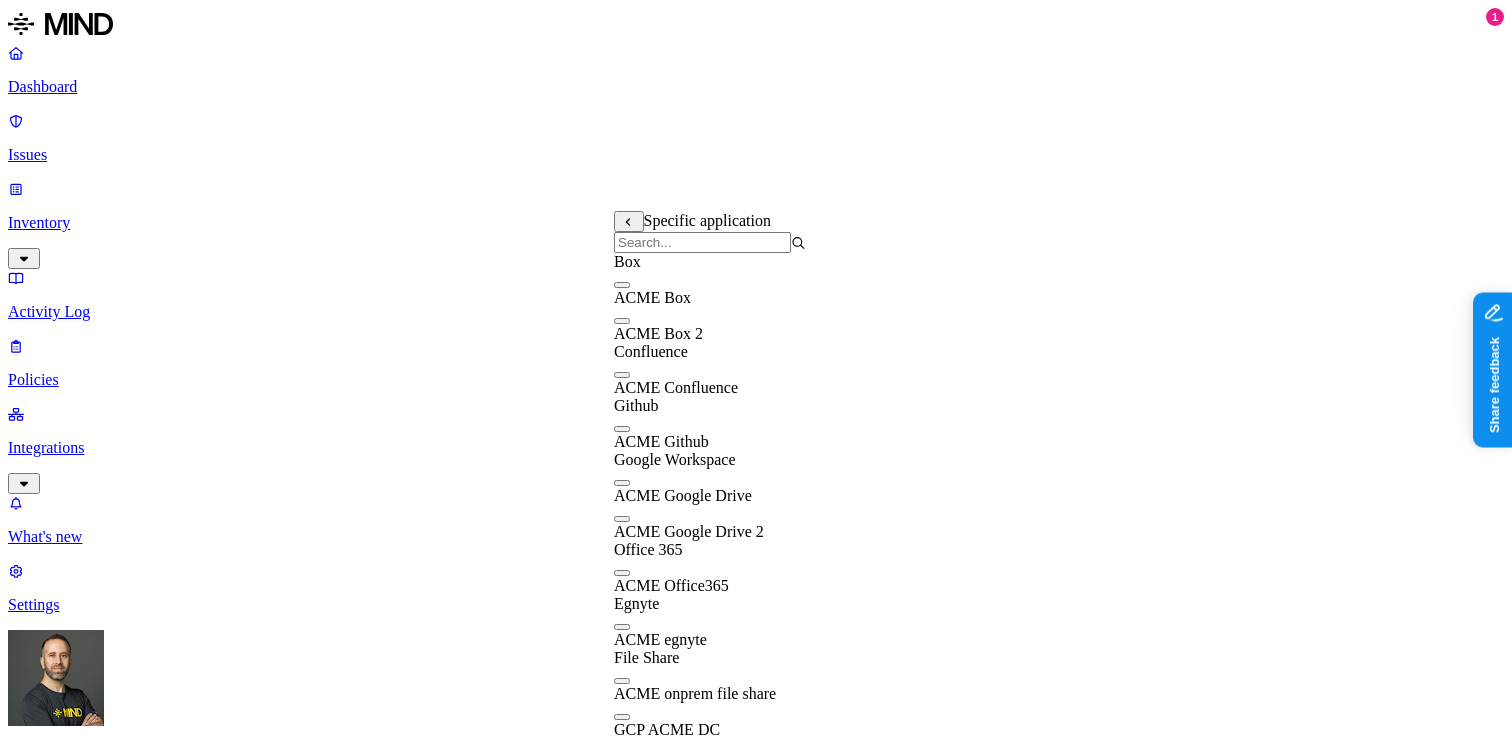 scroll, scrollTop: 192, scrollLeft: 0, axis: vertical 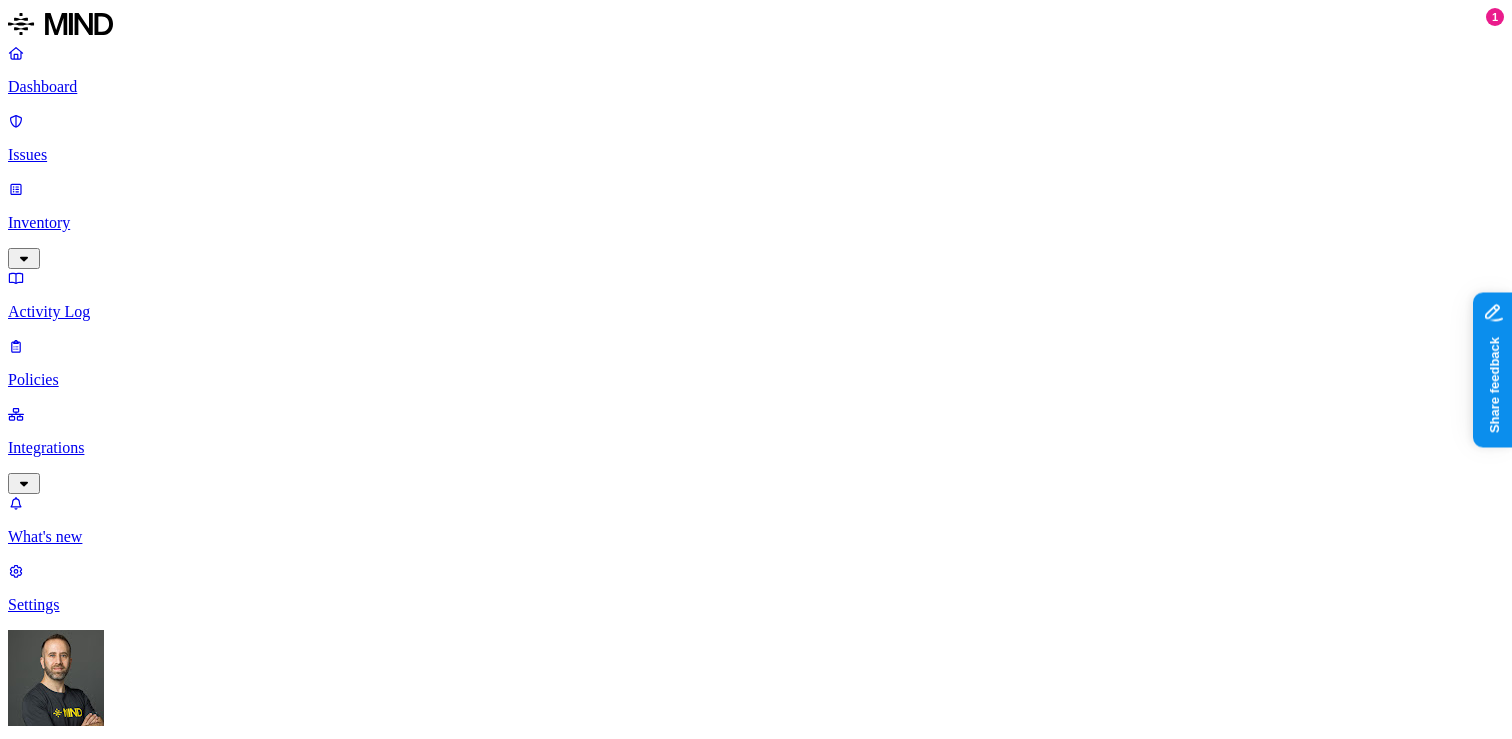 click 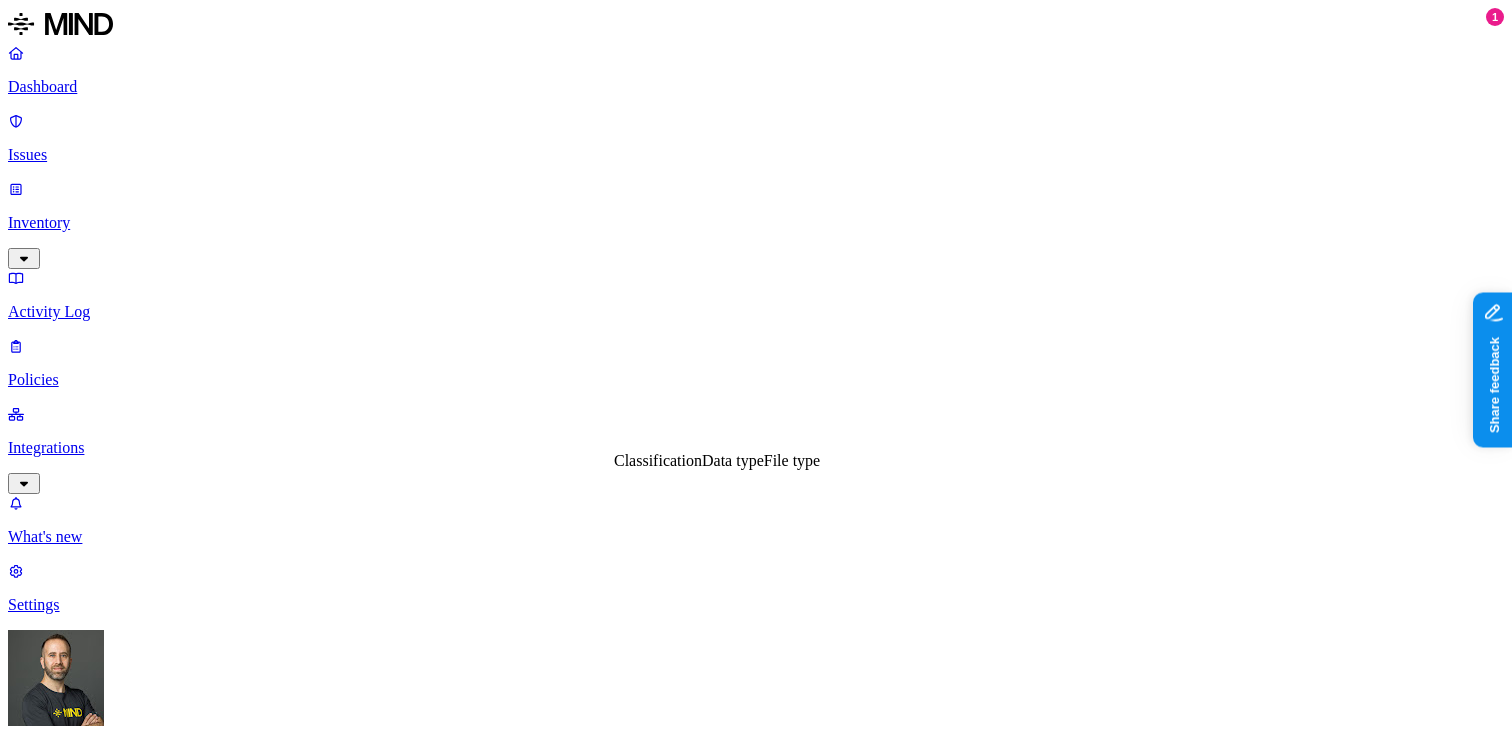 click on "File type" at bounding box center (792, 460) 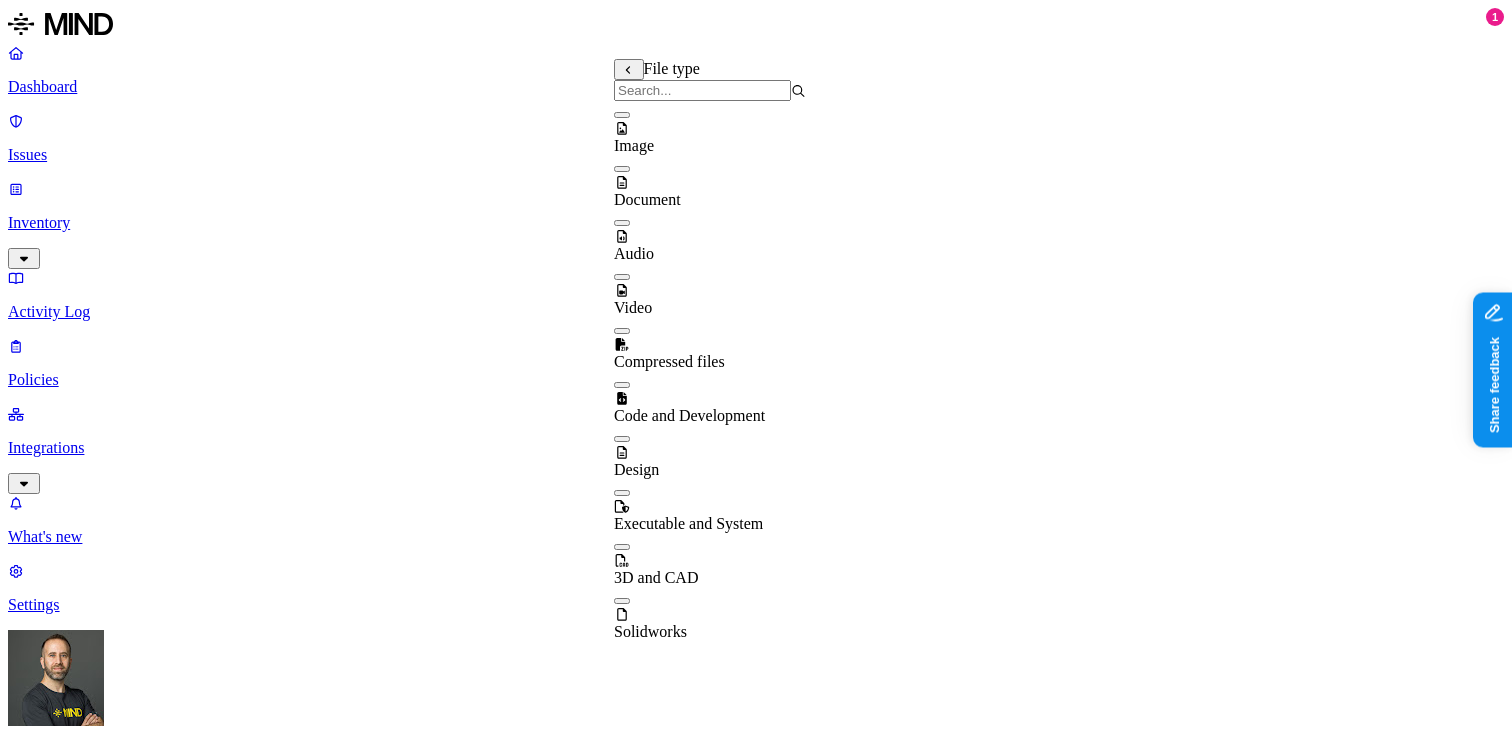 click 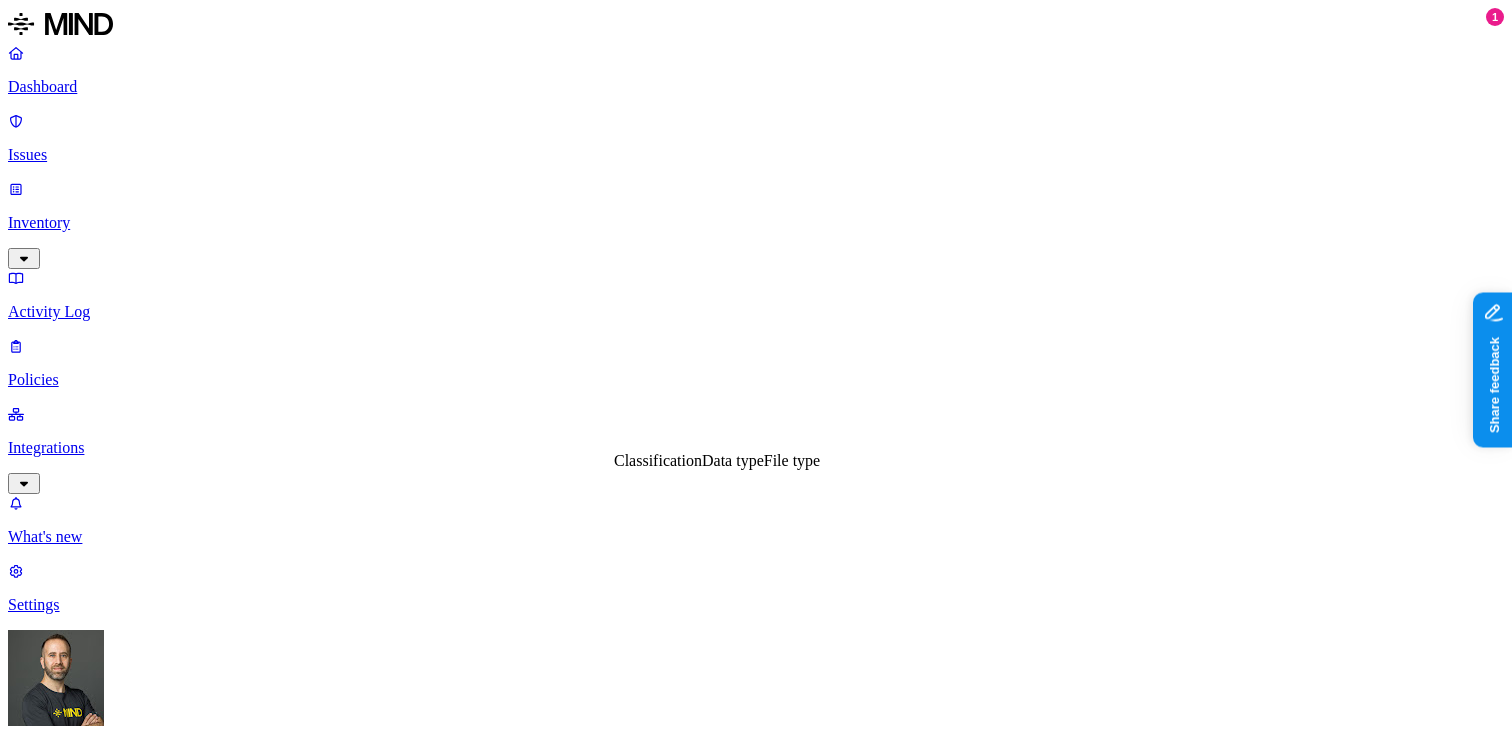 click on "New policy Policy name   Severity Select severity Low Medium High Critical   Description (Optional) Policy type Exfiltration Prevent sensitive data uploads Endpoint Exposure Detect sensitive data exposure Cloud Condition Define the data attributes, access levels, and data source locations that should trigger this exposure policy.  Note: A condition that matches any data with any access level is not valid, as it is too broad. For more details on condition guidelines, please refer to the   documentation DATA Any ACCESS Any LOCATION Any   Notifications Method None None Maya Raz prod-164.westus prod-82.westus test-avigail email test dadaa MH Teams test 2-25 dlp-ops test test-2 test-3 DLP Ops 2025 MH N EU Webhook - test webhook testing new-schema-test MH Webhook test site bad SOC Email DL lol itay aviran hodbn@k14d.onmicrosoft.com My Email Tom MH Test 5-22-25 Automate remediation When issue is detected No action  No action  /Engage assignee Cancel Create" at bounding box center [756, 1400] 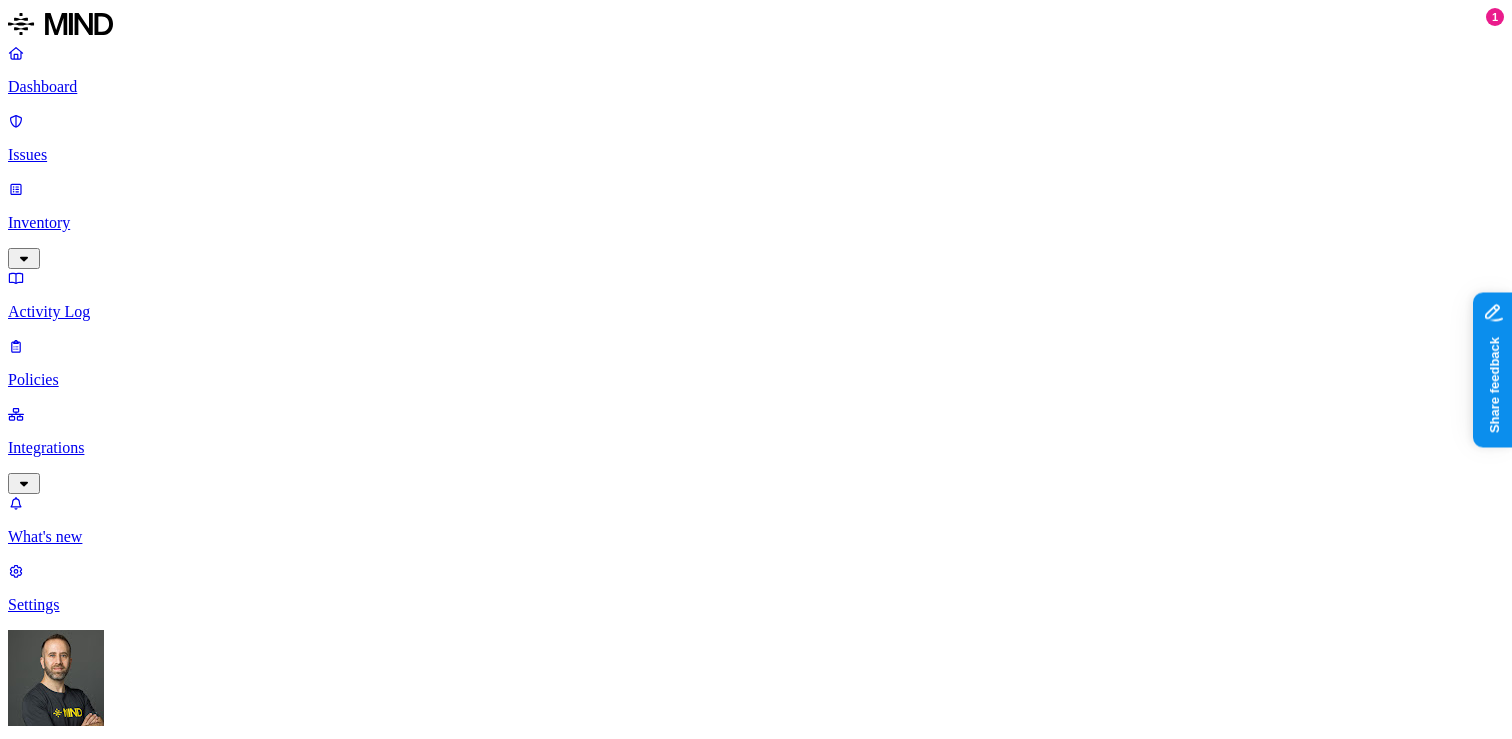 click at bounding box center (31, 1470) 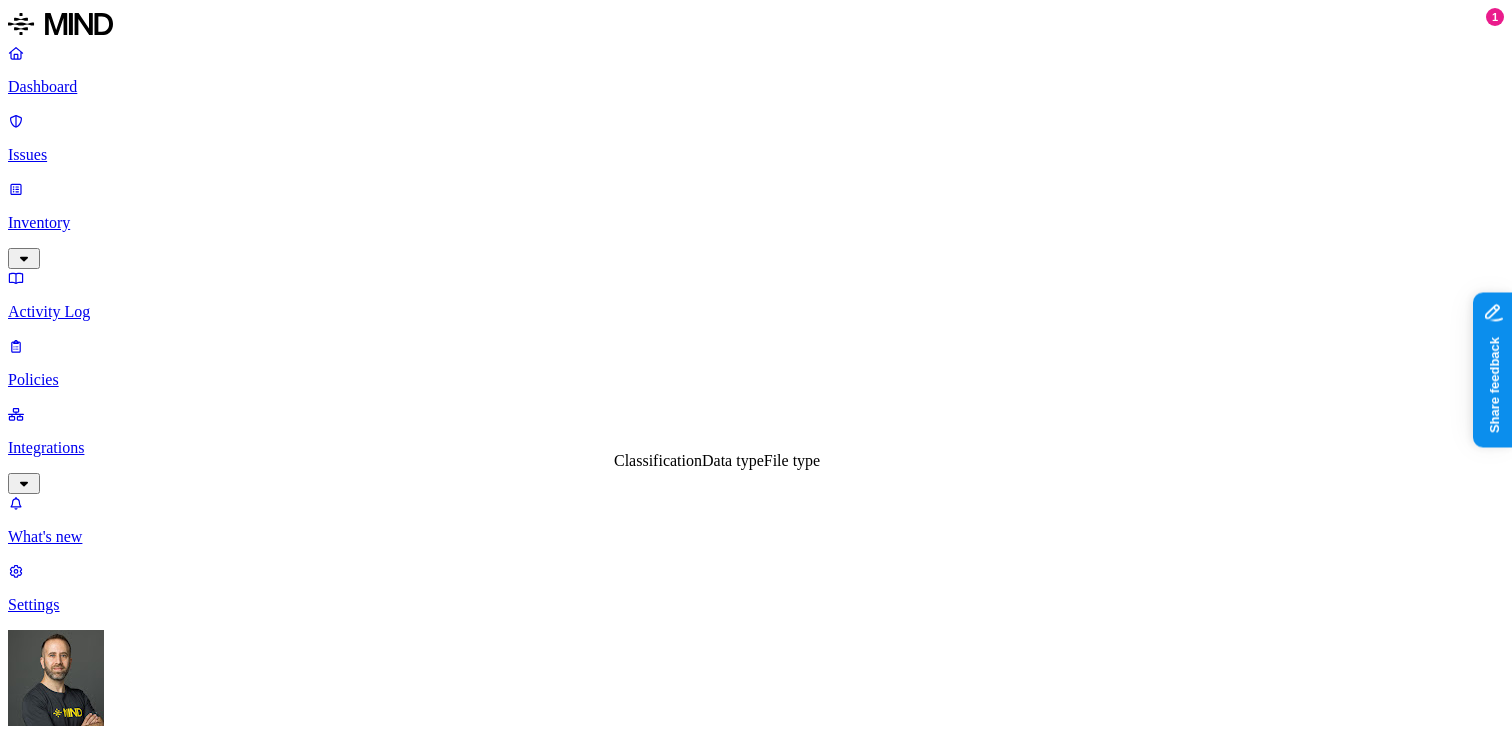 click on "File type" at bounding box center (792, 460) 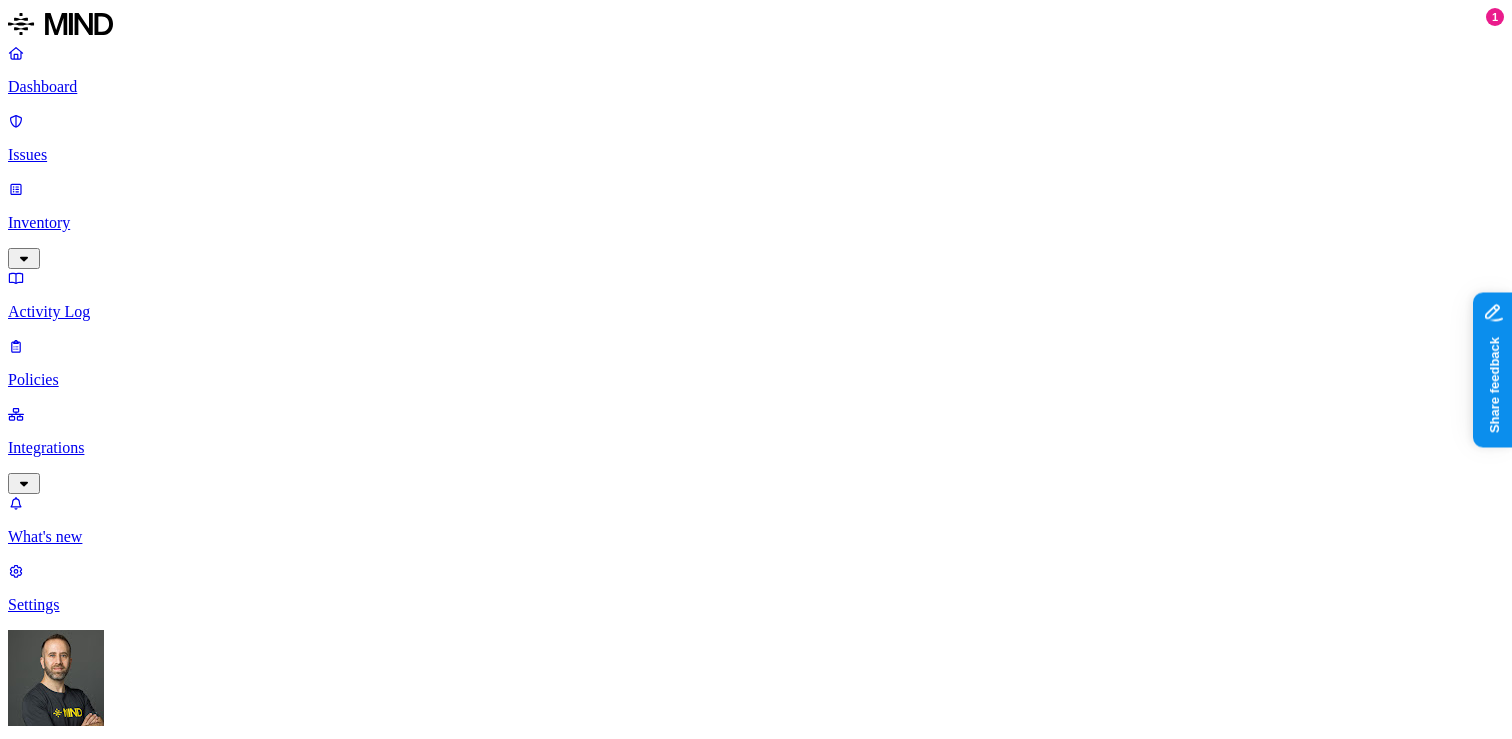 scroll, scrollTop: 0, scrollLeft: 0, axis: both 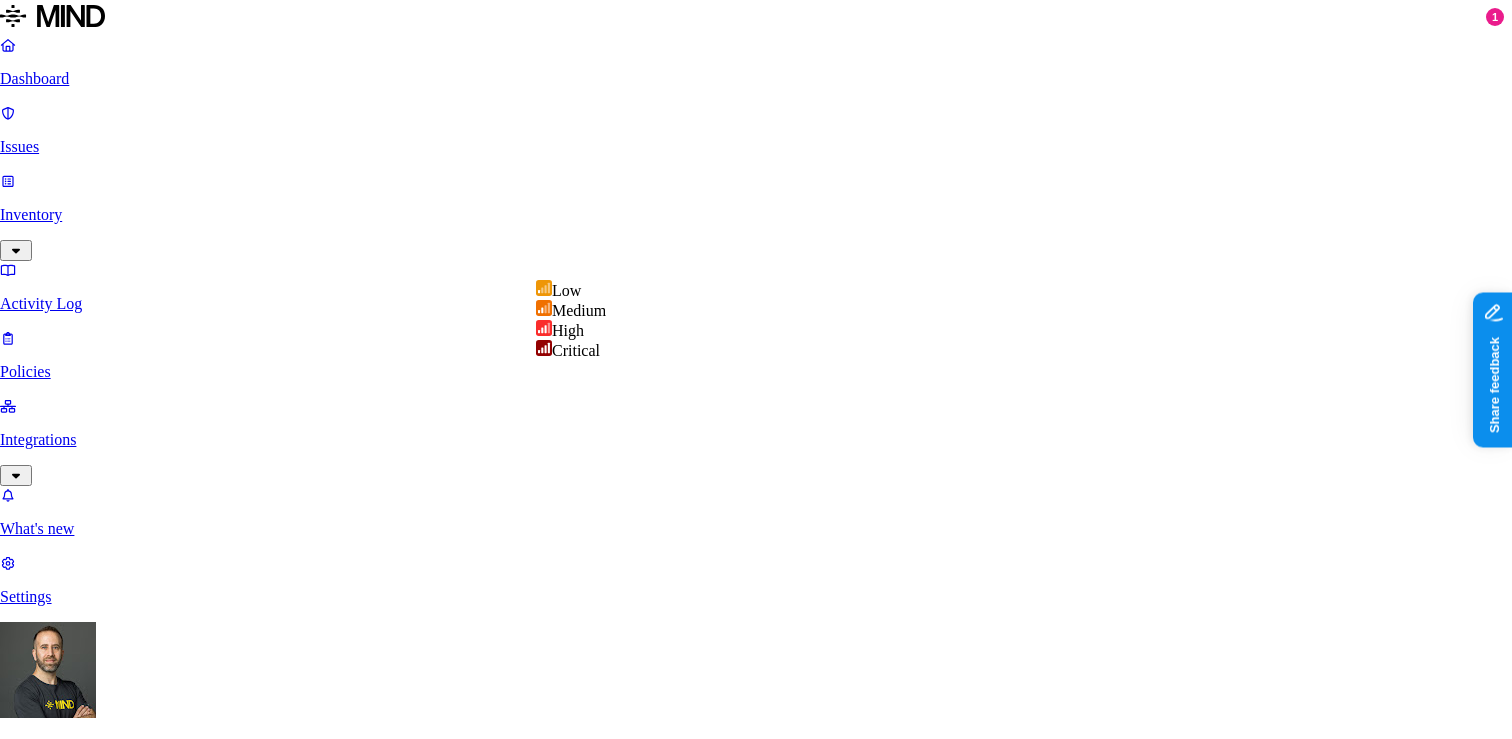 click on "Dashboard Issues Inventory Activity Log Policies Integrations What's new 1 Settings Tom Mayblum ACME New policy Policy name   Severity Select severity Low Medium High Critical   Description (Optional) Policy type Exfiltration Prevent sensitive data uploads Endpoint Exposure Detect sensitive data exposure Cloud Condition Define the data attributes, access levels, and data source locations that should trigger this exposure policy.  Note: A condition that matches any data with any access level is not valid, as it is too broad. For more details on condition guidelines, please refer to the   documentation DATA Any ACCESS Any LOCATION Any   Notifications Method None None Maya Raz prod-164.westus prod-82.westus test-avigail email test dadaa MH Teams test 2-25 dlp-ops test test-2 test-3 DLP Ops 2025 MH N EU Webhook - test webhook testing new-schema-test MH Webhook test site bad SOC Email DL lol itay aviran hodbn@k14d.onmicrosoft.com My Email Tom MH Test 5-22-25 Automate remediation When issue is detected" at bounding box center [756, 976] 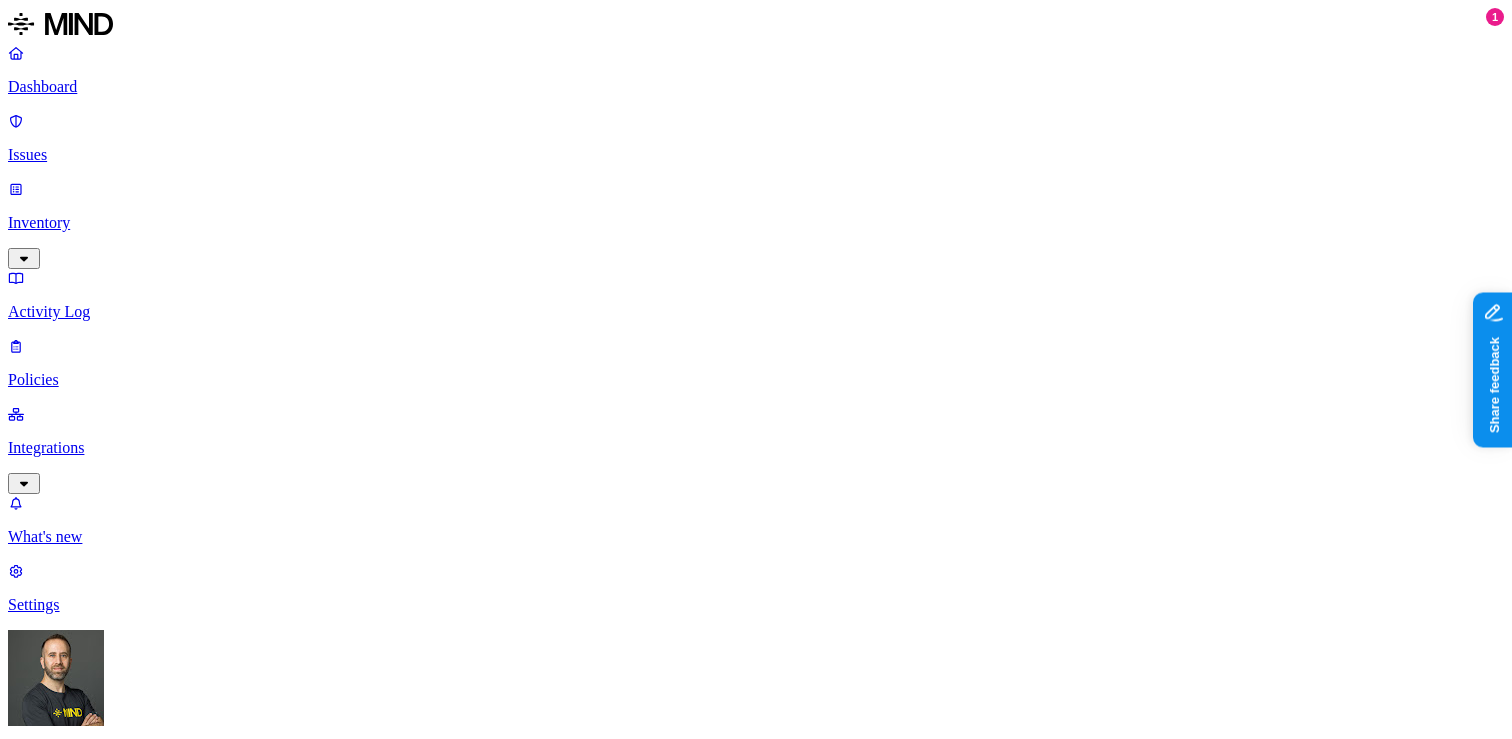 scroll, scrollTop: 845, scrollLeft: 0, axis: vertical 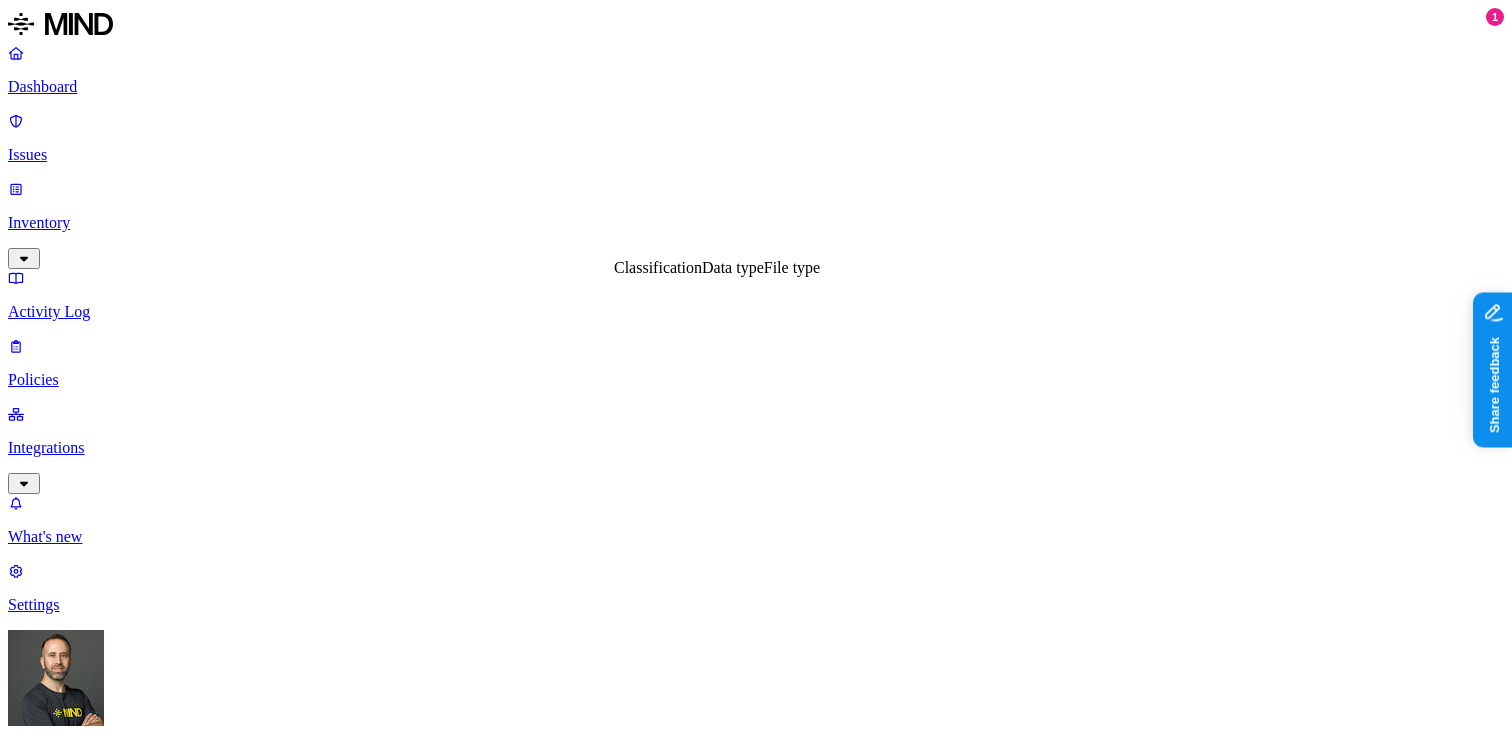 click on "Data type" at bounding box center (733, 267) 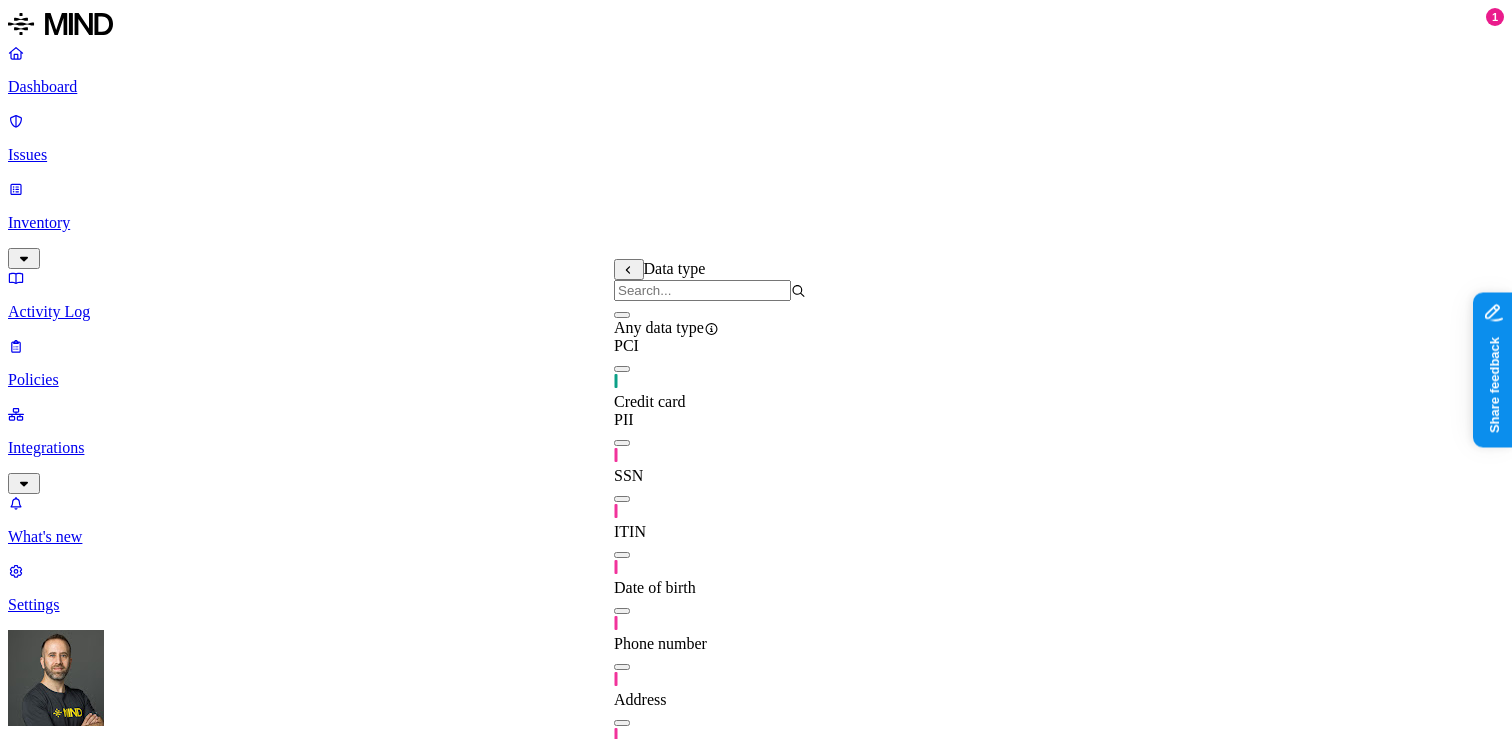 click at bounding box center (622, 443) 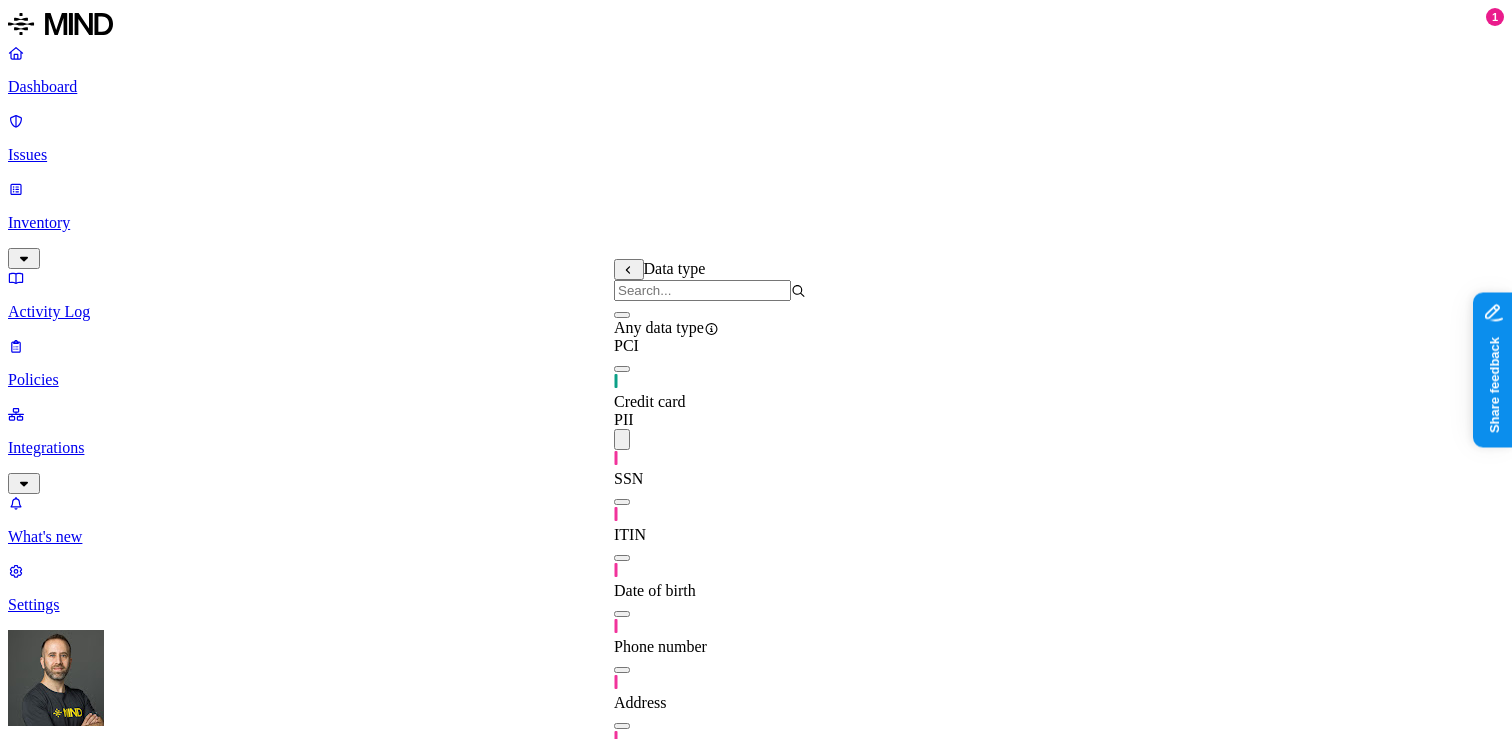 click on "New policy Policy name   Severity Select severity Low Medium High Critical   Description (Optional) Policy type Exfiltration Prevent sensitive data uploads Endpoint Exposure Detect sensitive data exposure Cloud Condition Define the data attributes, access levels, and data source locations that should trigger this exposure policy.  Note: A condition that matches any data with any access level is not valid, as it is too broad. For more details on condition guidelines, please refer to the   documentation DATA Any ACCESS Any LOCATION Any   Notifications Method None None Maya Raz prod-164.westus prod-82.westus test-avigail email test dadaa MH Teams test 2-25 dlp-ops test test-2 test-3 DLP Ops 2025 MH N EU Webhook - test webhook testing new-schema-test MH Webhook test site bad SOC Email DL lol itay aviran hodbn@k14d.onmicrosoft.com My Email Tom MH Test 5-22-25 Automate remediation When issue is detected No action  No action  /Engage assignee Cancel Create" at bounding box center [756, 1400] 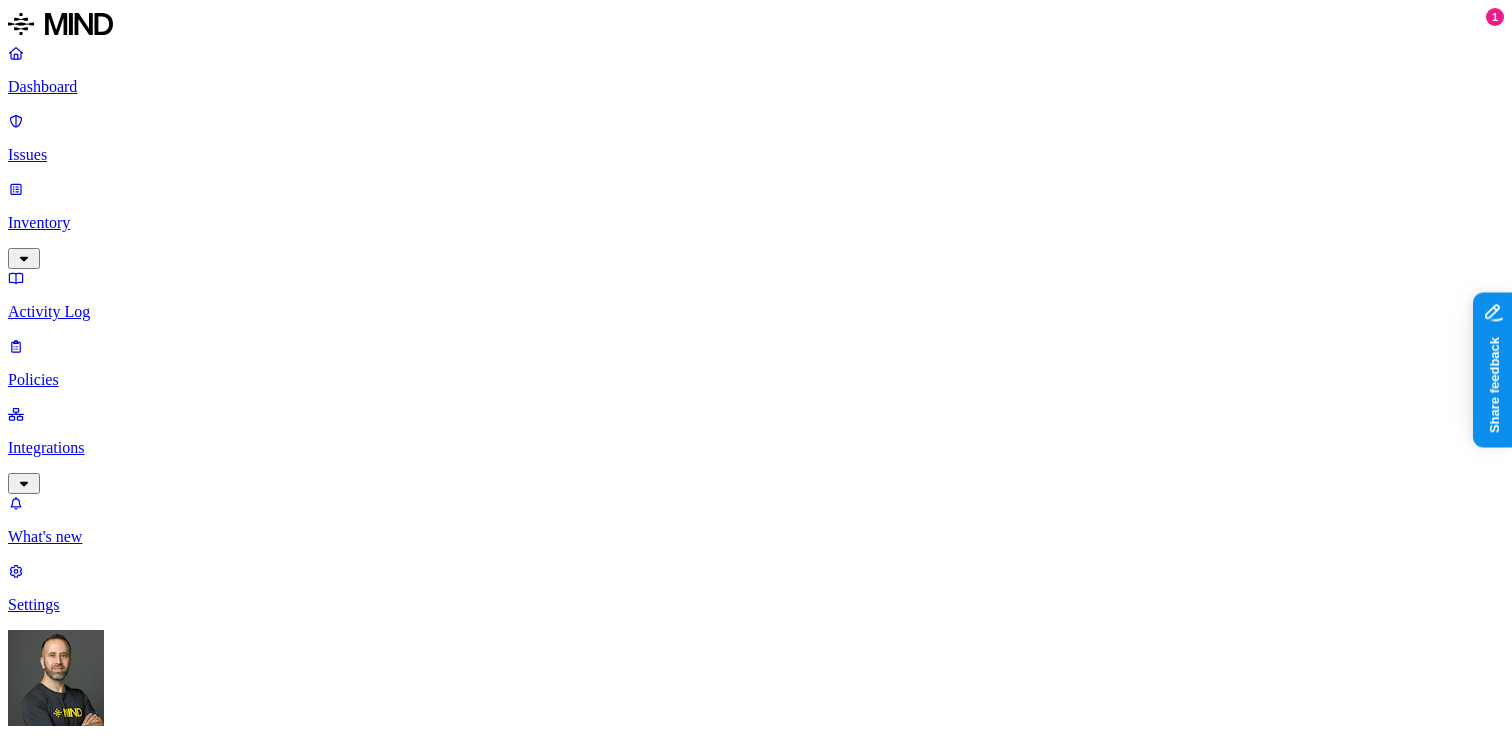 click 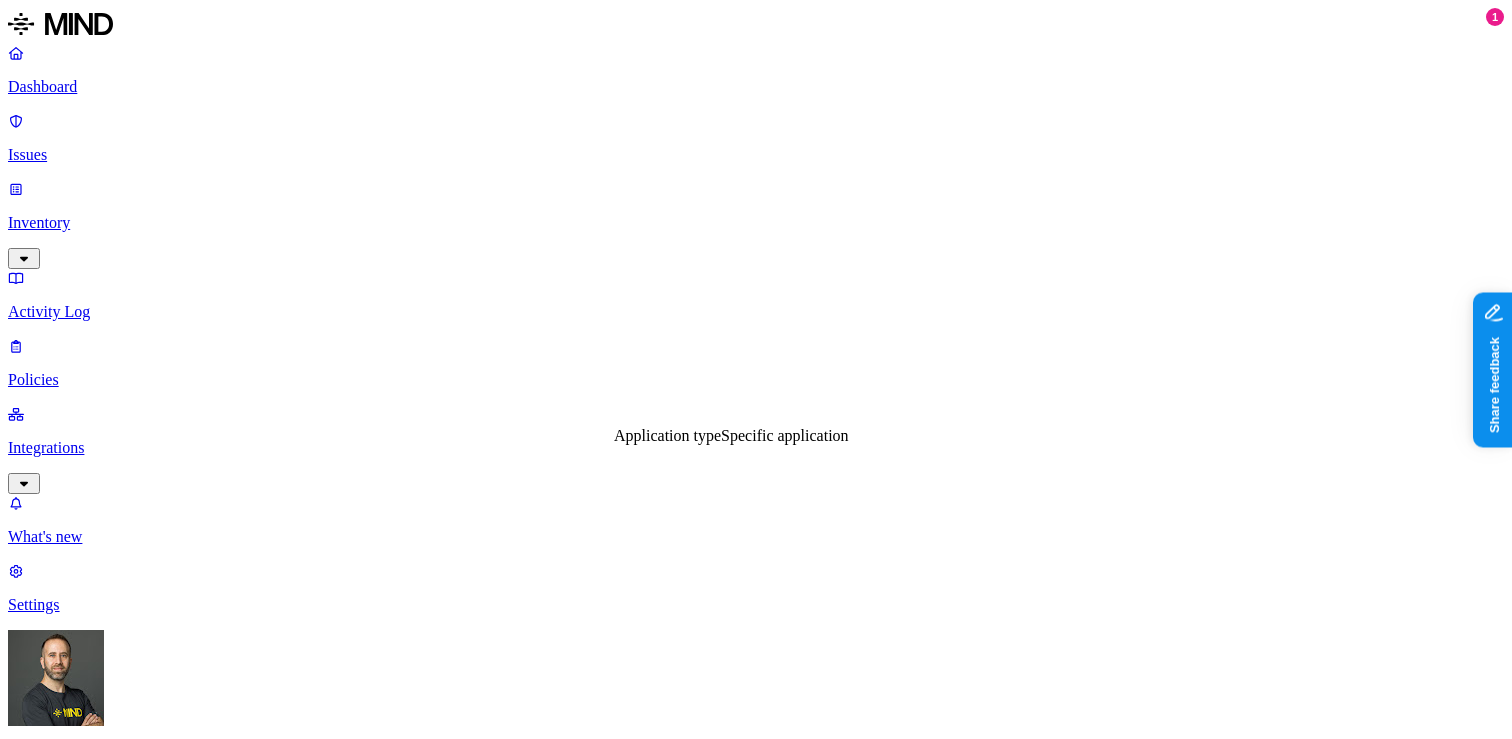 click on "Application type" at bounding box center (667, 435) 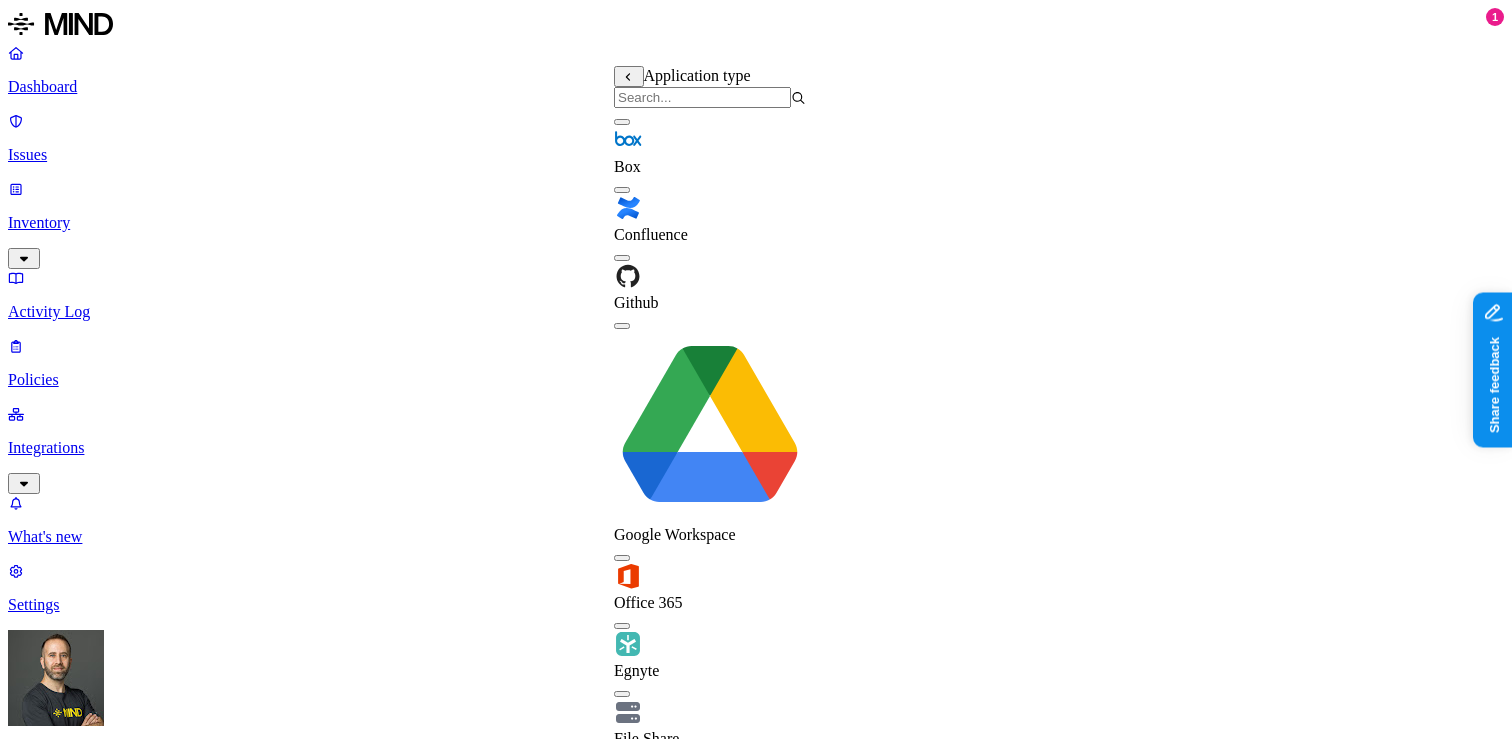 click on "Policy name   Severity Select severity Low Medium High Critical   Description (Optional) Policy type Exfiltration Prevent sensitive data uploads Endpoint Exposure Detect sensitive data exposure Cloud Condition Define the data attributes, access levels, and data source locations that should trigger this exposure policy.  Note: A condition that matches any data with any access level is not valid, as it is too broad. For more details on condition guidelines, please refer to the   documentation DATA WHERE Data type is SSN ACCESS Any LOCATION Any   Notifications Method None None Maya Raz prod-164.westus prod-82.westus test-avigail email test dadaa MH Teams test 2-25 dlp-ops test test-2 test-3 DLP Ops 2025 MH N EU Webhook - test webhook testing new-schema-test MH Webhook test site bad SOC Email DL lol itay aviran hodbn@k14d.onmicrosoft.com My Email Tom MH Test 5-22-25 Automate remediation When issue is detected No action  No action  /Engage assignee Cancel Create" at bounding box center [756, 1467] 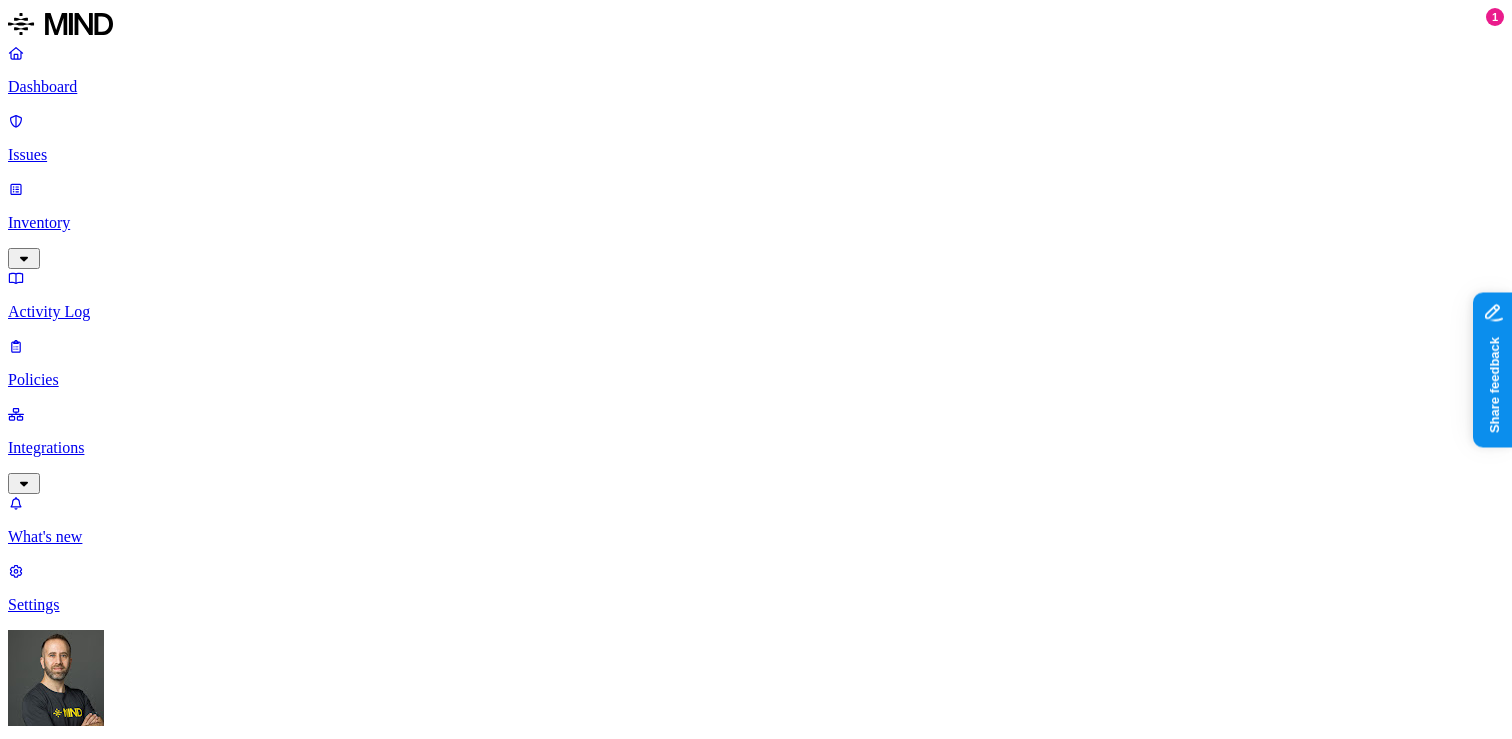 click 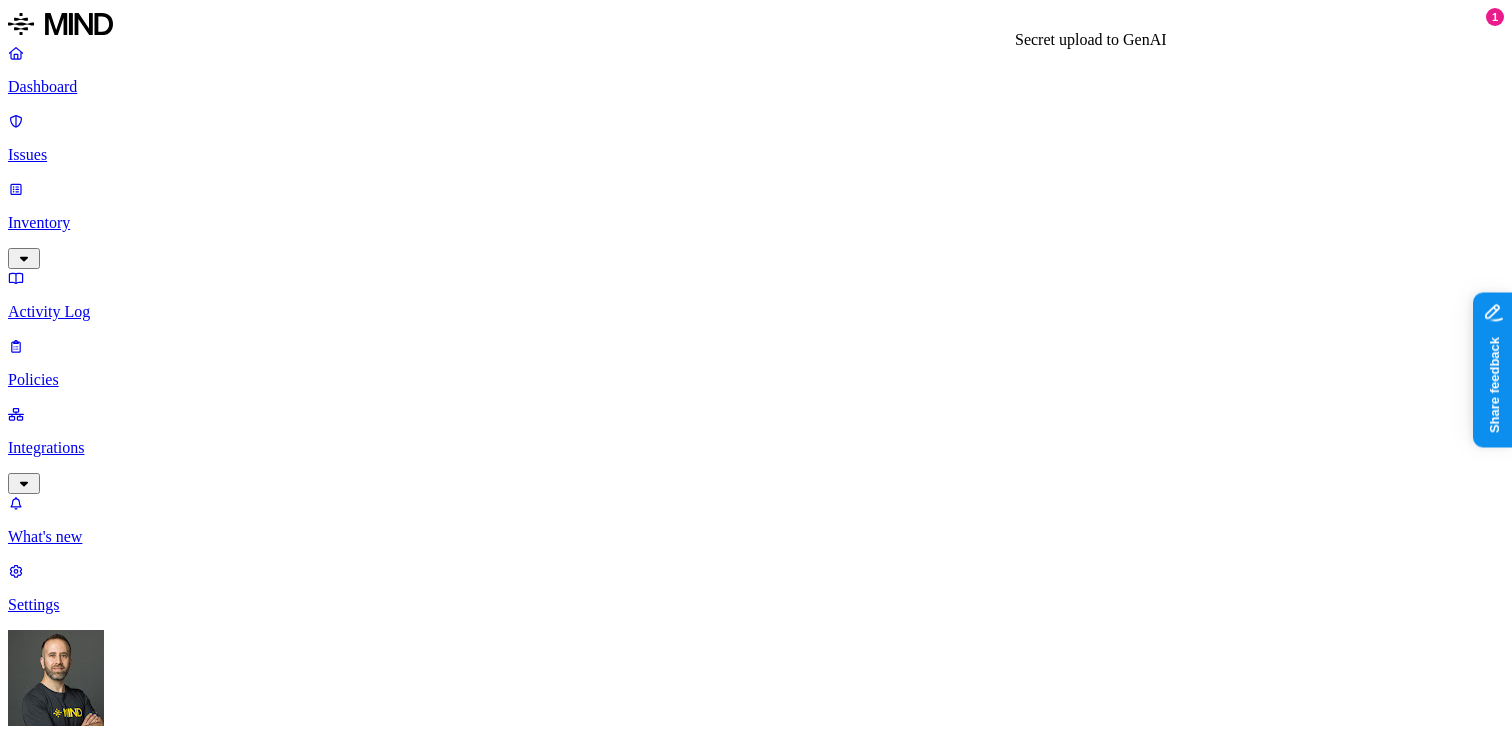click on "Secret upload to GenAI" at bounding box center (756, 3217) 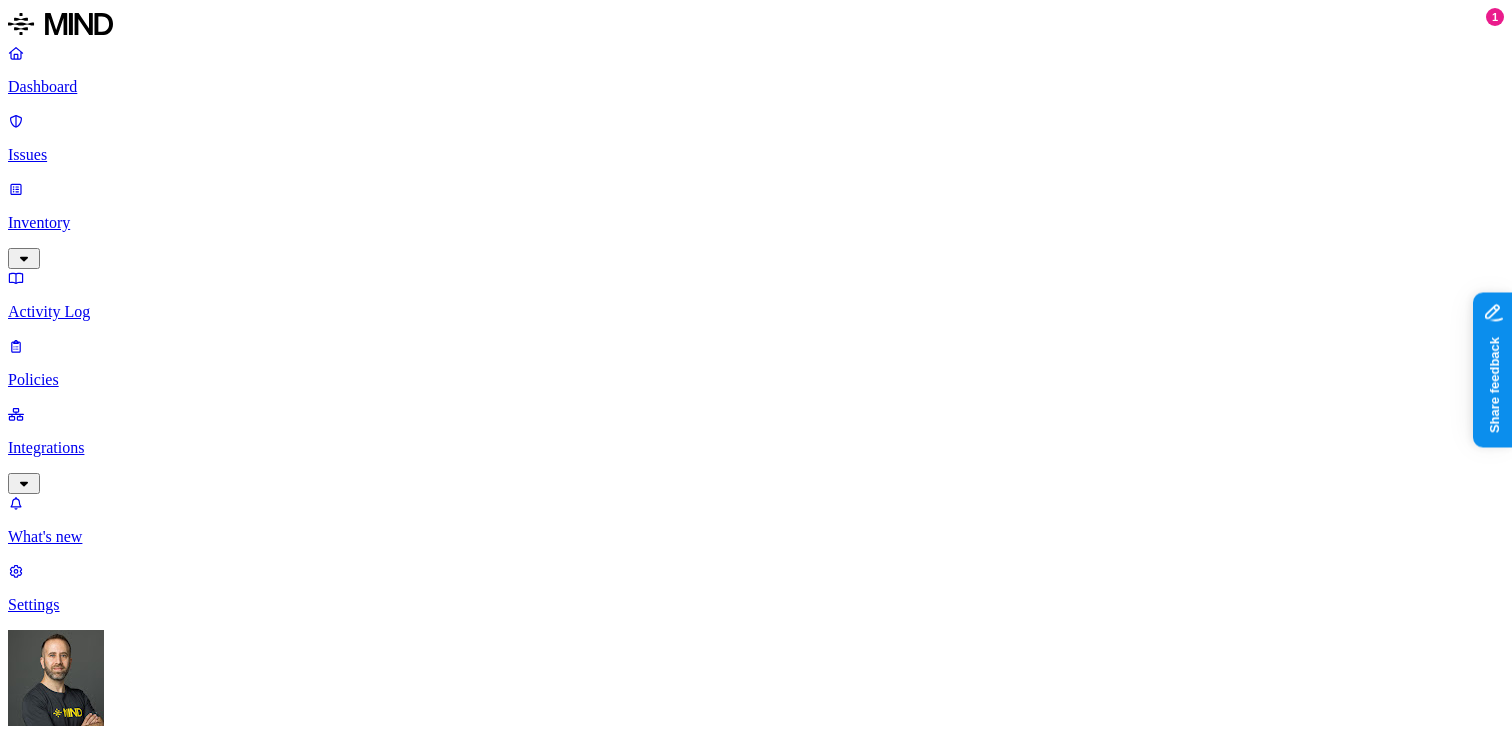 click on "Secret upload to GenAI" at bounding box center (756, 3217) 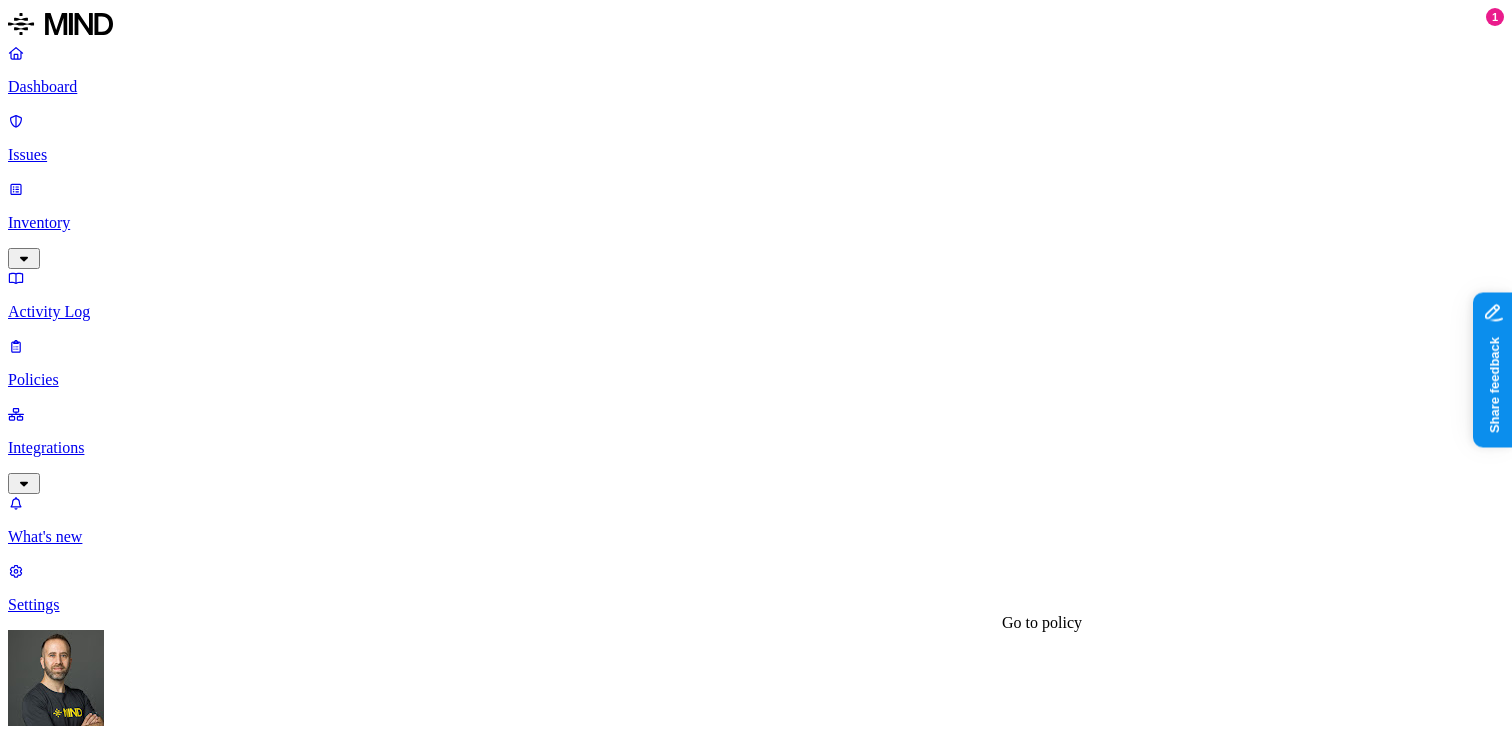 click on "Secret upload to GenAI" at bounding box center [100, 4033] 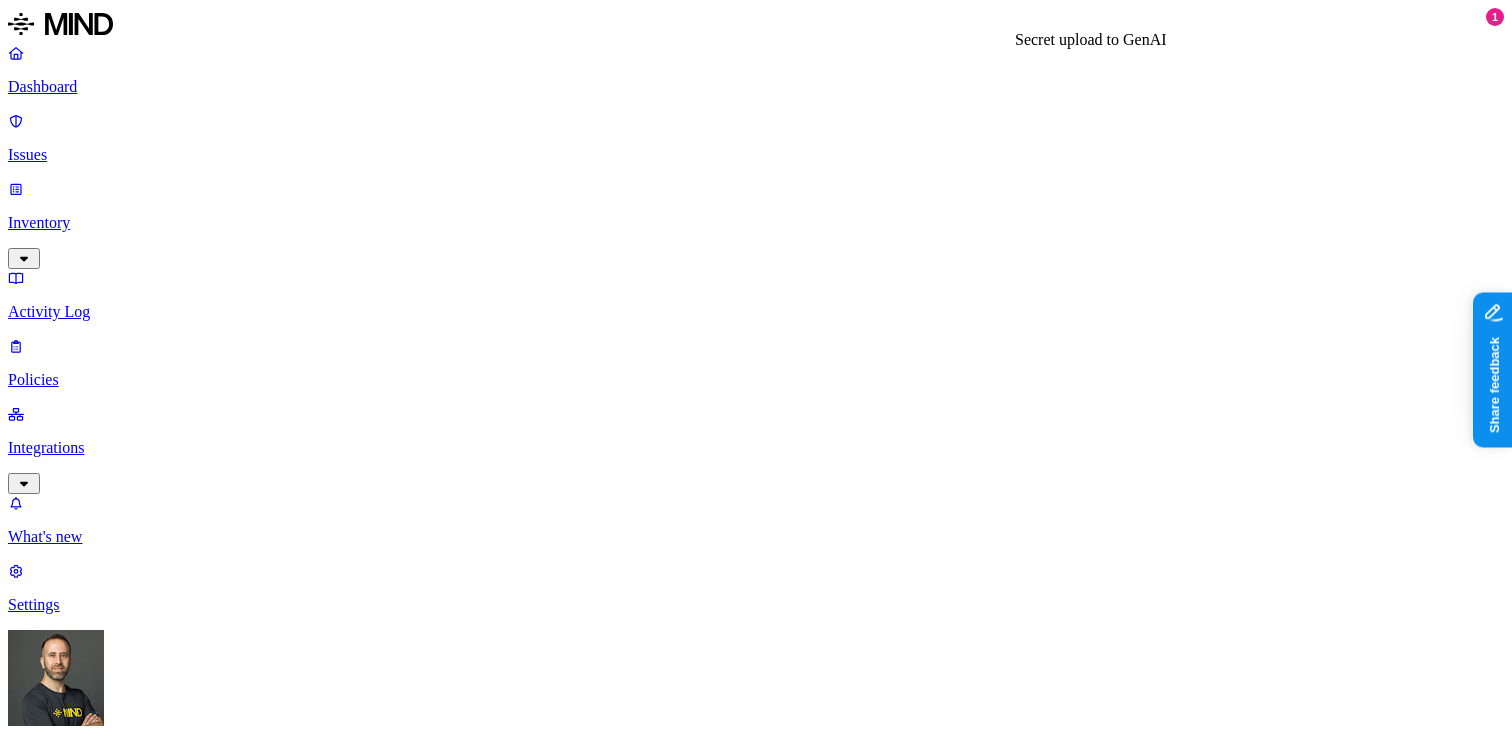 click on "Secret upload to GenAI" at bounding box center (756, 3236) 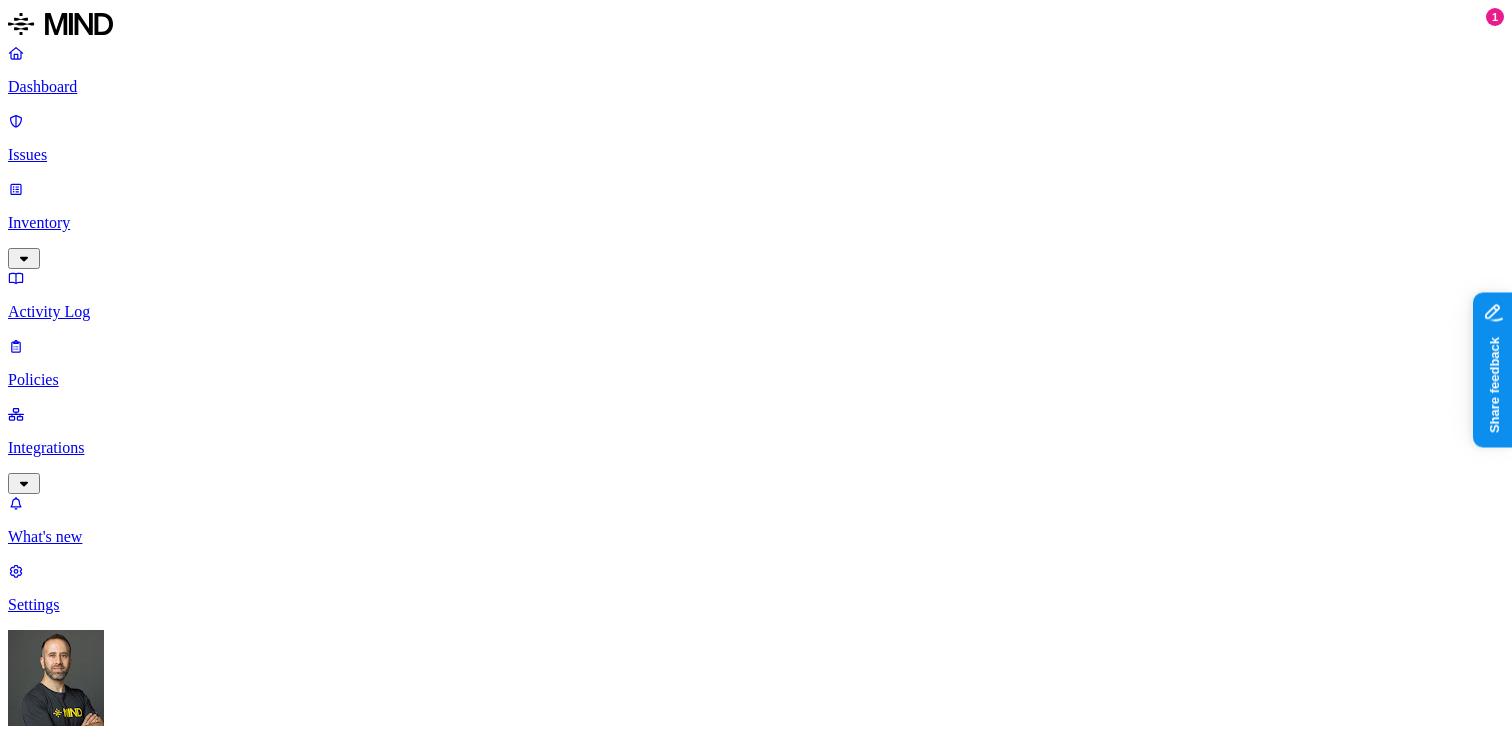 click on "Description" at bounding box center [45, 3316] 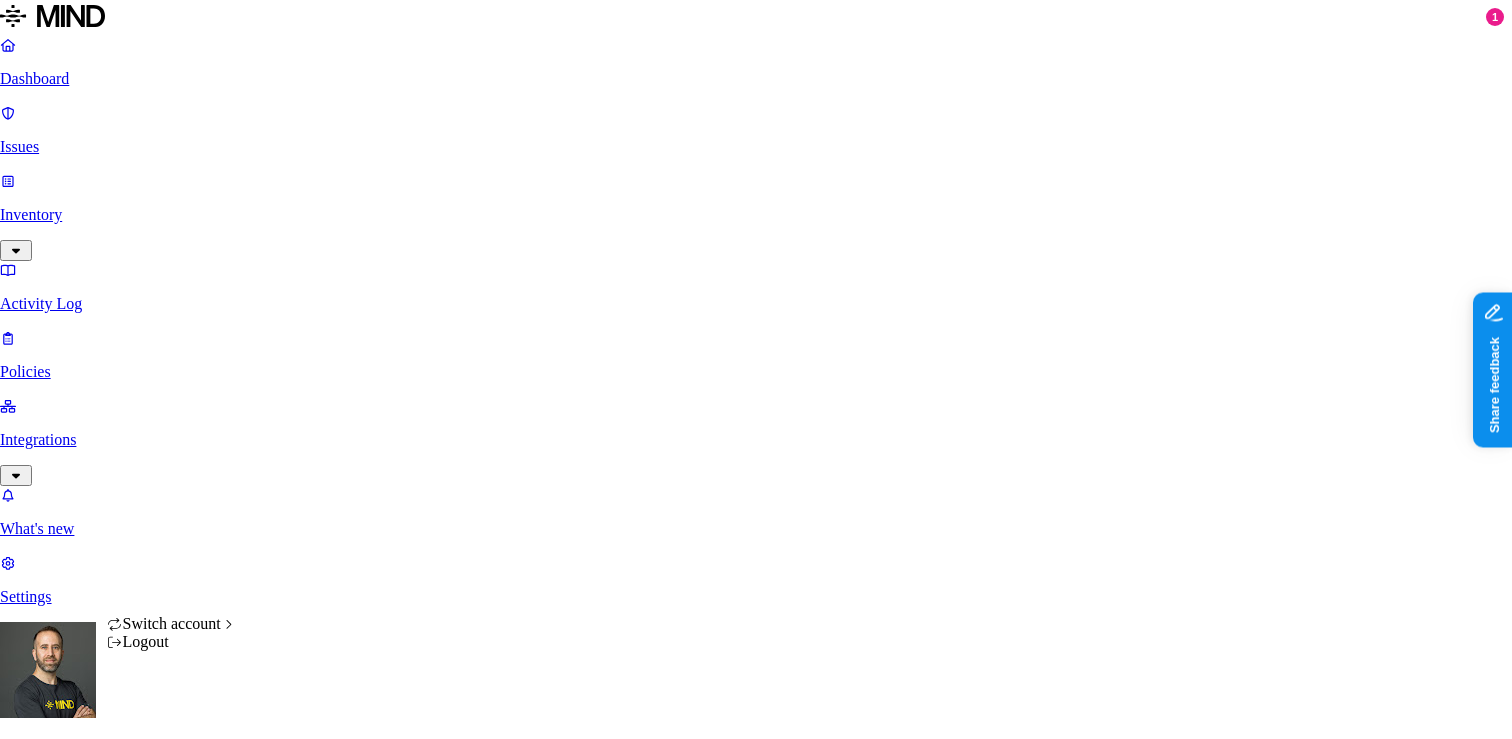 click on "Dashboard Issues Inventory Activity Log Policies Integrations What's new 1 Settings Tom Mayblum ACME Dashboard 8 Discovery Detection Prevention Last update: 09:01 PM Scanned resources 2.68K Resources by integration 1.96K ACME Office365 530 ACME Google Drive 82 MIND ACME 47 ACME Confluence 37 ACME Box 8 ACME onprem file share PII 310 IBAN 271 SSN 38 Person Name 28 Email address 16 Individual Taxpayer Identification 2 Address 2 PCI 114 Credit card 116 Secrets 175 AWS credentials 168 Github credentials 3 Password 2 Encryption Key 1 Other 1.56K Mind Test File 1.54K Source code 10 CUI 3 Collaboration agreement 2 Statement of work 2 Bill of materials 2 Top resources with sensitive data Resource Sensitive records Owner Last access Test Share link.docx Credit card 1 SSN 1 AWS credentials 106 IBAN 1 Hod Bin Noon Mar 25, 2025, 10:47 PM test selective audit.docx AWS credentials 107 IBAN 1 Person Name 1 Hod Bin Noon Apr 7, 2025, 02:02 PM sensitive1.txt Credit card 1 SSN 1 AWS credentials 106 IBAN 1 Hod Bin Noon" at bounding box center [756, 2128] 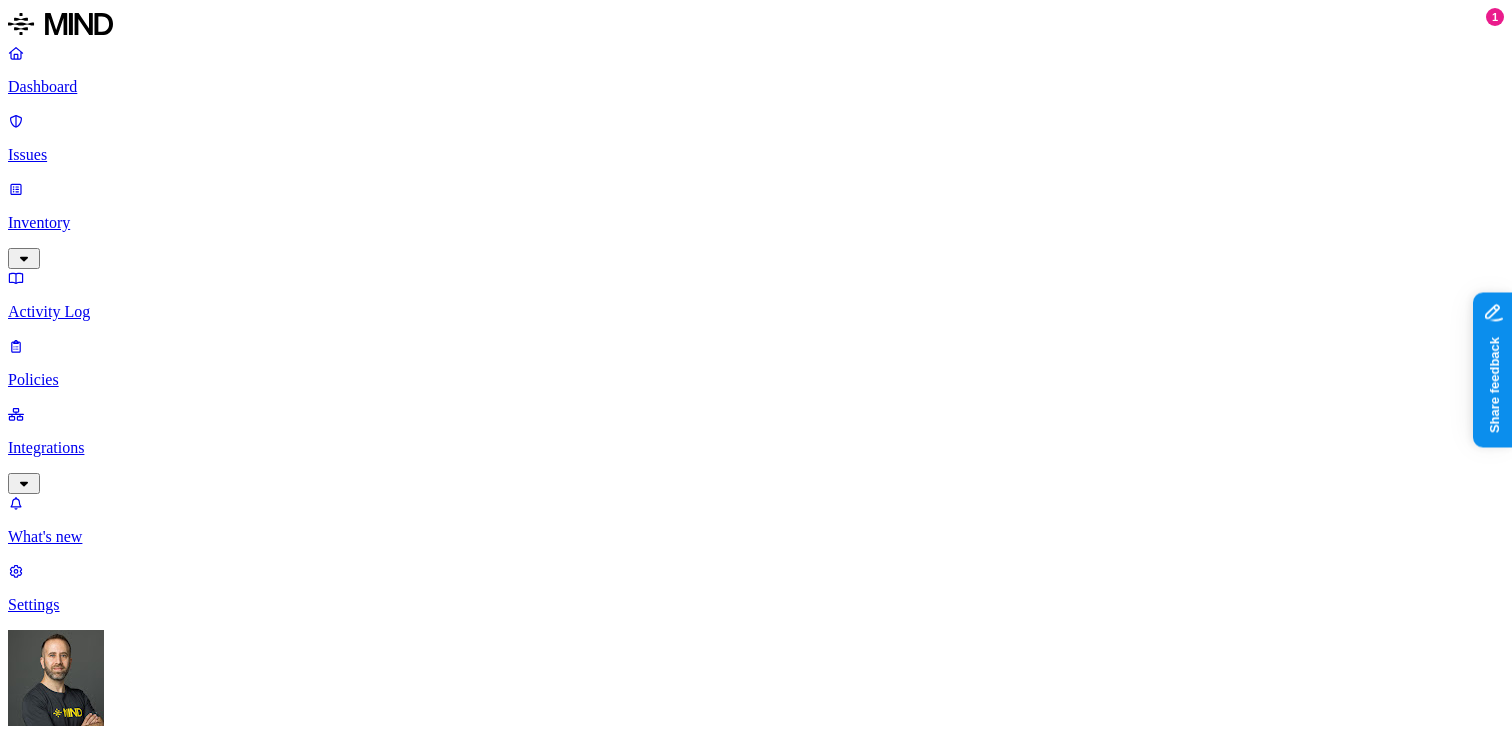click on "Dashboard Issues Inventory Activity Log Policies Integrations What's new 1 Settings Tom Mayblum ACME Dashboard 8 Discovery Detection Prevention Last update: 09:01 PM Scanned resources 2.68K Resources by integration 1.96K ACME Office365 530 ACME Google Drive 82 MIND ACME 47 ACME Confluence 37 ACME Box 8 ACME onprem file share PII 310 IBAN 271 SSN 38 Person Name 28 Email address 16 Individual Taxpayer Identification 2 Address 2 PCI 114 Credit card 116 Secrets 175 AWS credentials 168 Github credentials 3 Password 2 Encryption Key 1 Other 1.56K Mind Test File 1.54K Source code 10 CUI 3 Collaboration agreement 2 Statement of work 2 Bill of materials 2 Top resources with sensitive data Resource Sensitive records Owner Last access Test Share link.docx Credit card 1 SSN 1 AWS credentials 106 IBAN 1 Hod Bin Noon Mar 25, 2025, 10:47 PM test selective audit.docx AWS credentials 107 IBAN 1 Person Name 1 Hod Bin Noon Apr 7, 2025, 02:02 PM sensitive1.txt Credit card 1 SSN 1 AWS credentials 106 IBAN 1 Hod Bin Noon" at bounding box center [756, 2132] 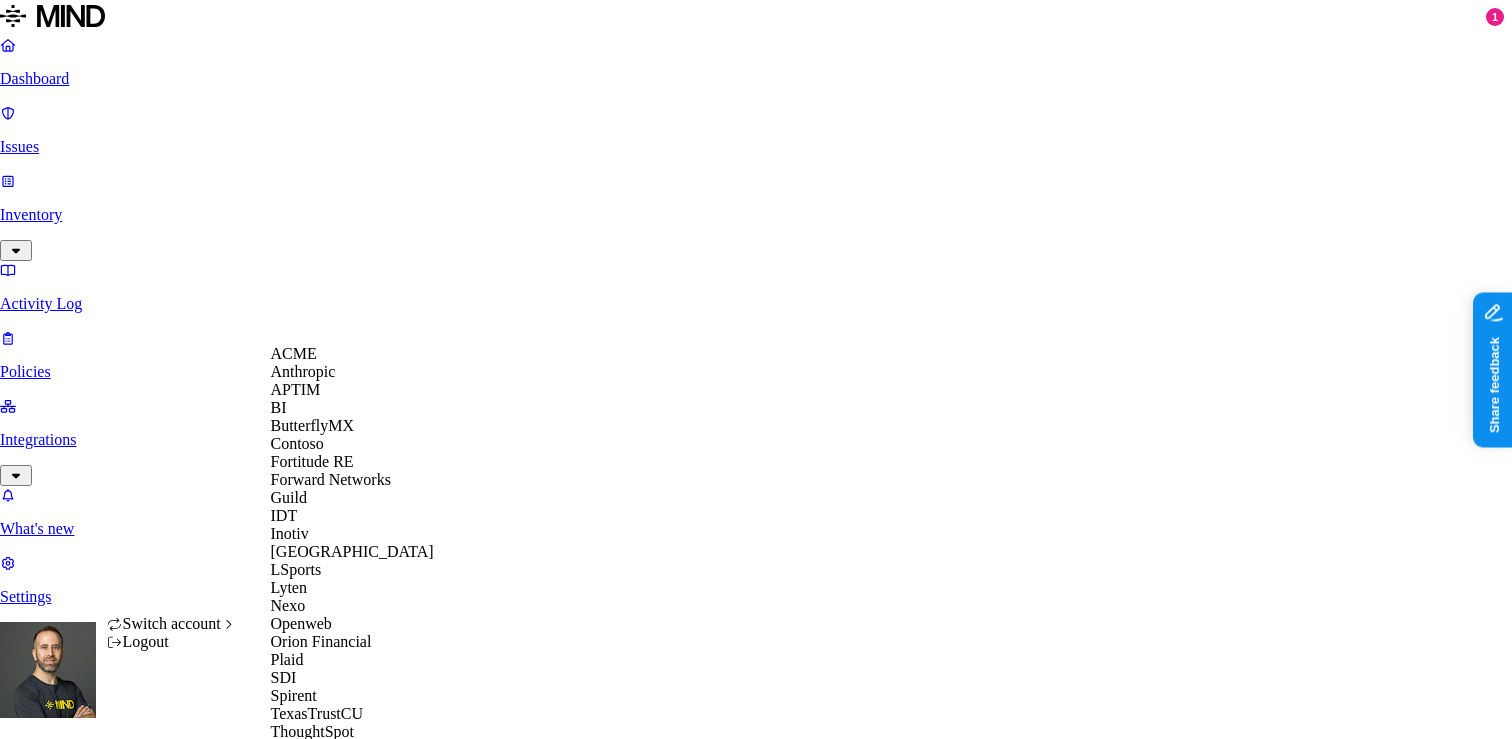 scroll, scrollTop: 560, scrollLeft: 0, axis: vertical 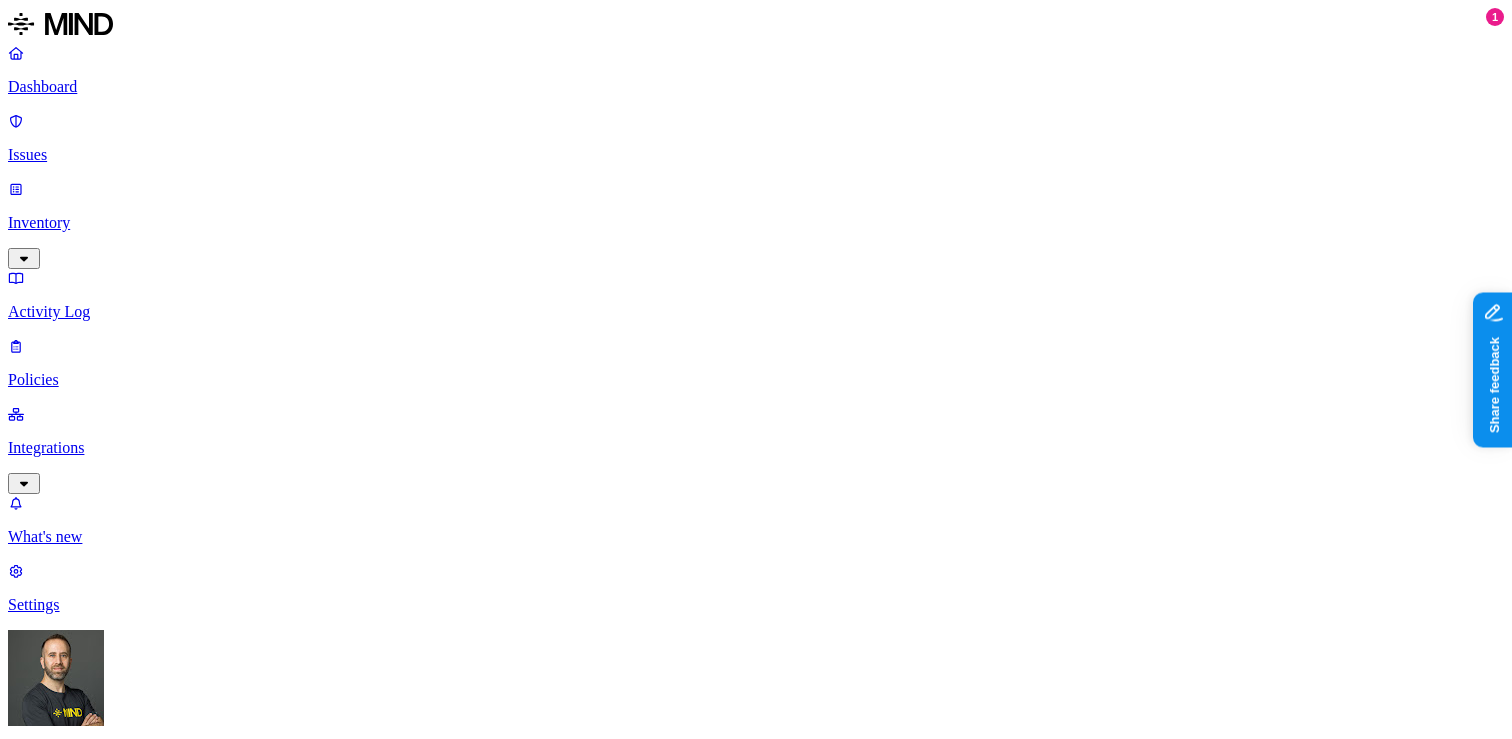 click on "Dashboard Issues Inventory Activity Log Policies Integrations What's new 1 Settings Tom Mayblum ACME Dashboard 8 Discovery Detection Prevention Last update: 09:01 PM Scanned resources 2.68K Resources by integration 1.96K ACME Office365 530 ACME Google Drive 82 MIND ACME 47 ACME Confluence 37 ACME Box 8 ACME onprem file share PII 310 IBAN 271 SSN 38 Person Name 28 Email address 16 Individual Taxpayer Identification 2 Address 2 PCI 114 Credit card 116 Secrets 175 AWS credentials 168 Github credentials 3 Password 2 Encryption Key 1 Other 1.56K Mind Test File 1.54K Source code 10 CUI 3 Collaboration agreement 2 Statement of work 2 Bill of materials 2 Top resources with sensitive data Resource Sensitive records Owner Last access Test Share link.docx Credit card 1 SSN 1 AWS credentials 106 IBAN 1 Hod Bin Noon Mar 25, 2025, 10:47 PM test selective audit.docx AWS credentials 107 IBAN 1 Person Name 1 Hod Bin Noon Apr 7, 2025, 02:02 PM sensitive1.txt Credit card 1 SSN 1 AWS credentials 106 IBAN 1 Hod Bin Noon" at bounding box center [756, 2132] 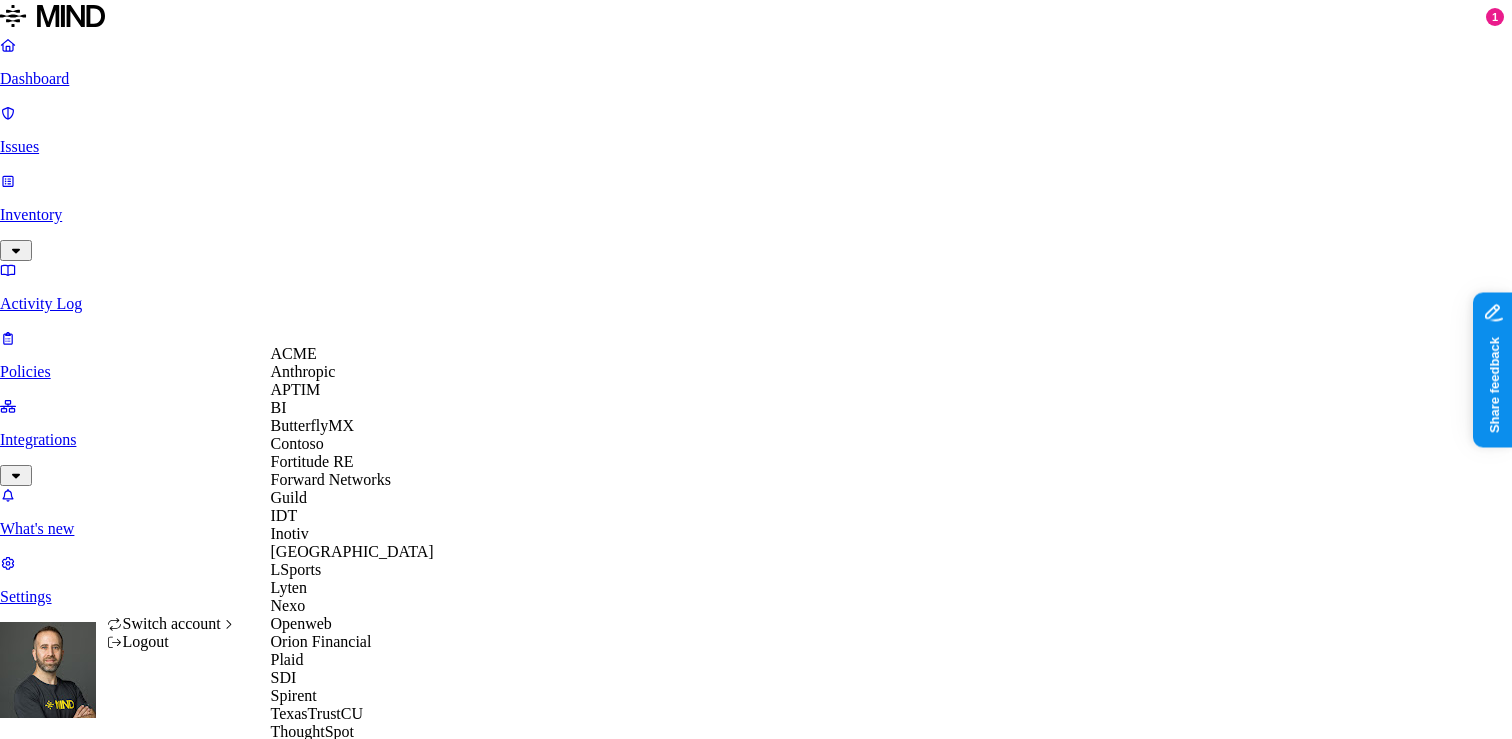 click on "APTIM" at bounding box center (296, 389) 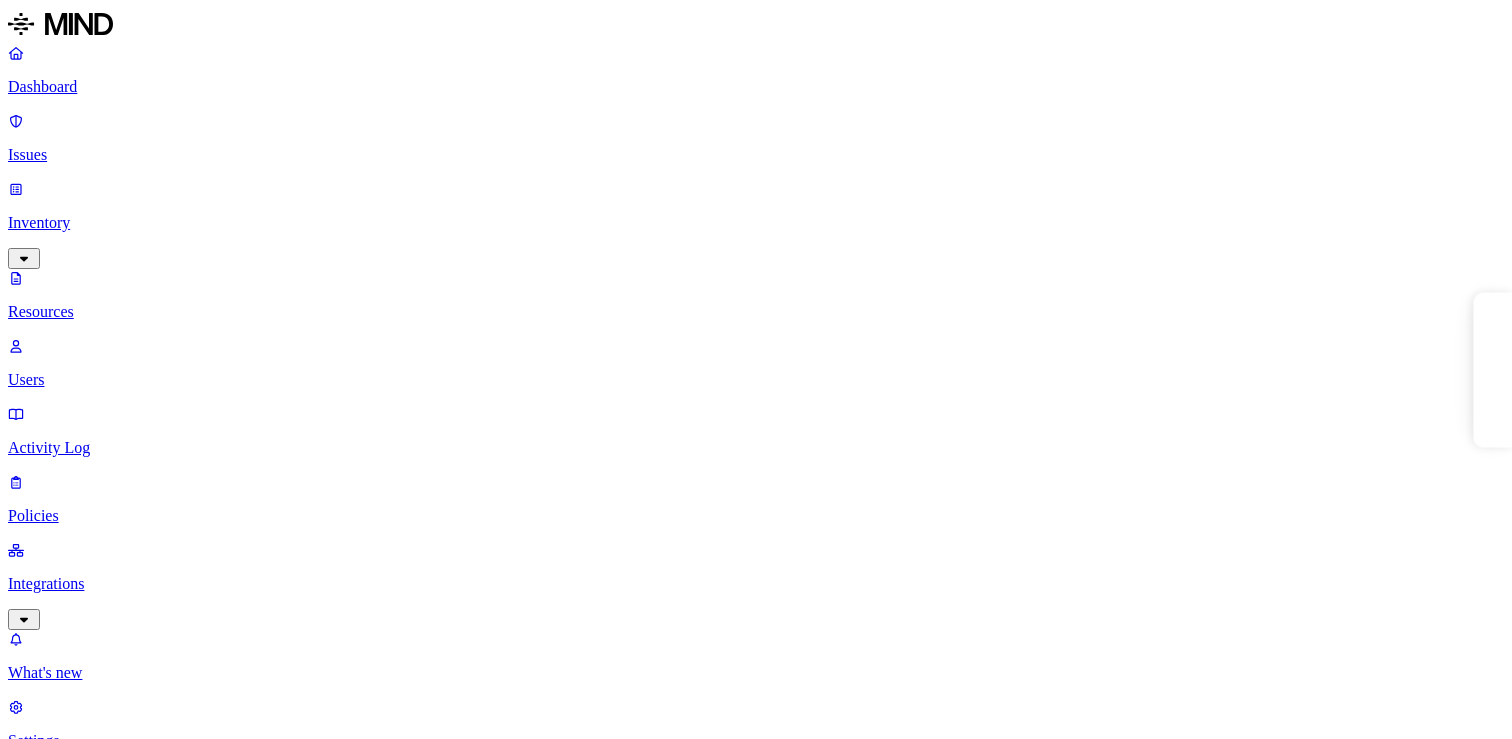 scroll, scrollTop: 0, scrollLeft: 0, axis: both 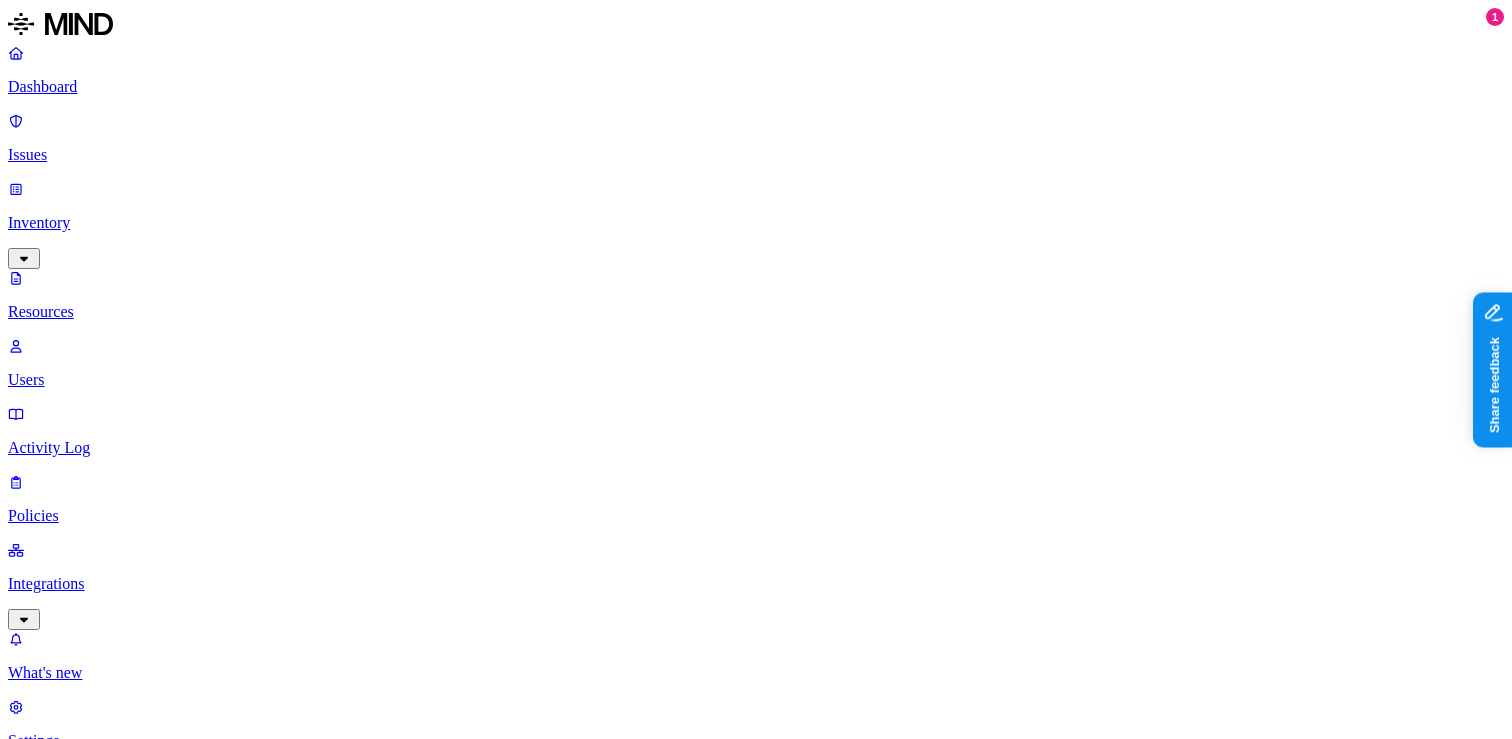 click on "Data types" at bounding box center [56, 1153] 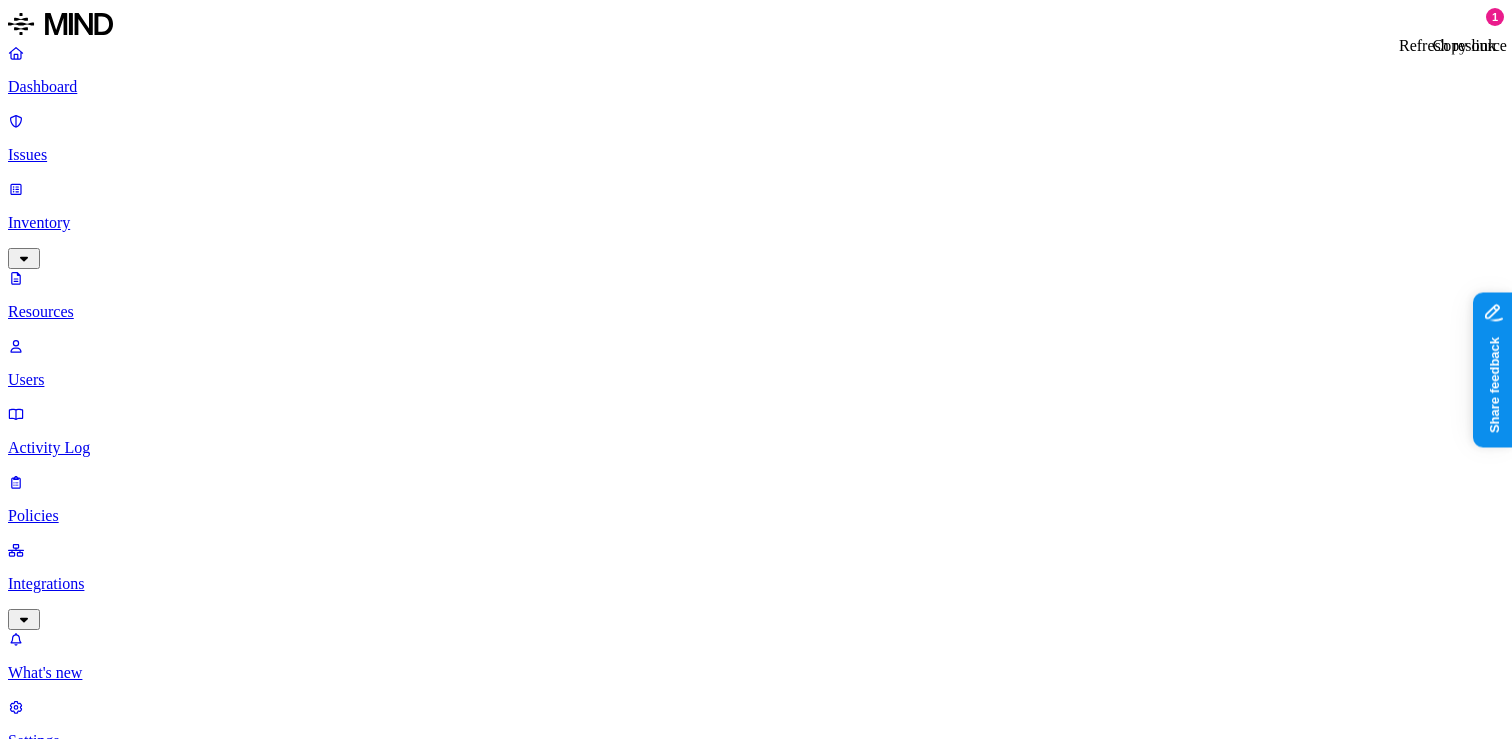 click 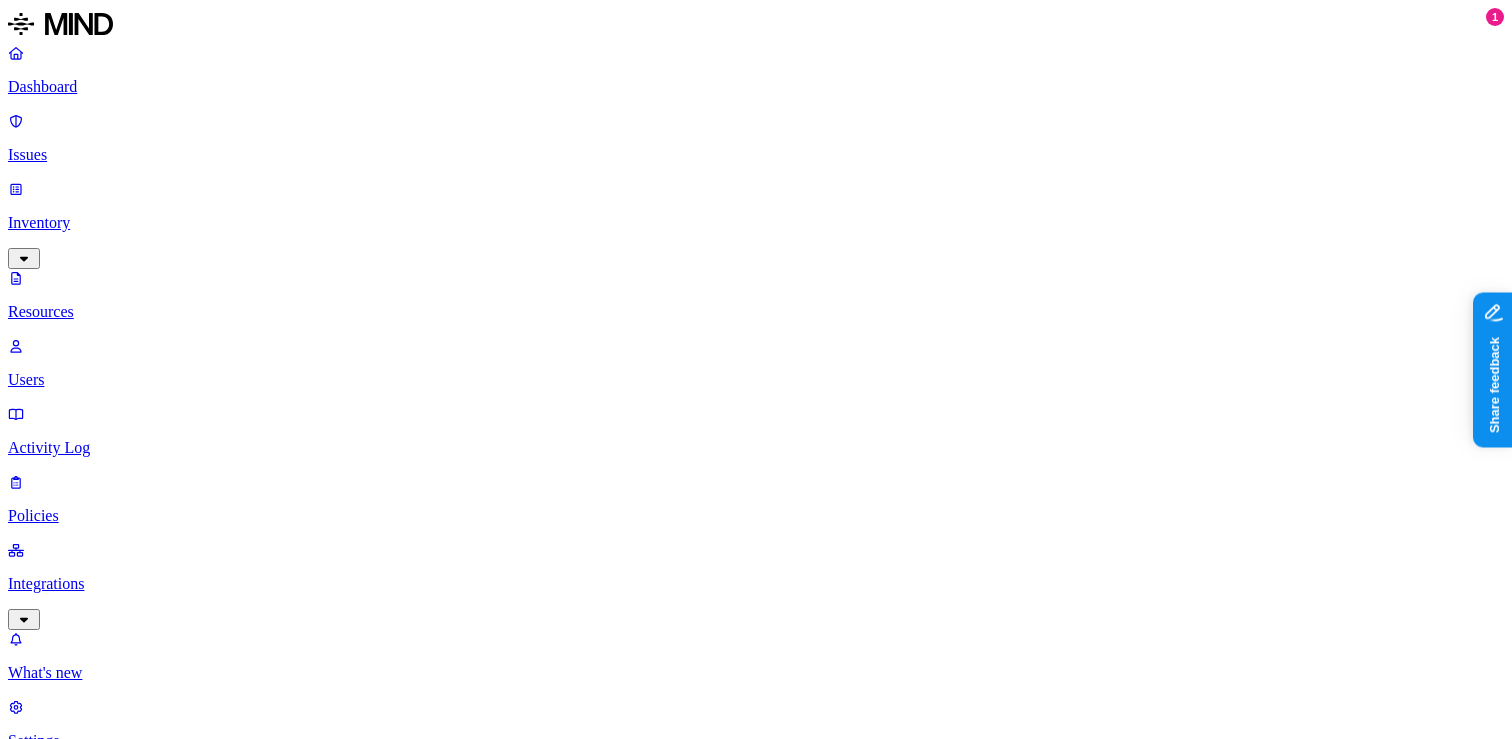 type 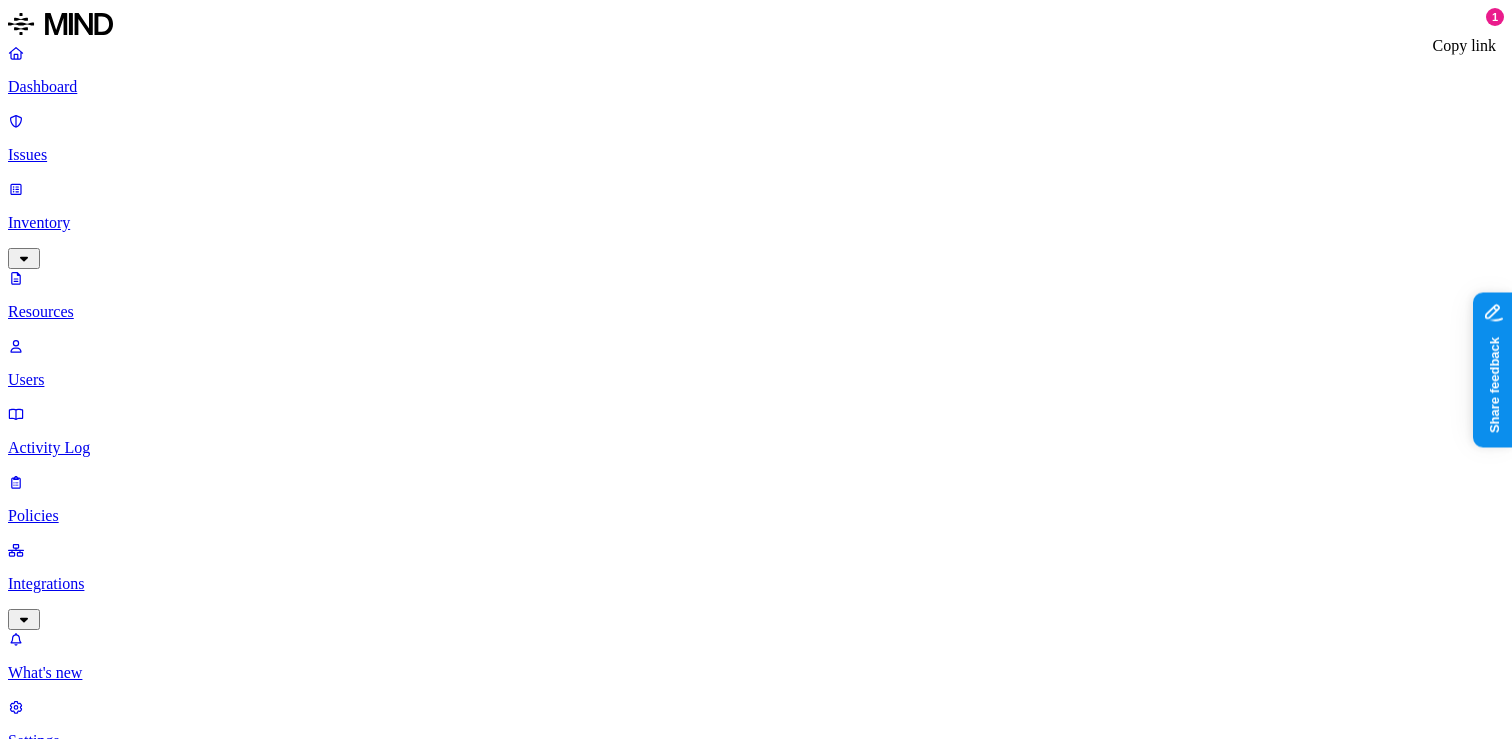 click on "–" at bounding box center [3269, 29896] 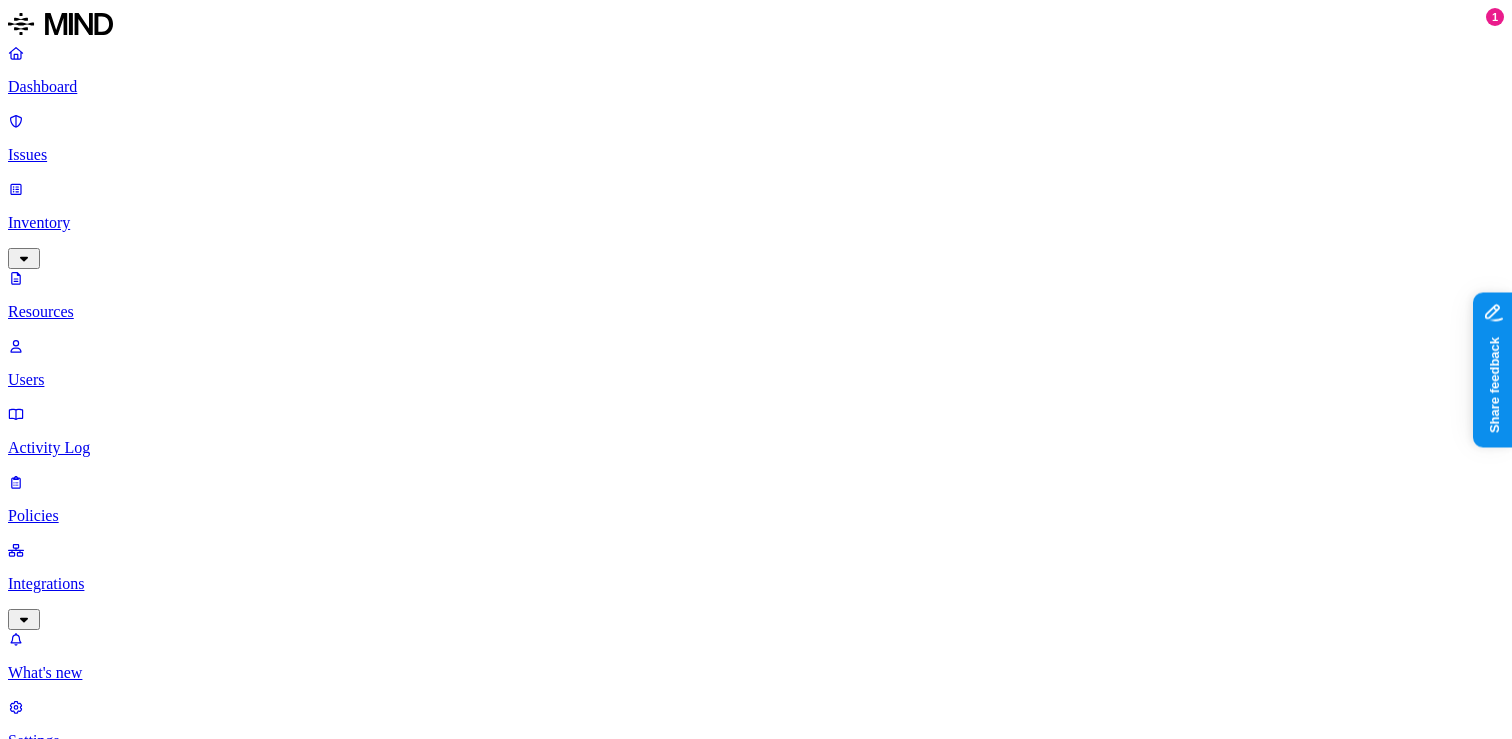 click on "–" at bounding box center [3269, 31205] 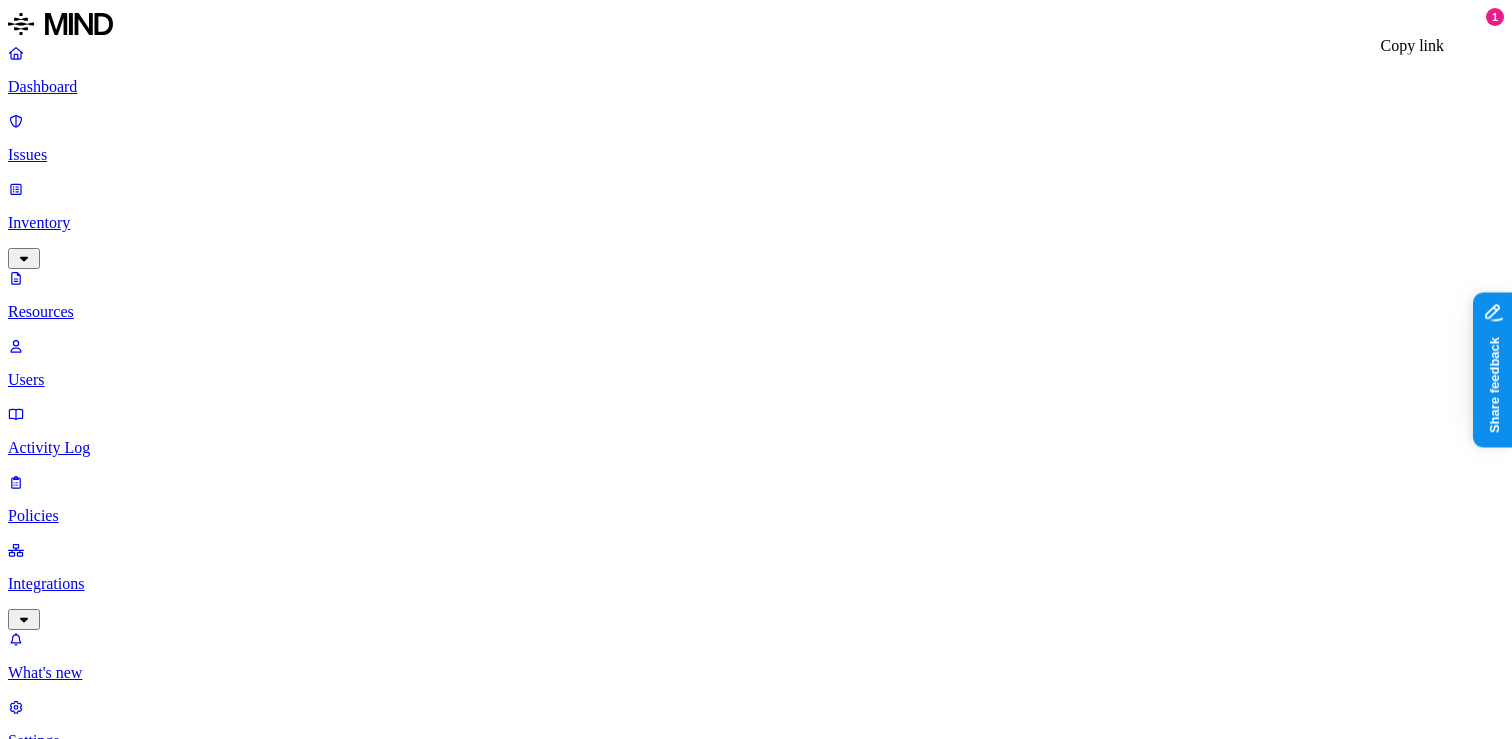 click on "APTIM CUI Training_2025.pdf" at bounding box center [2742, 1686] 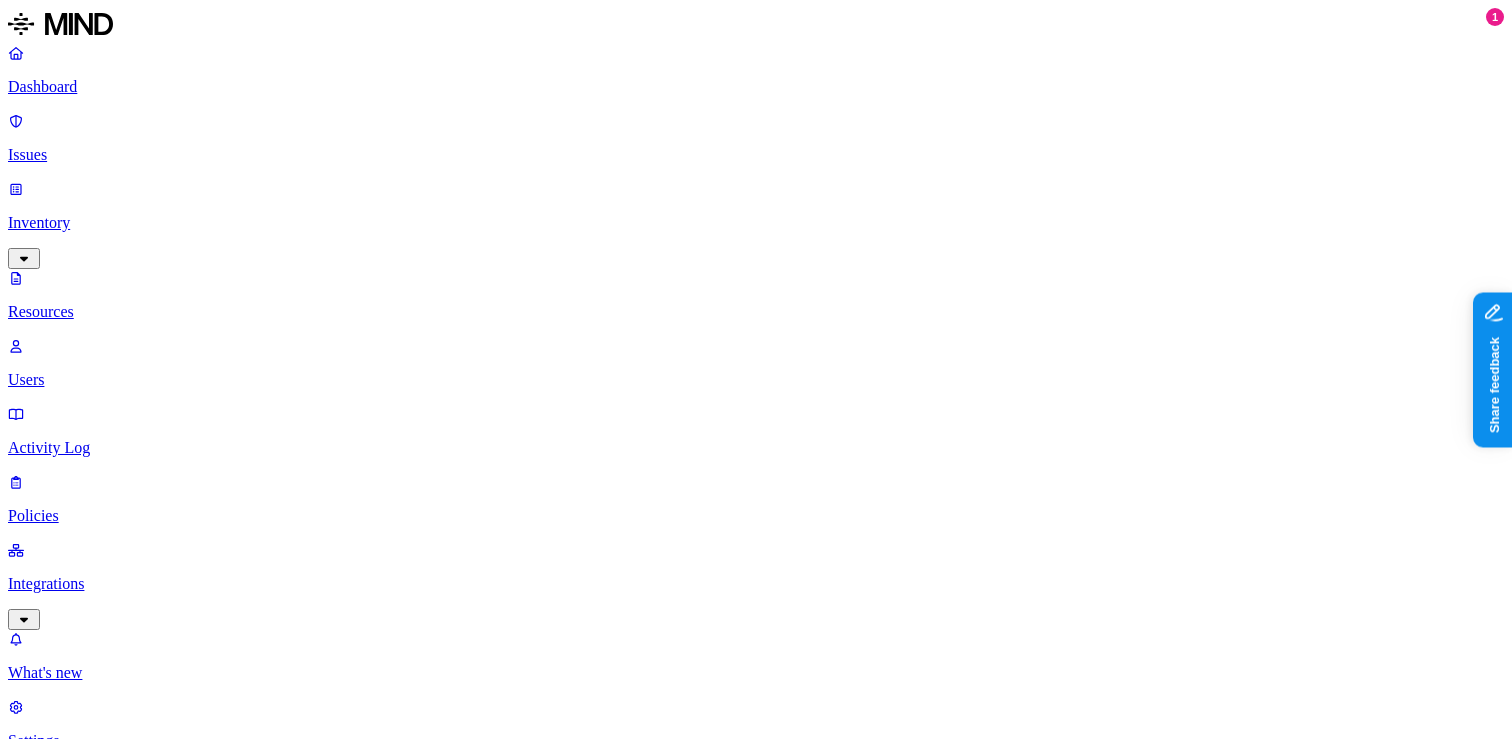 scroll, scrollTop: 33, scrollLeft: 0, axis: vertical 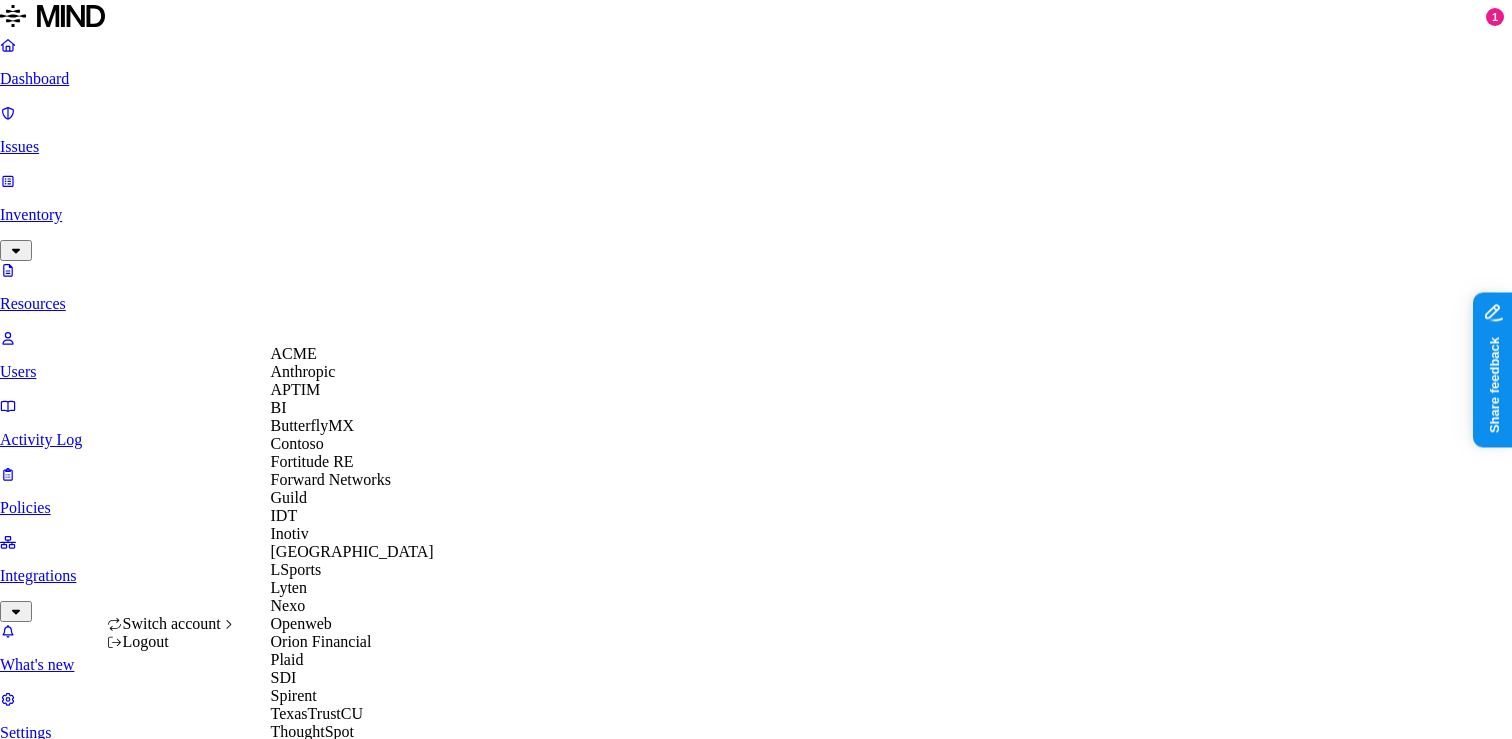 click on "ACME" at bounding box center [352, 354] 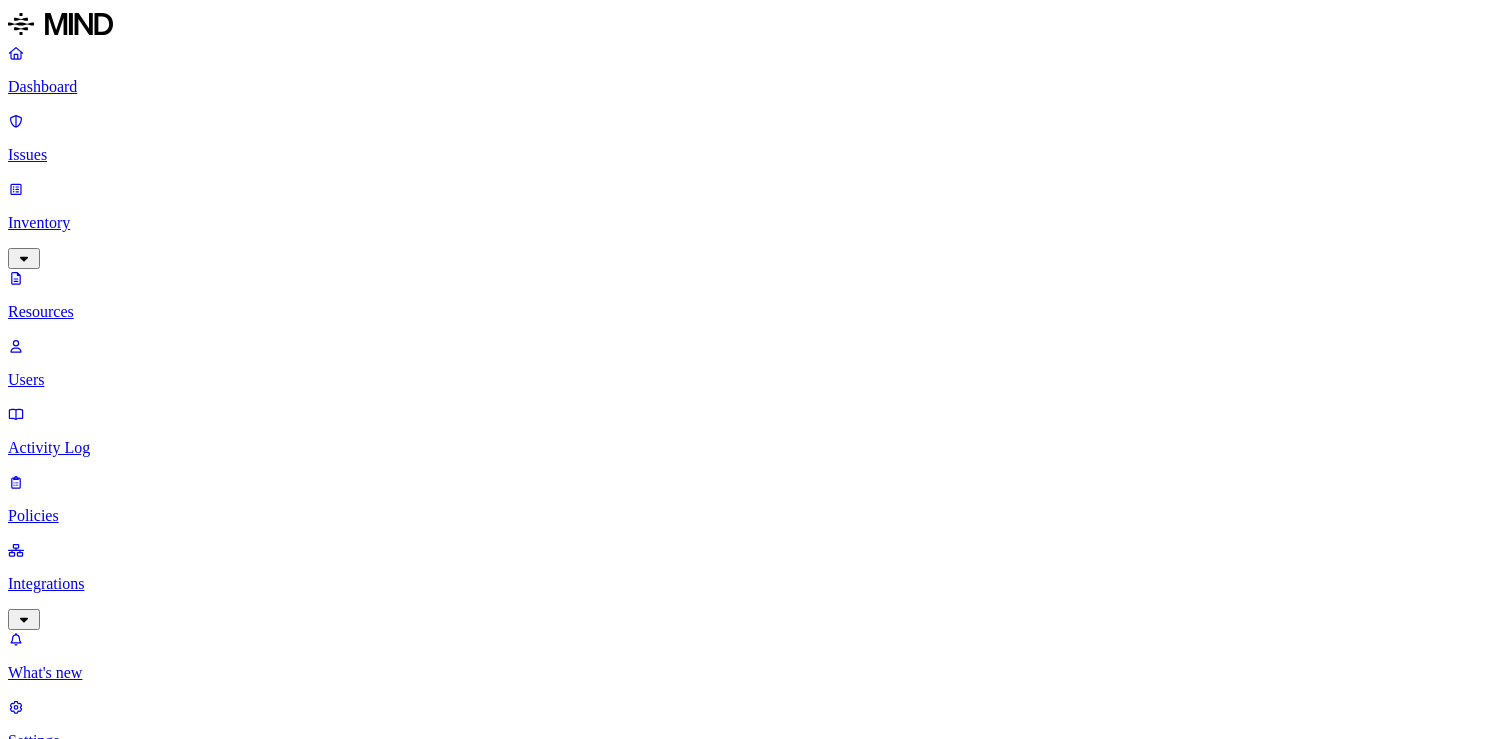 scroll, scrollTop: 0, scrollLeft: 0, axis: both 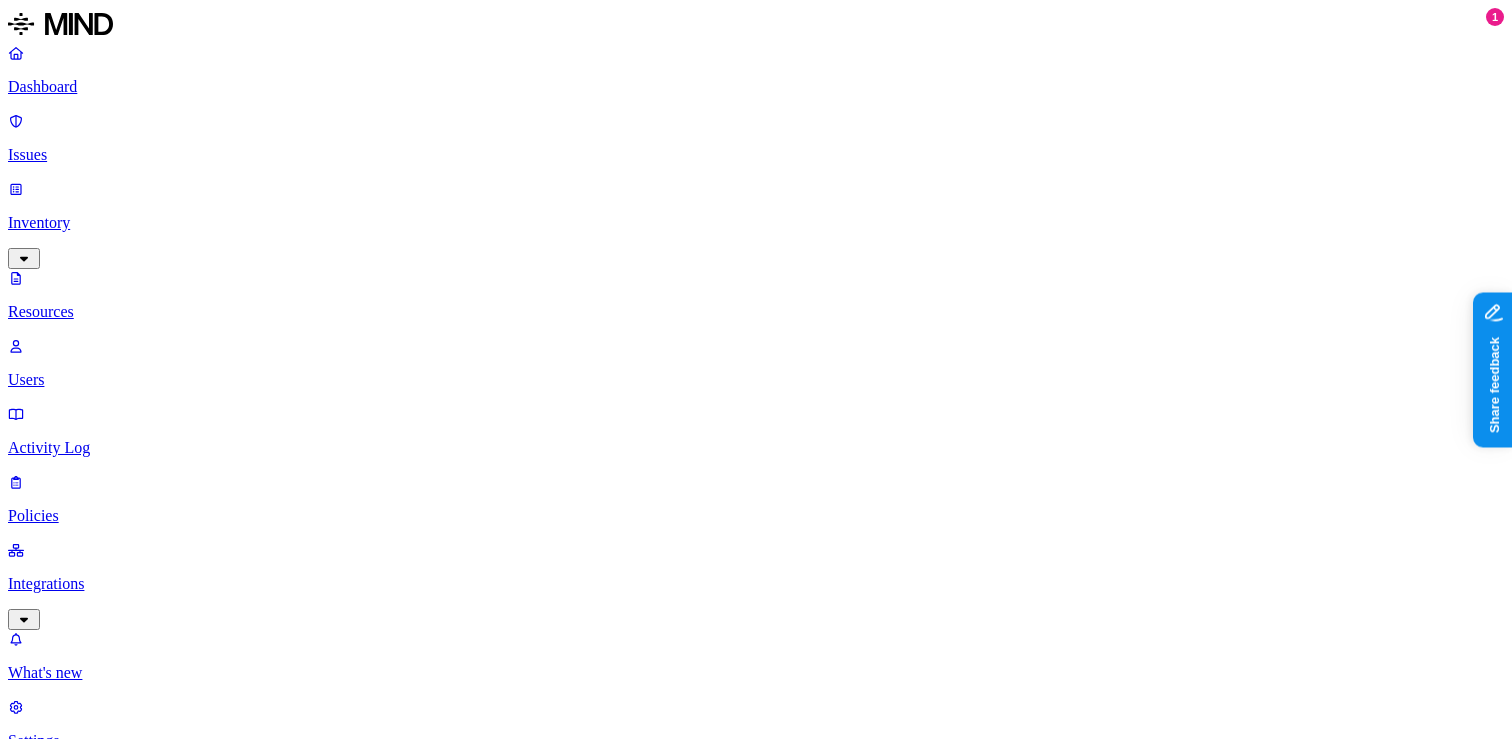 click at bounding box center (23, 1279) 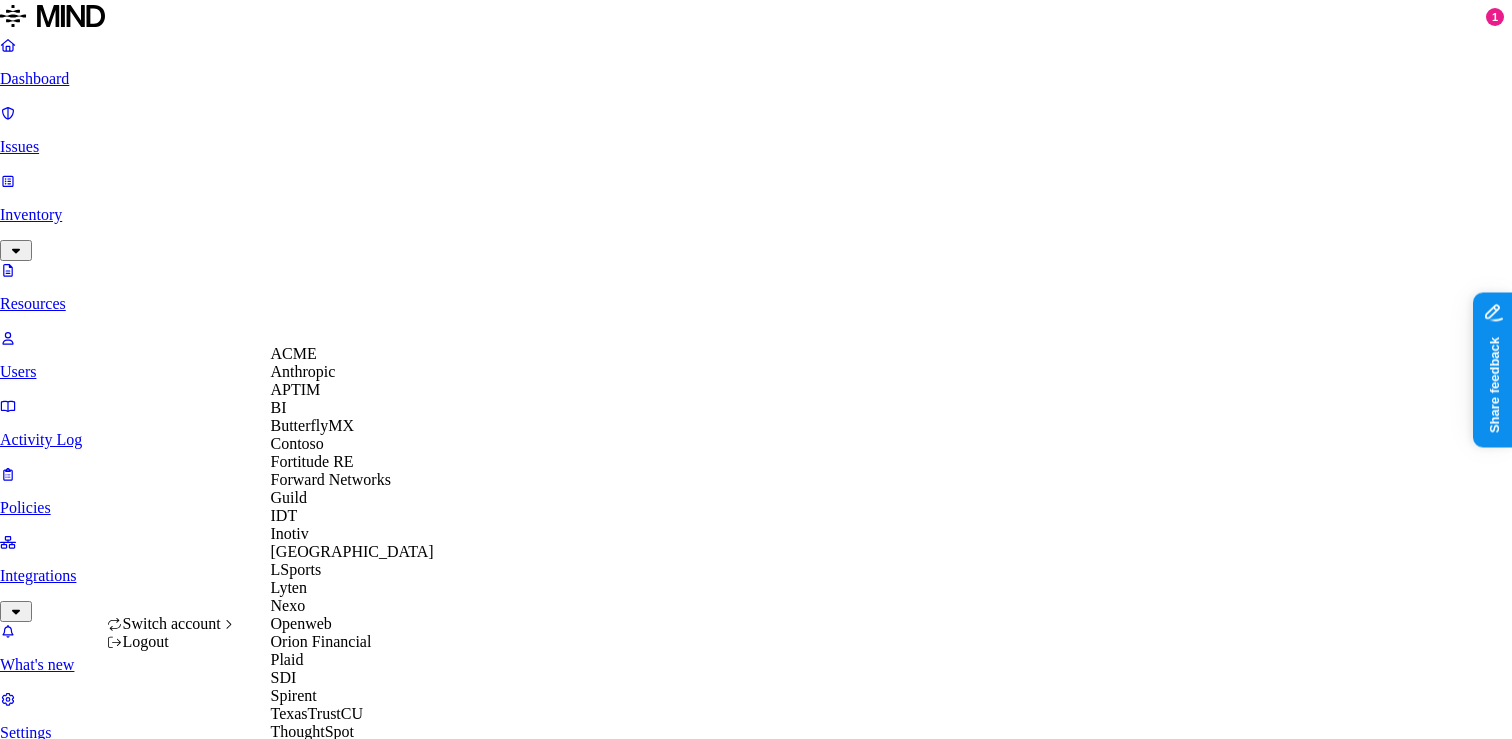 scroll, scrollTop: 560, scrollLeft: 0, axis: vertical 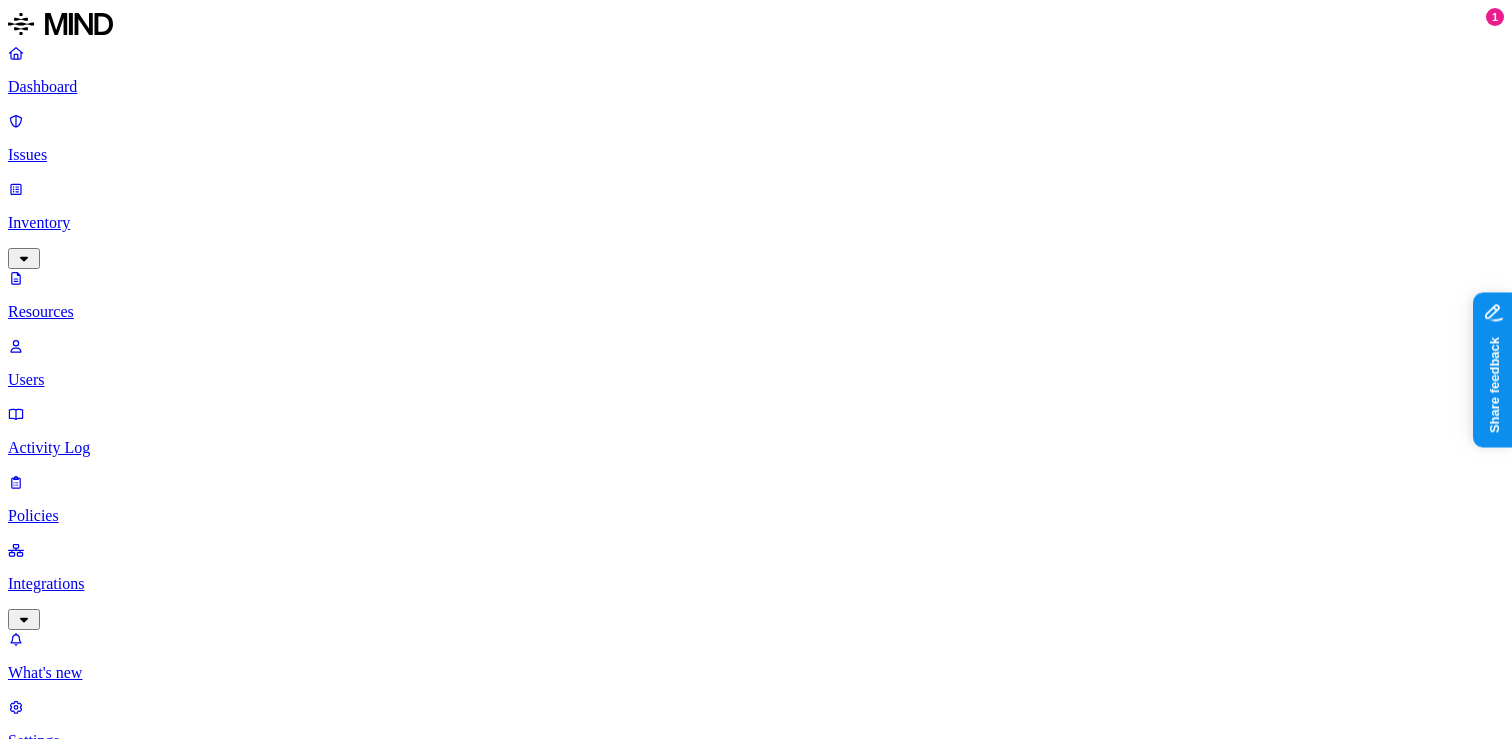 click on "Dashboard" at bounding box center [756, 87] 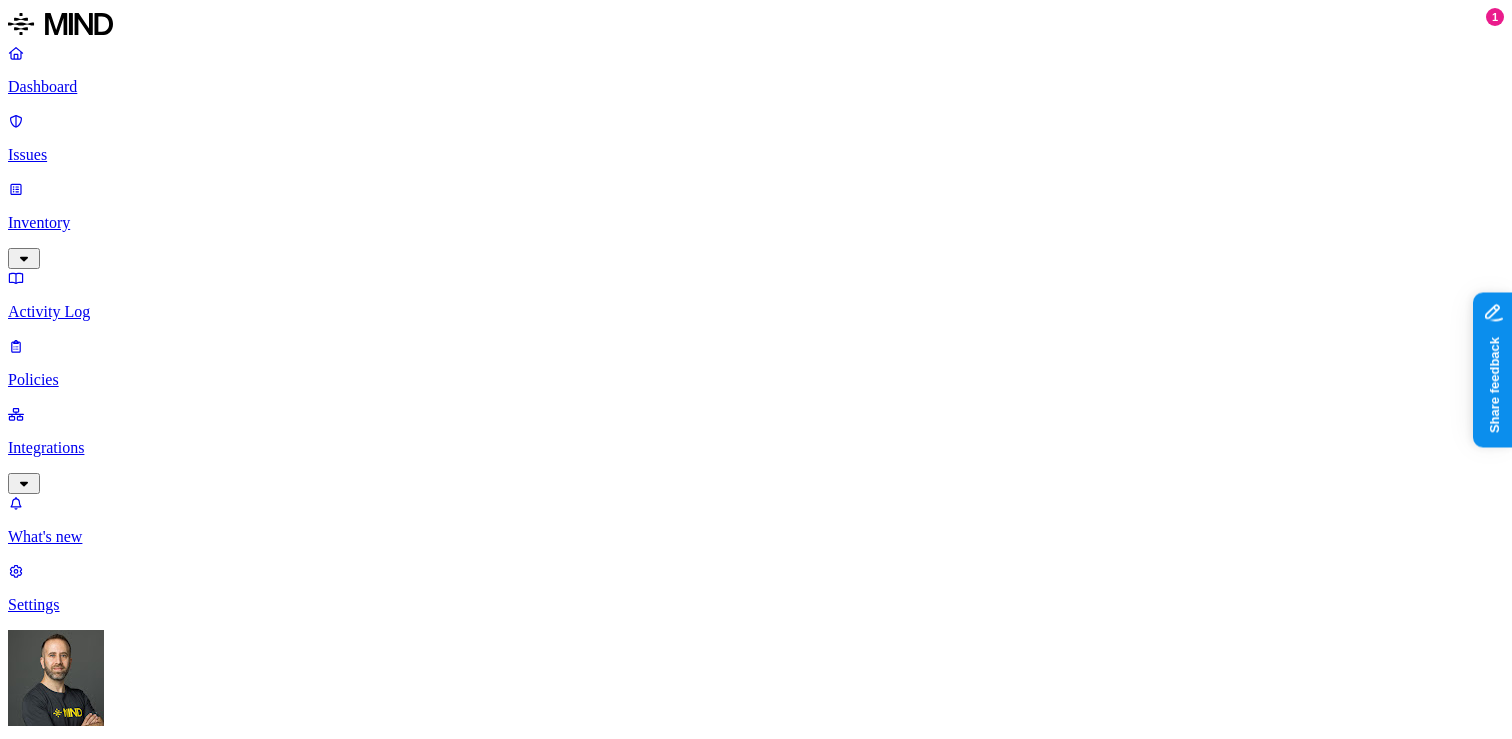 click on "Prevention" at bounding box center (195, 1189) 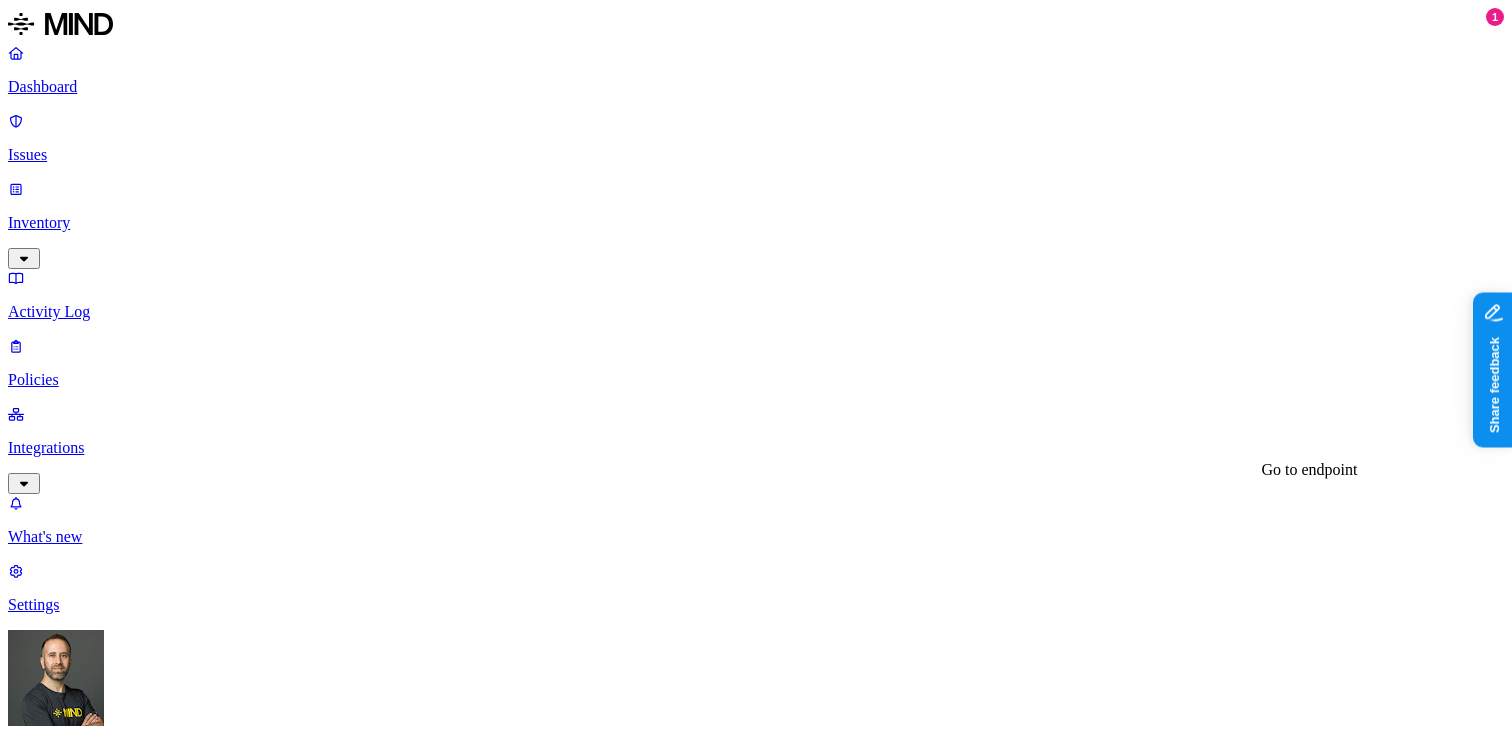scroll, scrollTop: 19, scrollLeft: 0, axis: vertical 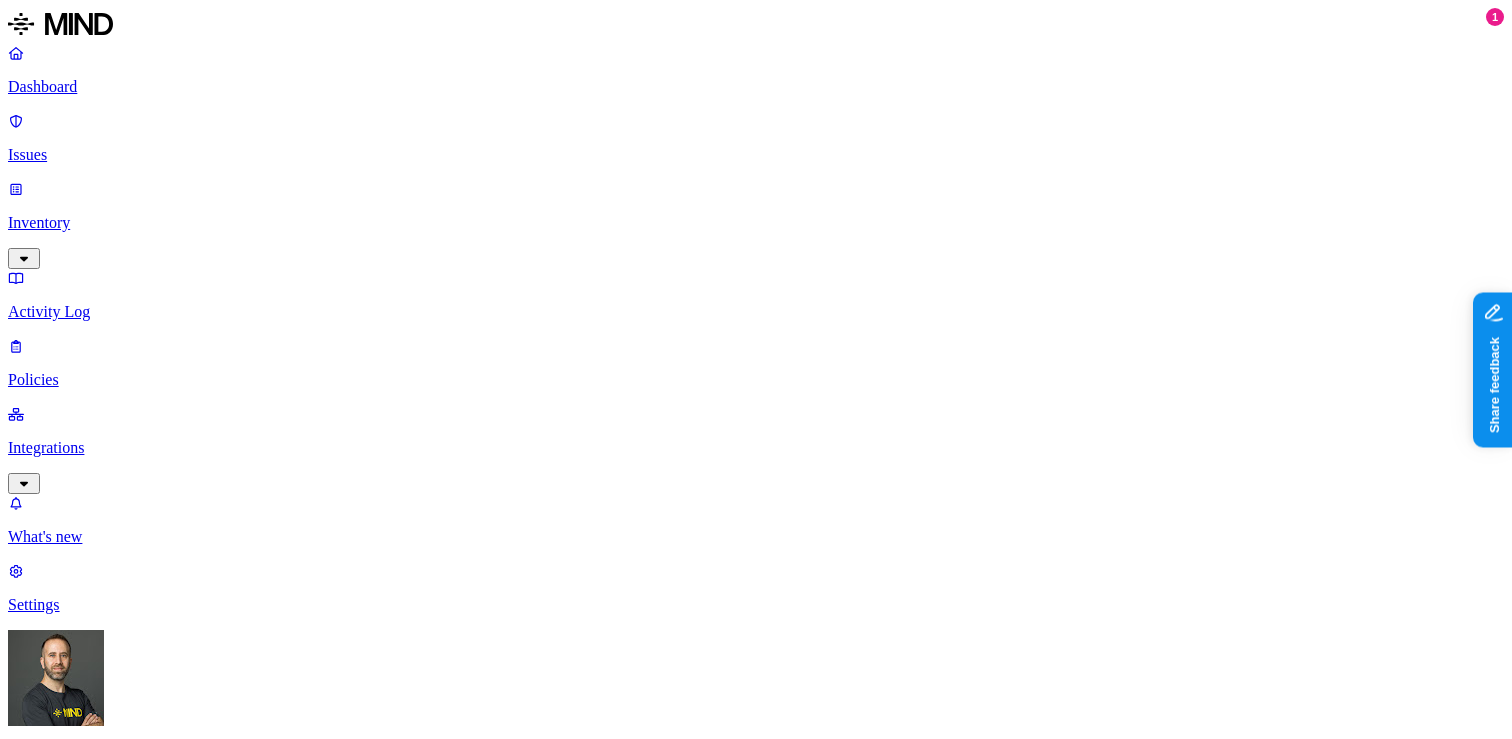 type 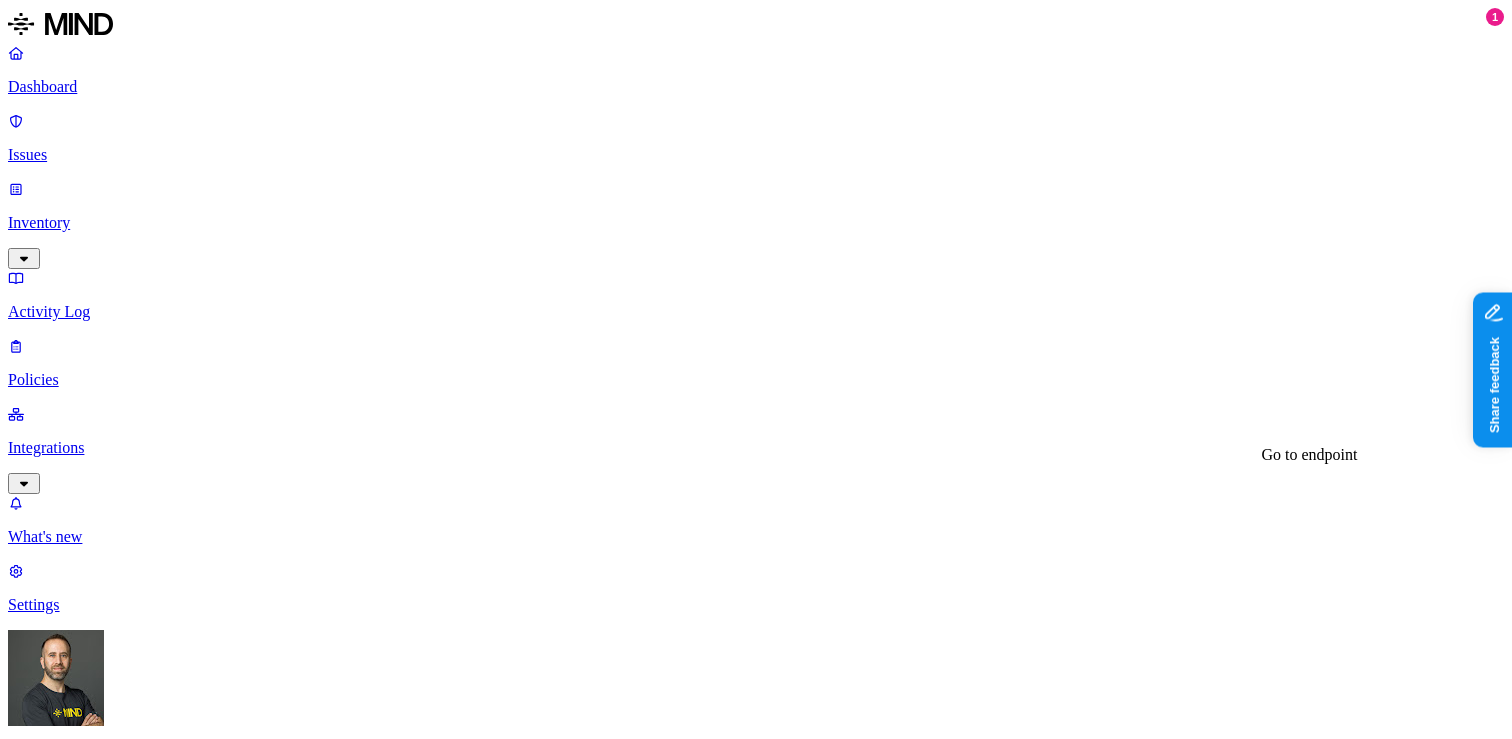 click on "mac" at bounding box center [37, 3999] 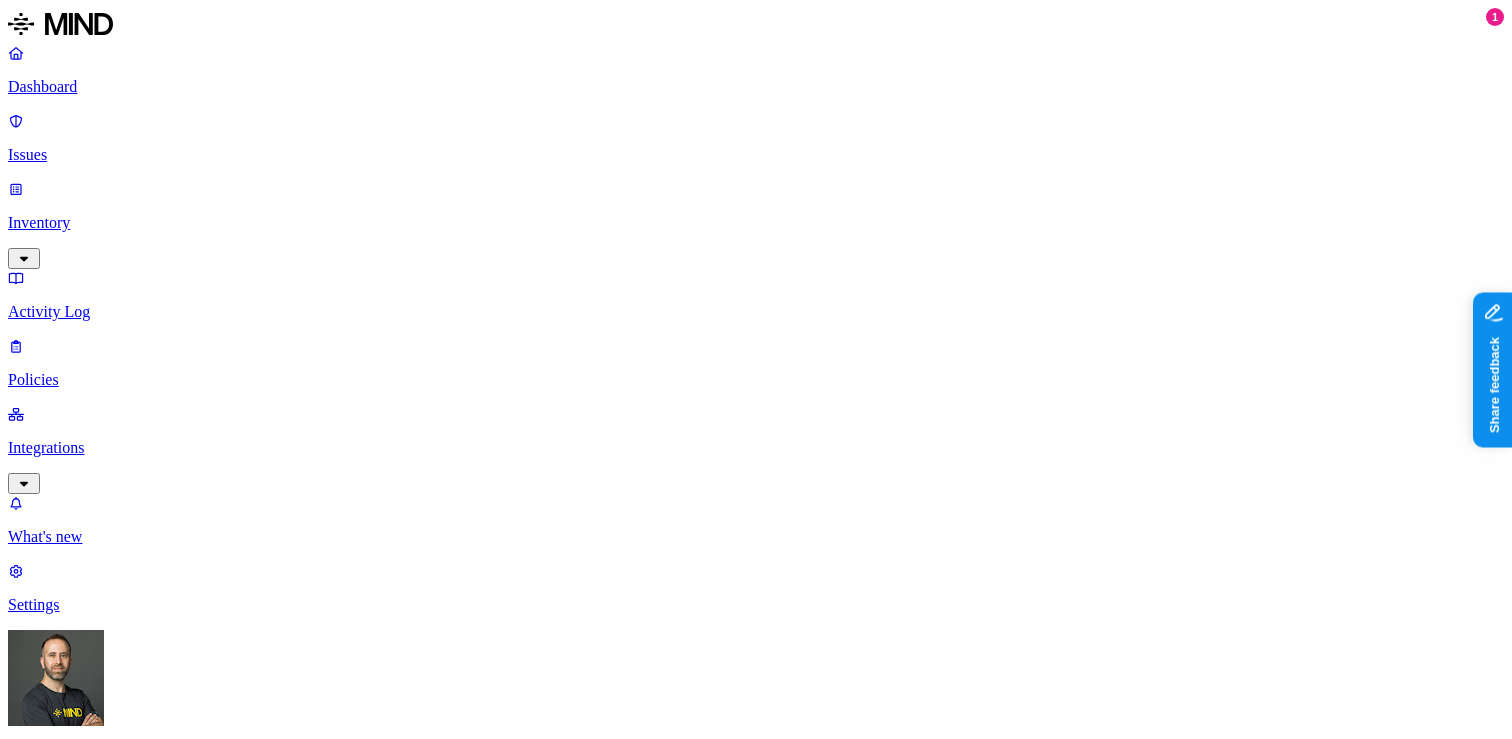 click on "Dashboard 772" at bounding box center (756, 1017) 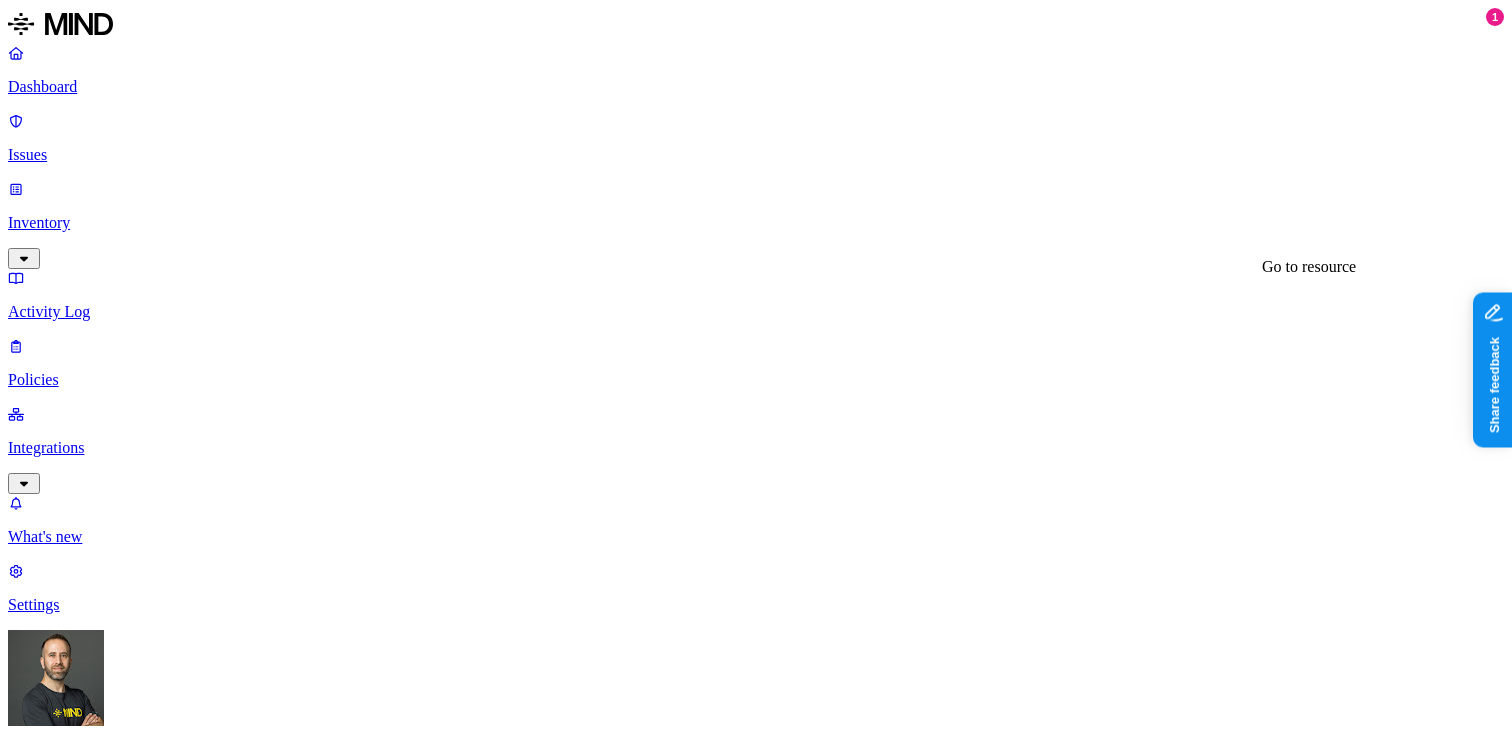click on "private.key.tas" at bounding box center [756, 2900] 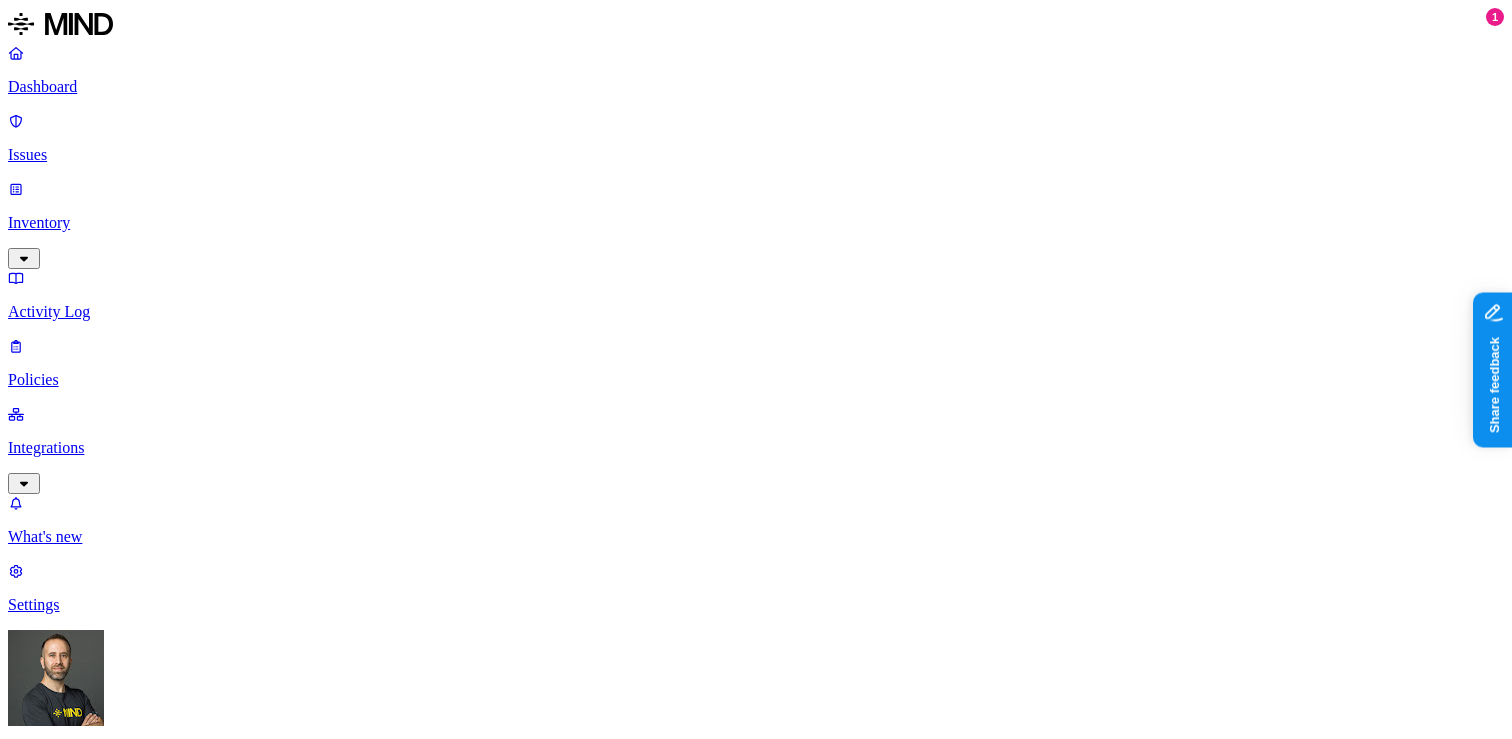 scroll, scrollTop: 0, scrollLeft: 0, axis: both 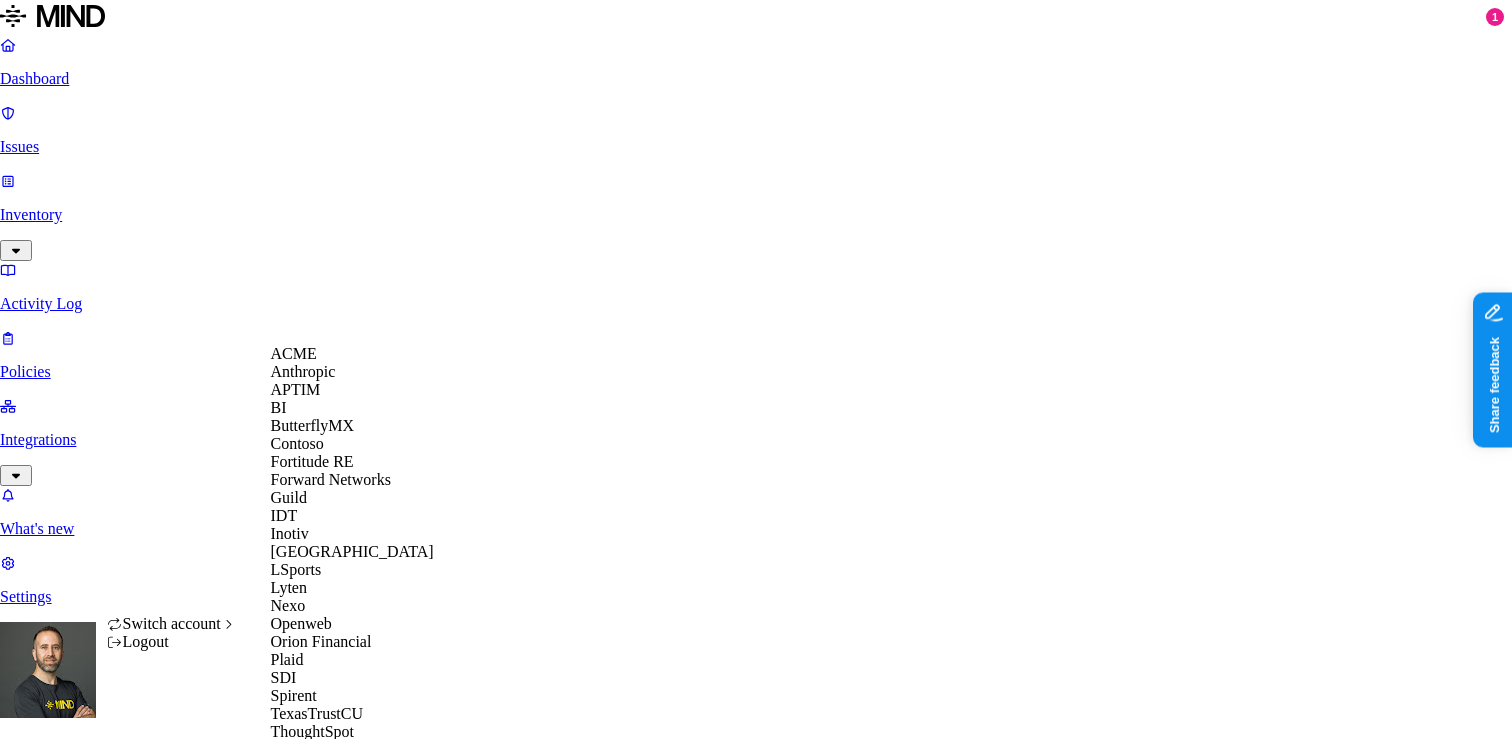 click on "Plaid" at bounding box center (352, 660) 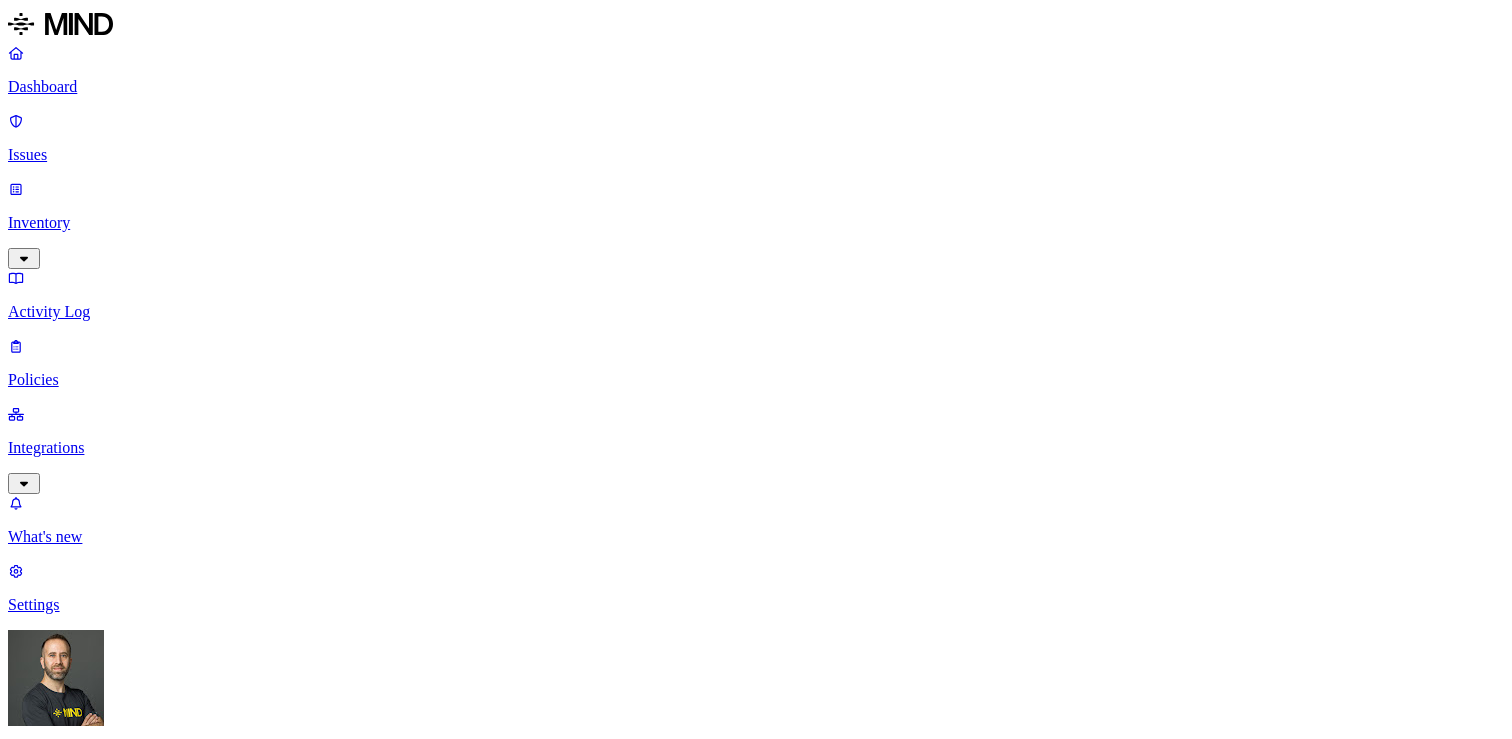 scroll, scrollTop: 0, scrollLeft: 0, axis: both 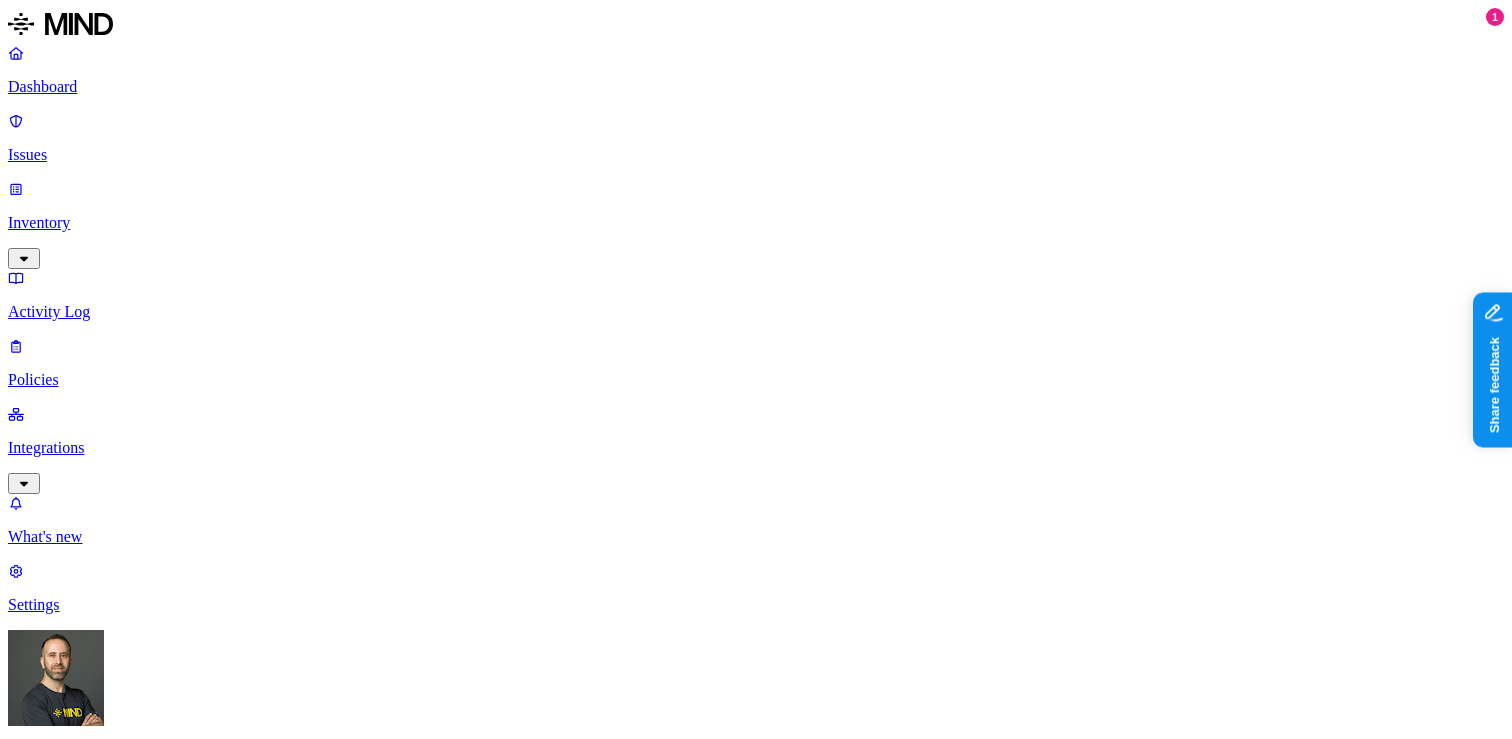 click on "Detection" at bounding box center (119, 1274) 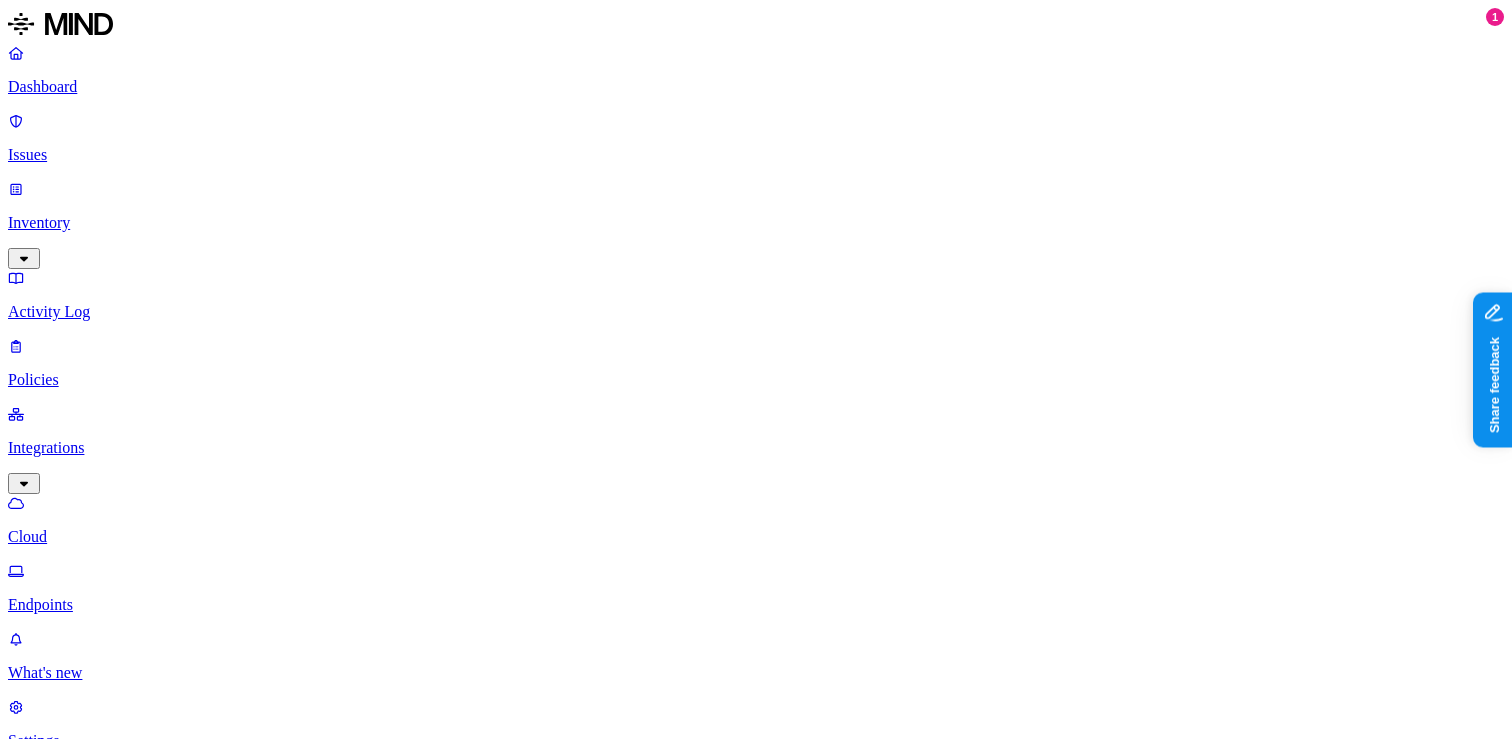 click on "Endpoints" at bounding box center [756, 588] 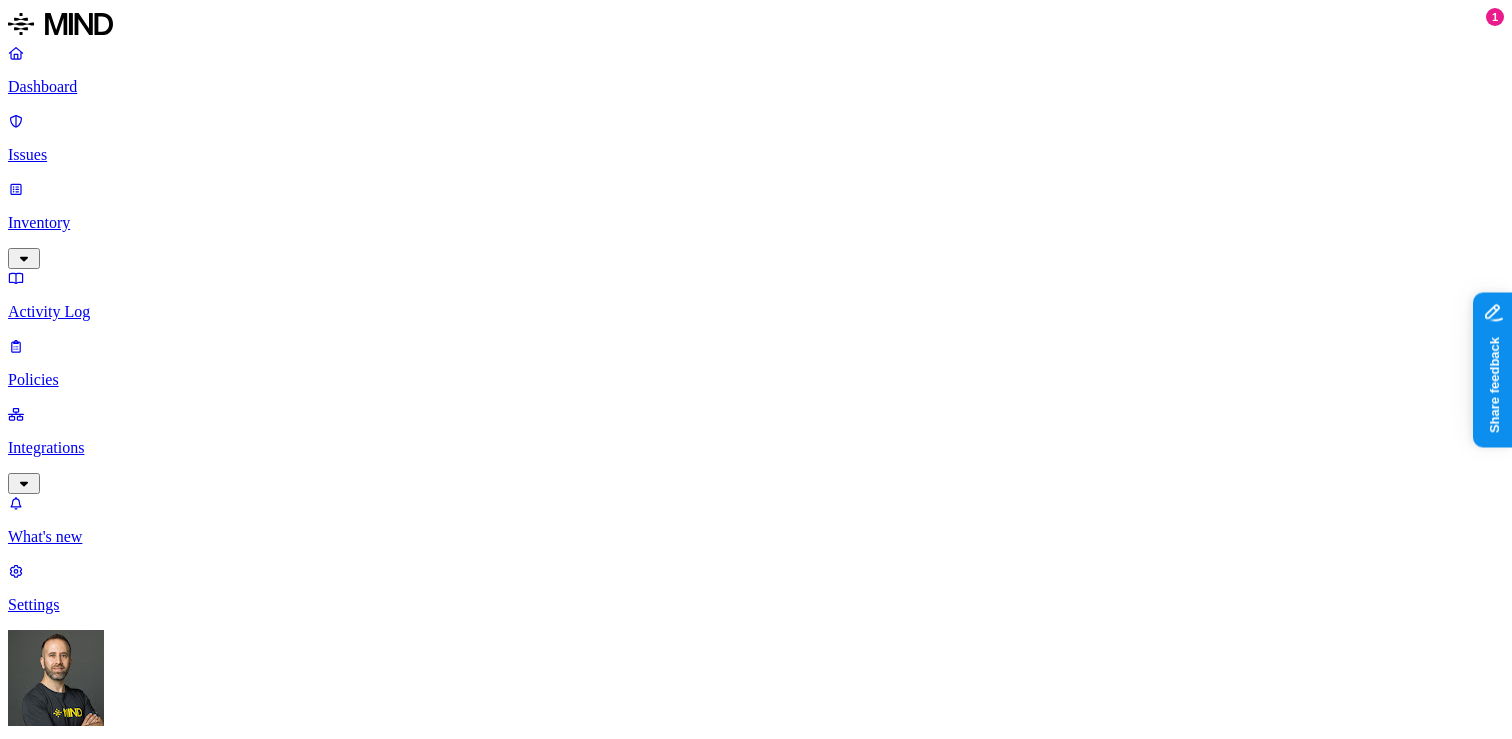 click on "Prevention" at bounding box center (195, 1274) 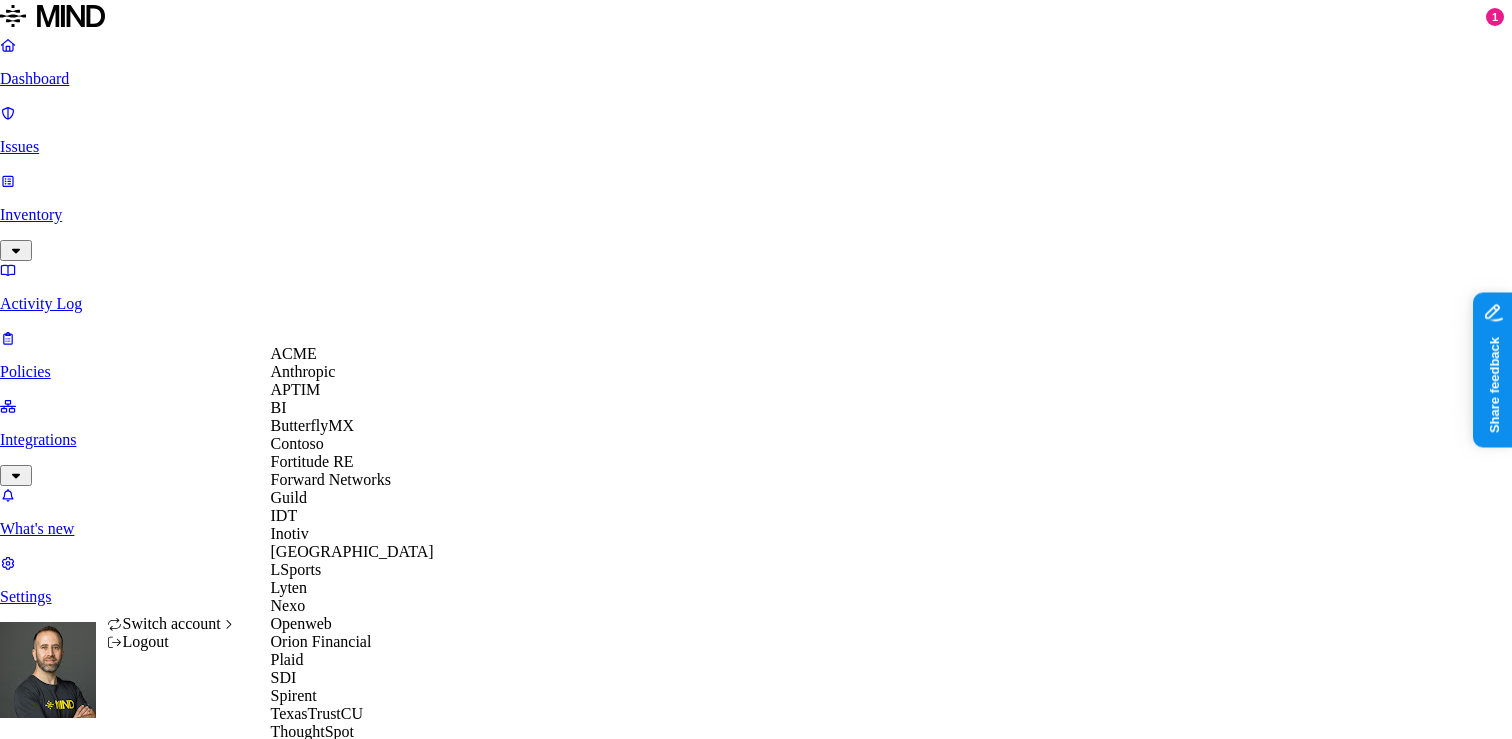 scroll, scrollTop: 185, scrollLeft: 0, axis: vertical 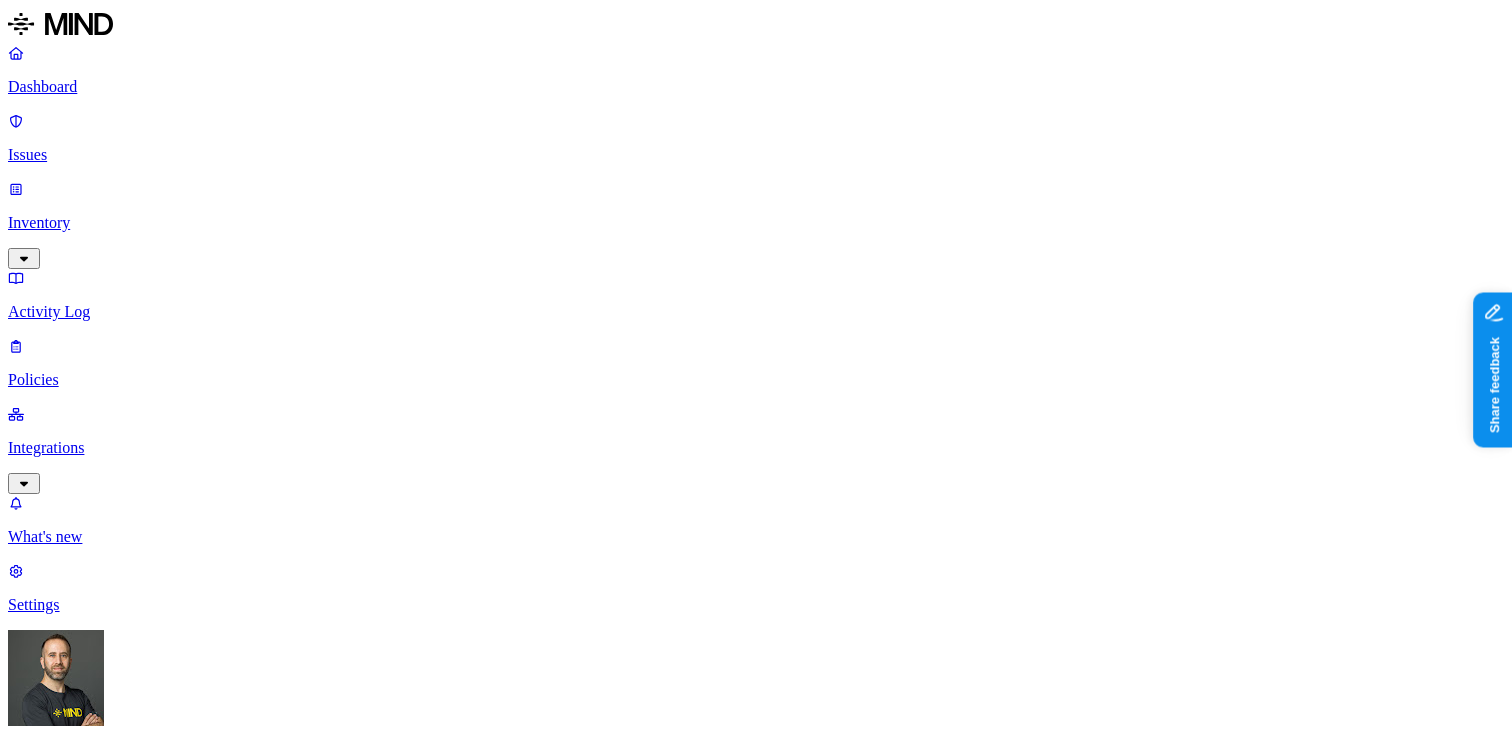 click on "Detection" at bounding box center [119, 1965] 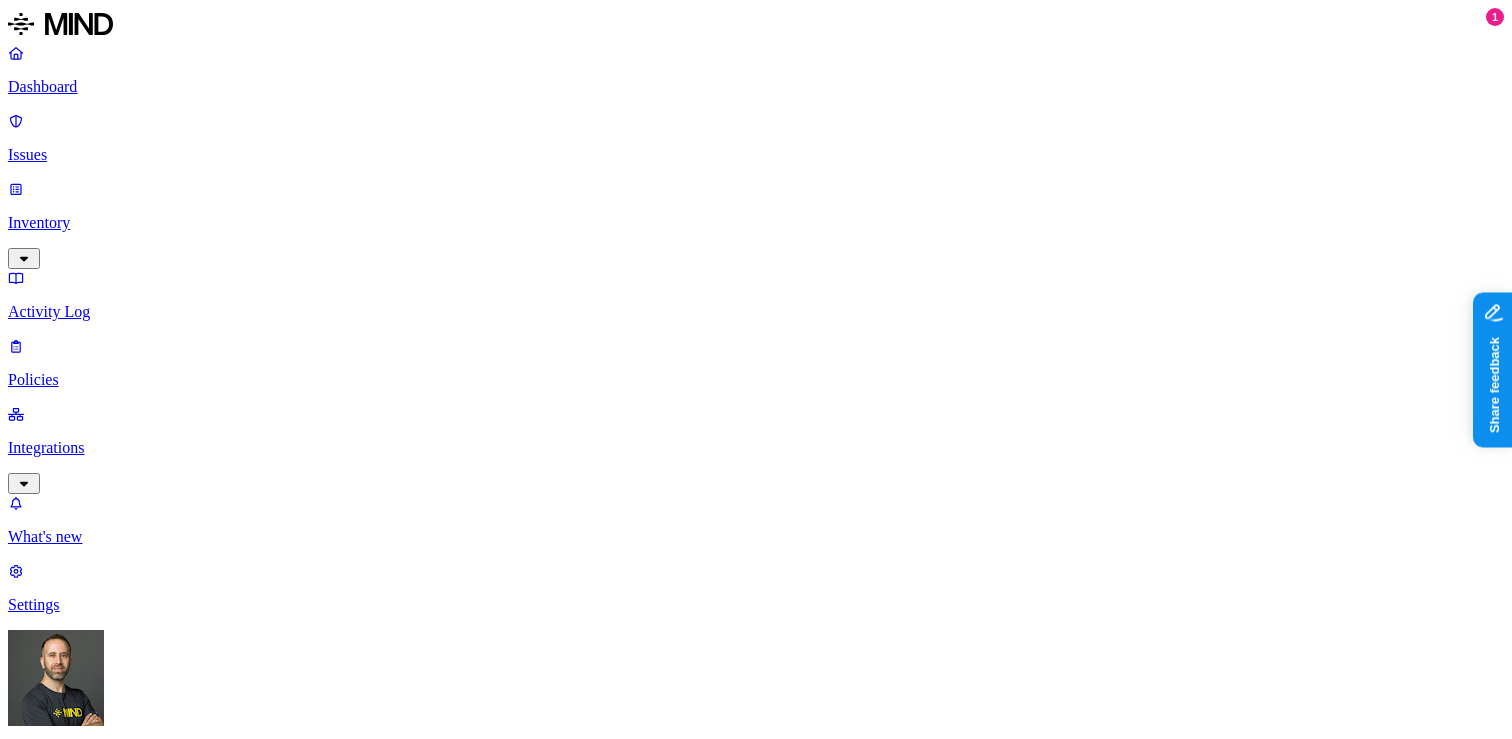 scroll, scrollTop: 226, scrollLeft: 0, axis: vertical 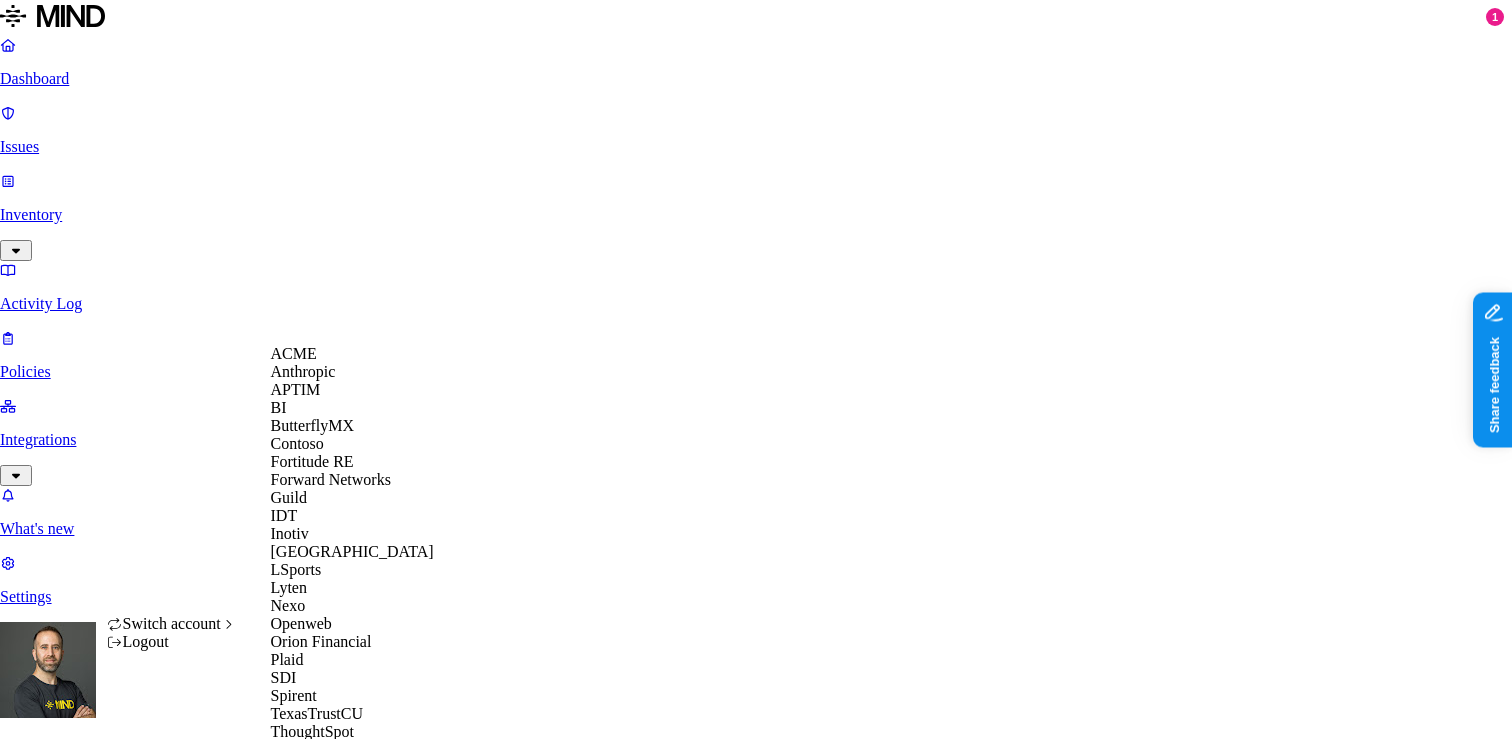 click on "Lyten" at bounding box center [352, 588] 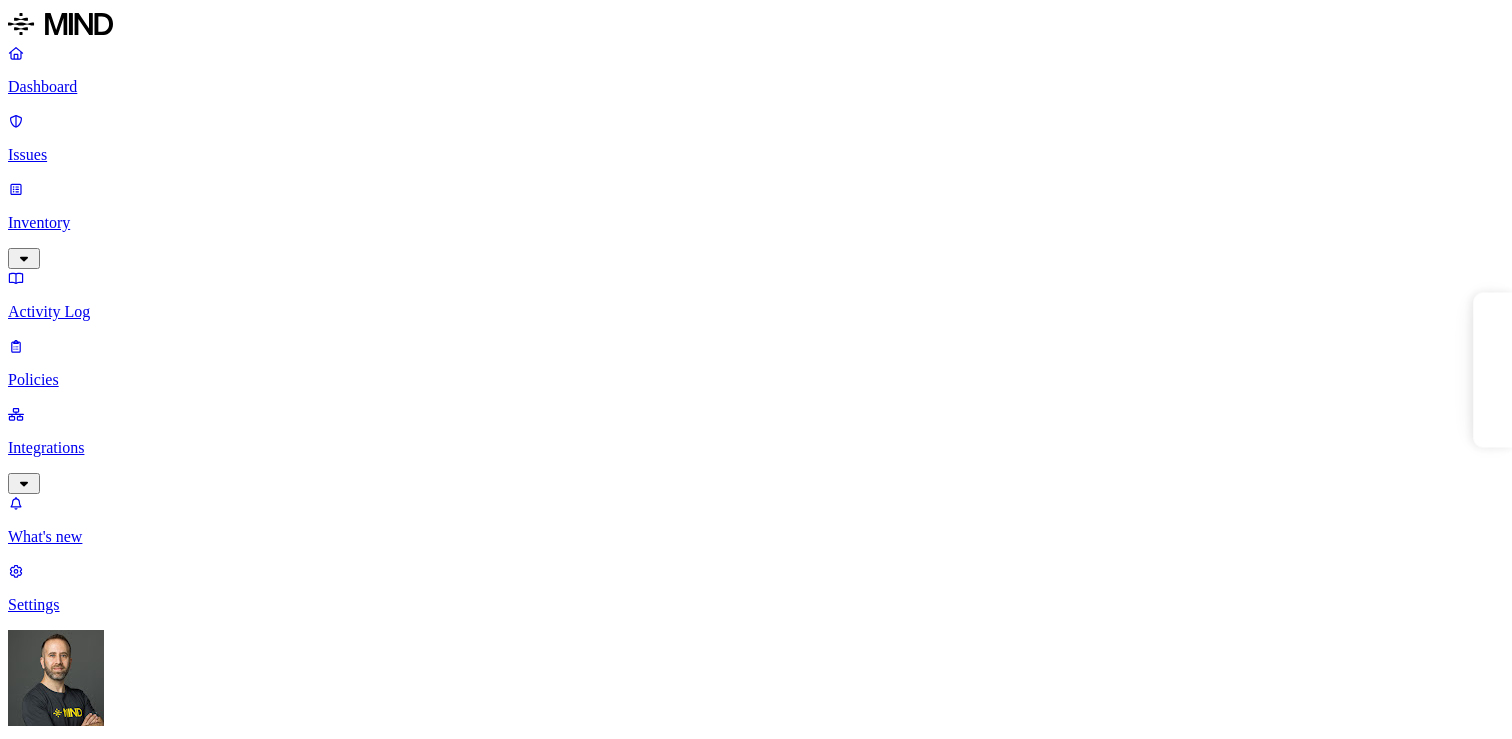 scroll, scrollTop: 0, scrollLeft: 0, axis: both 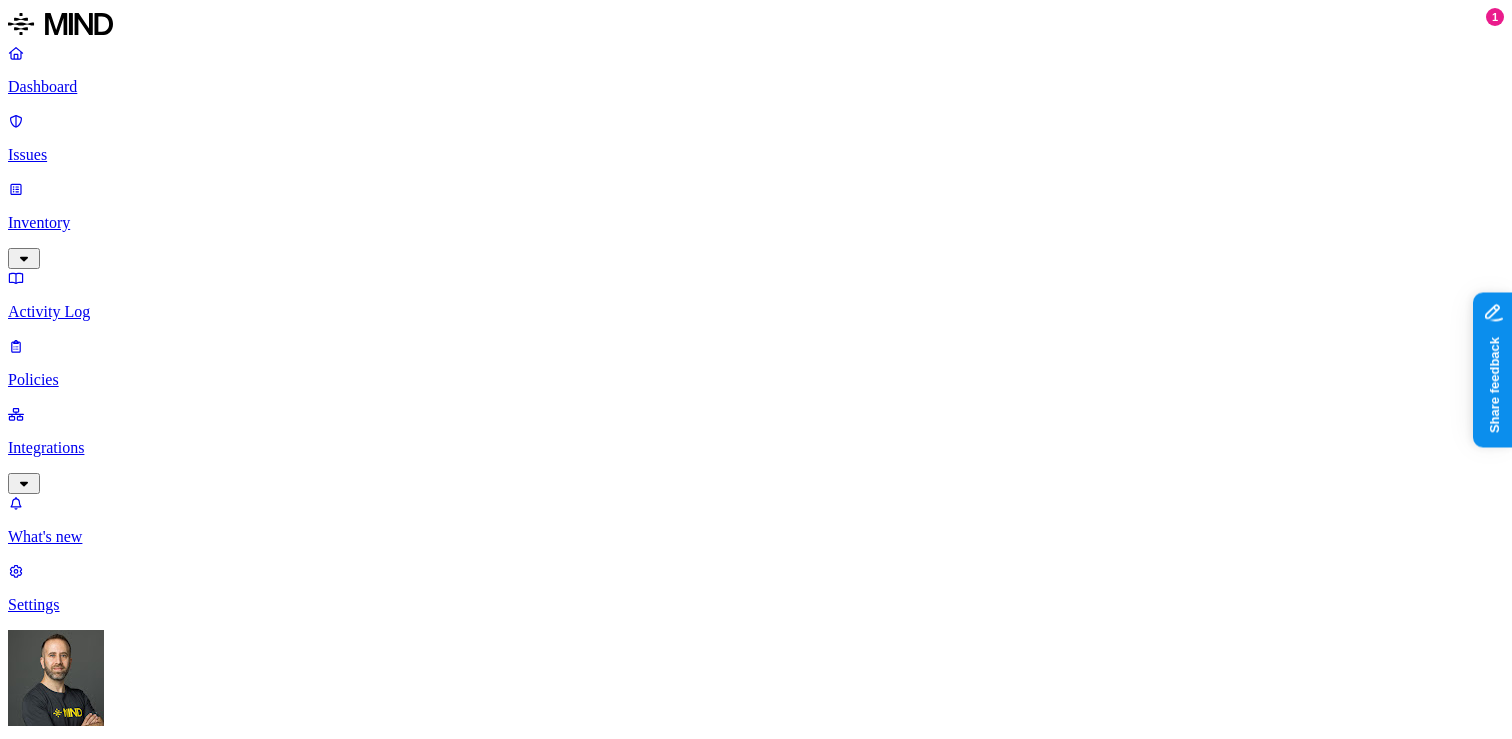 click on "Prevention" at bounding box center [195, 1103] 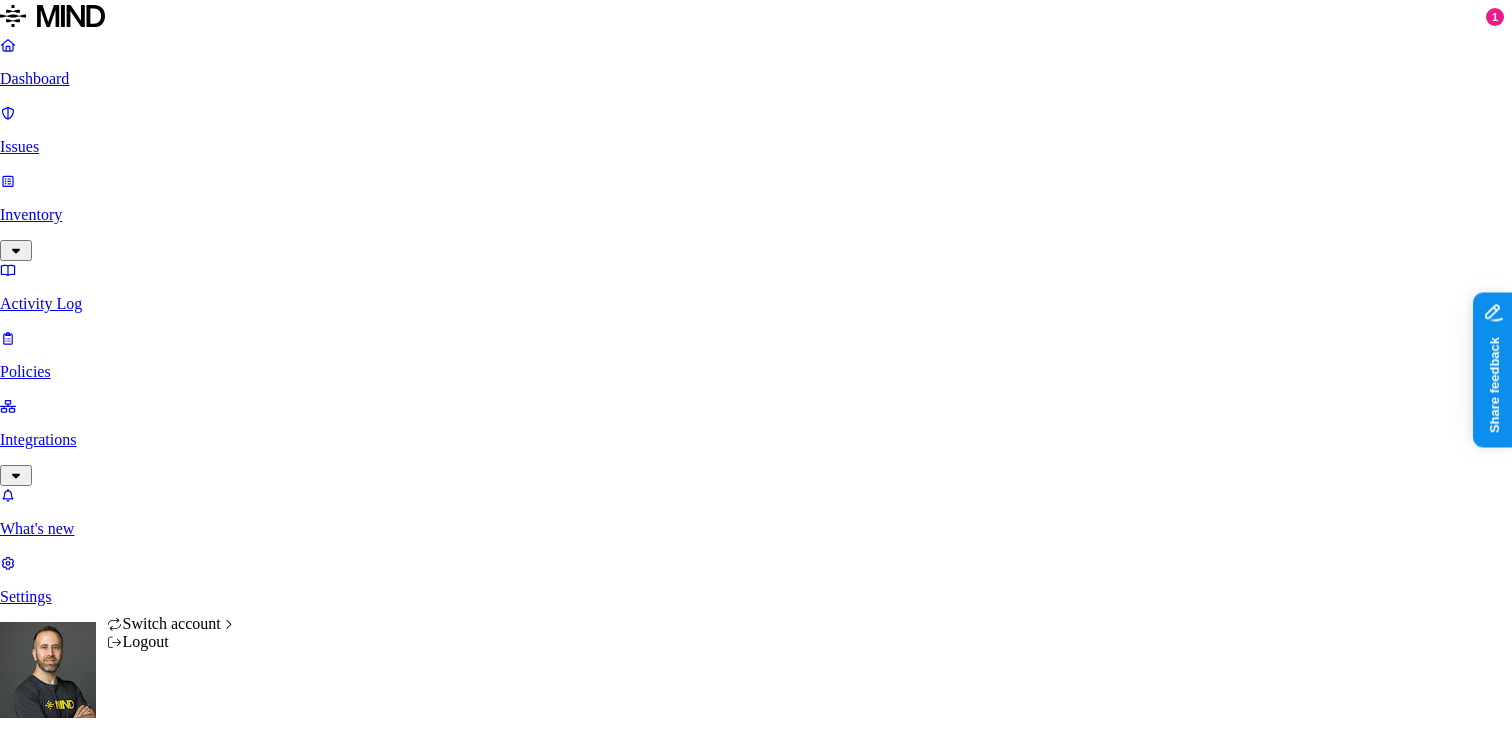 click on "Dashboard Issues Inventory Activity Log Policies Integrations What's new 1 Settings Tom Mayblum Lyten Dashboard 220 Discovery Detection Prevention Last update: 09:05 PM Scanned resources 958K Resources by integration 949K Lyten Office365 5.64K Lyten Confluence 2.75K FS01 PII 97.2K Person Name 70.9K Address 64.7K Email address 64K Phone number 54.9K SSN 976 IBAN 538 PCI 557 Credit card 557 Secrets 18 Encryption Key 13 AWS credentials 4 Password 1 Other 93.1K Source code 92.7K Bill of materials 445 Top resources with sensitive data Resource Sensitive records Owner Last access 20221107 D Test.txt Phone number 136320 Chris Owen 972200Lyten Inc MDT.xlsx Person Name 1 Address 29623 Tam Tran Dec 17, 2024, 05:14 AM tga_backup.xlsx Phone number 26304 Lauren Sienko TDR.csv Phone number 23815 Prateek Bhalla TGA_comparison.xlsx Phone number 23659 Lauren Sienko ARC Safety Testing for PP Build 78 - Design L0009-P1.pptx Person Name 6 Phone number 21119 Mehmet Gunes Nov 21, 2024, 06:30 PM ARC test raw data.zip" at bounding box center [756, 1607] 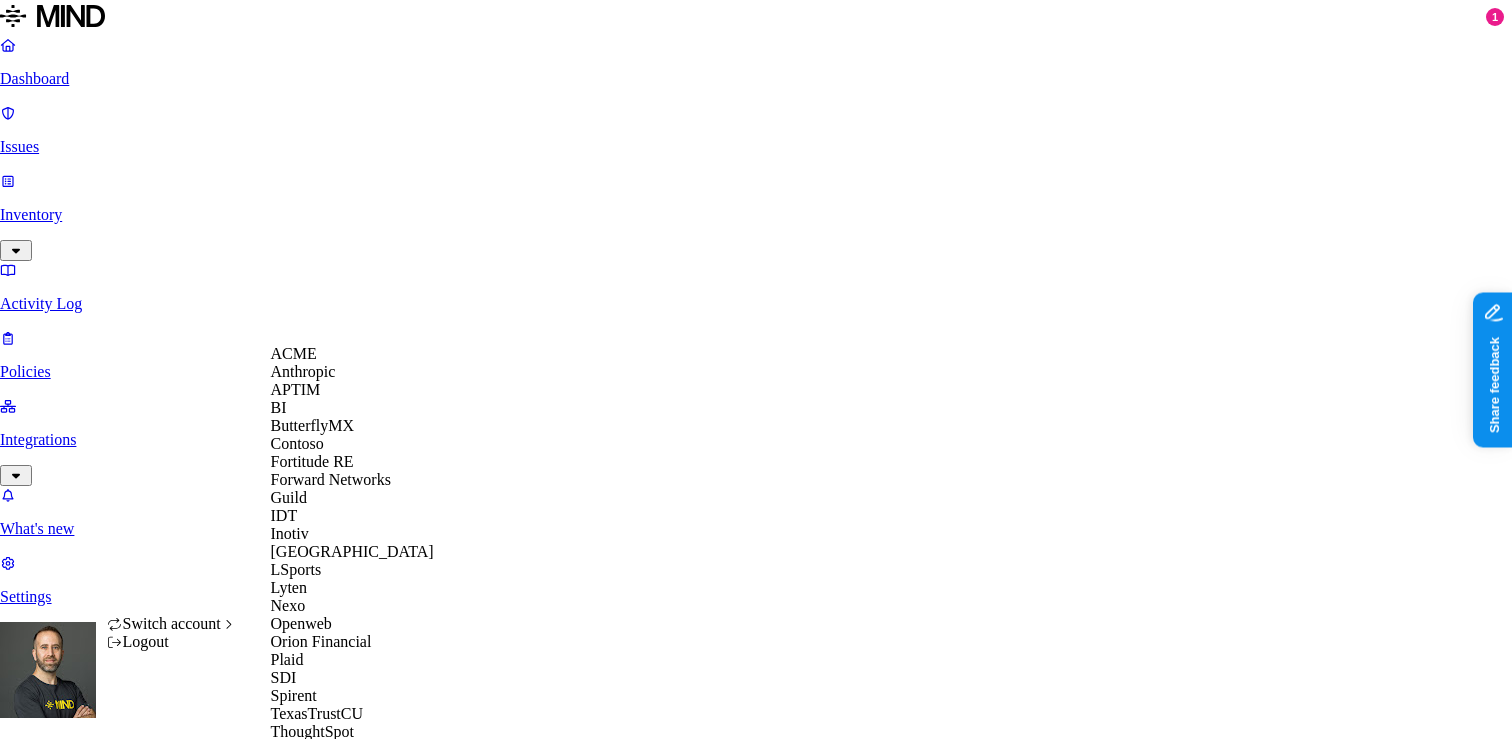 scroll, scrollTop: 560, scrollLeft: 0, axis: vertical 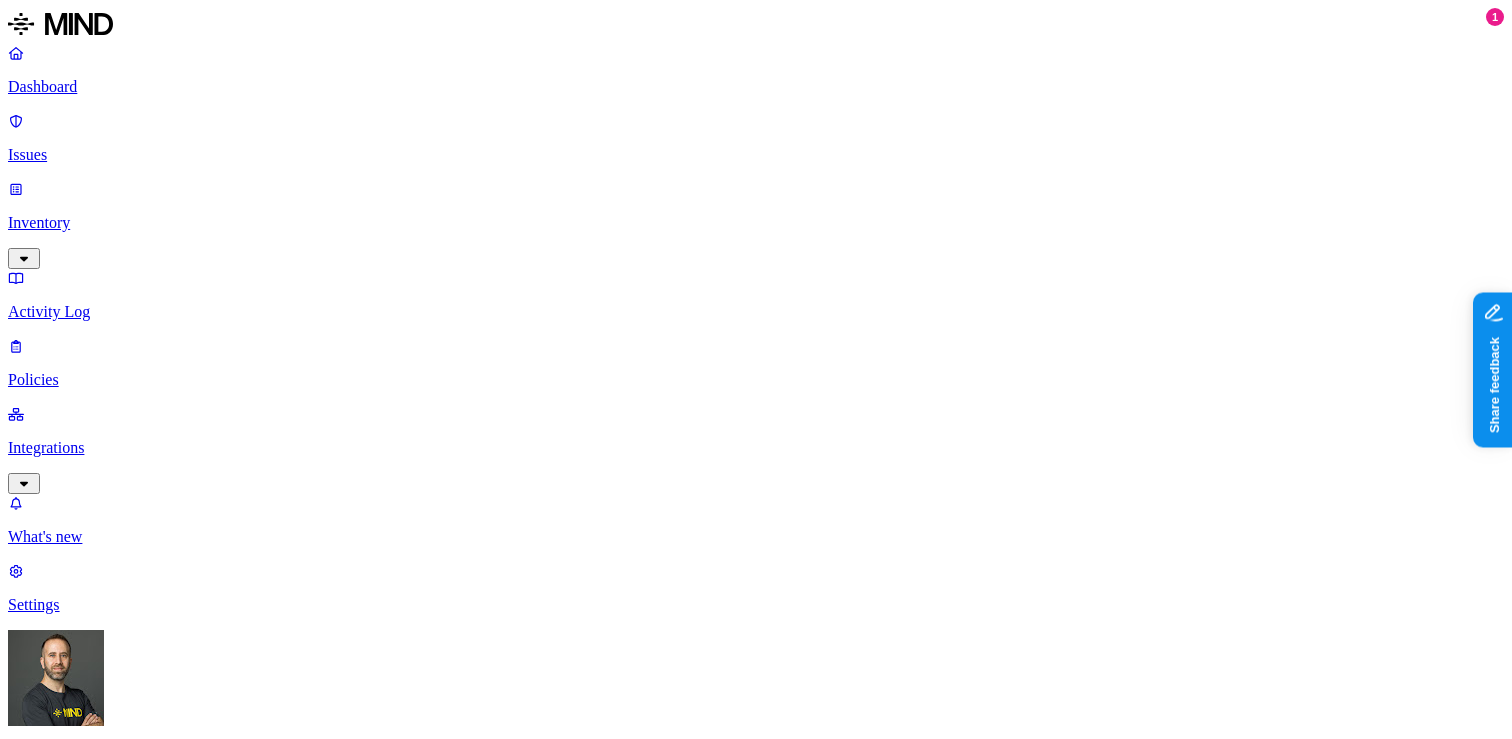 click on "Detection" at bounding box center (119, 1010) 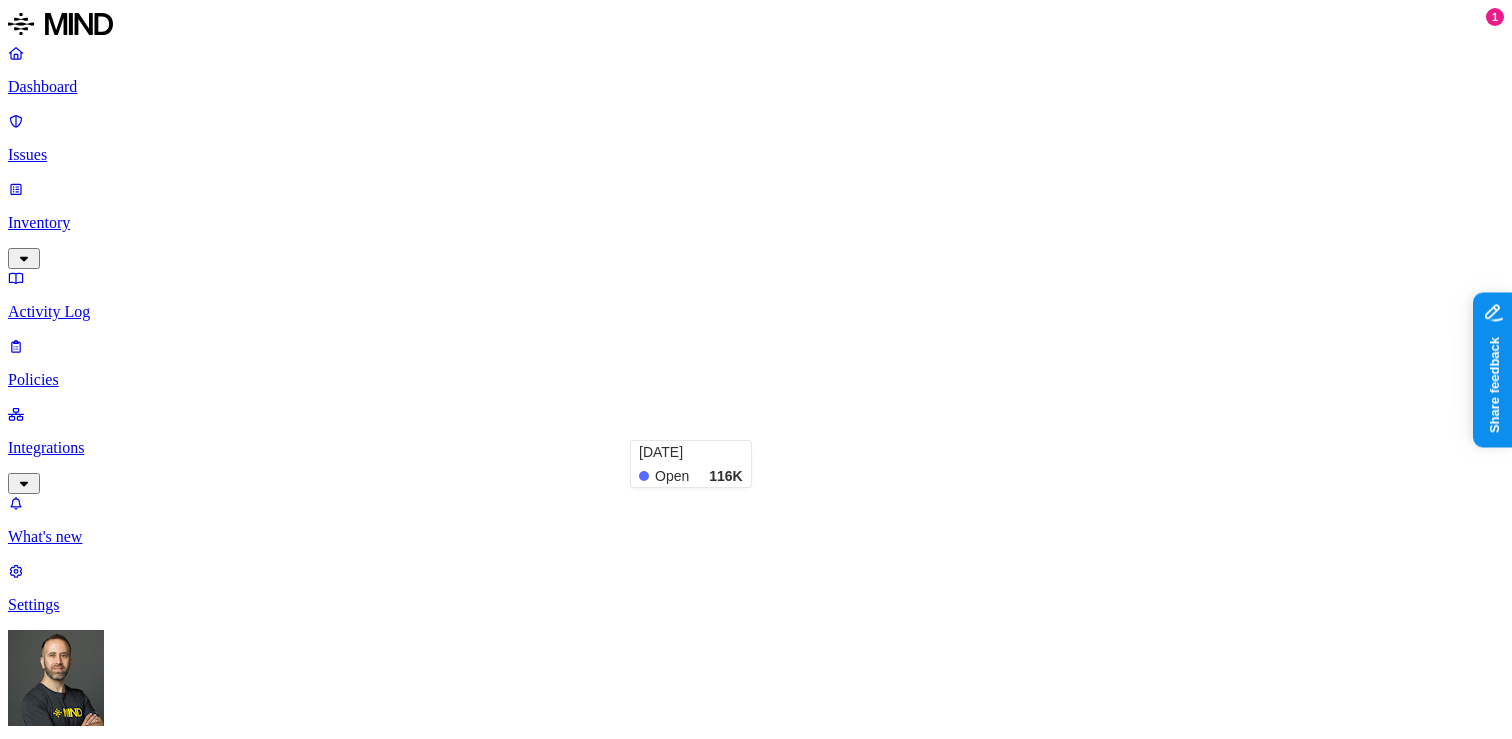 scroll, scrollTop: 228, scrollLeft: 0, axis: vertical 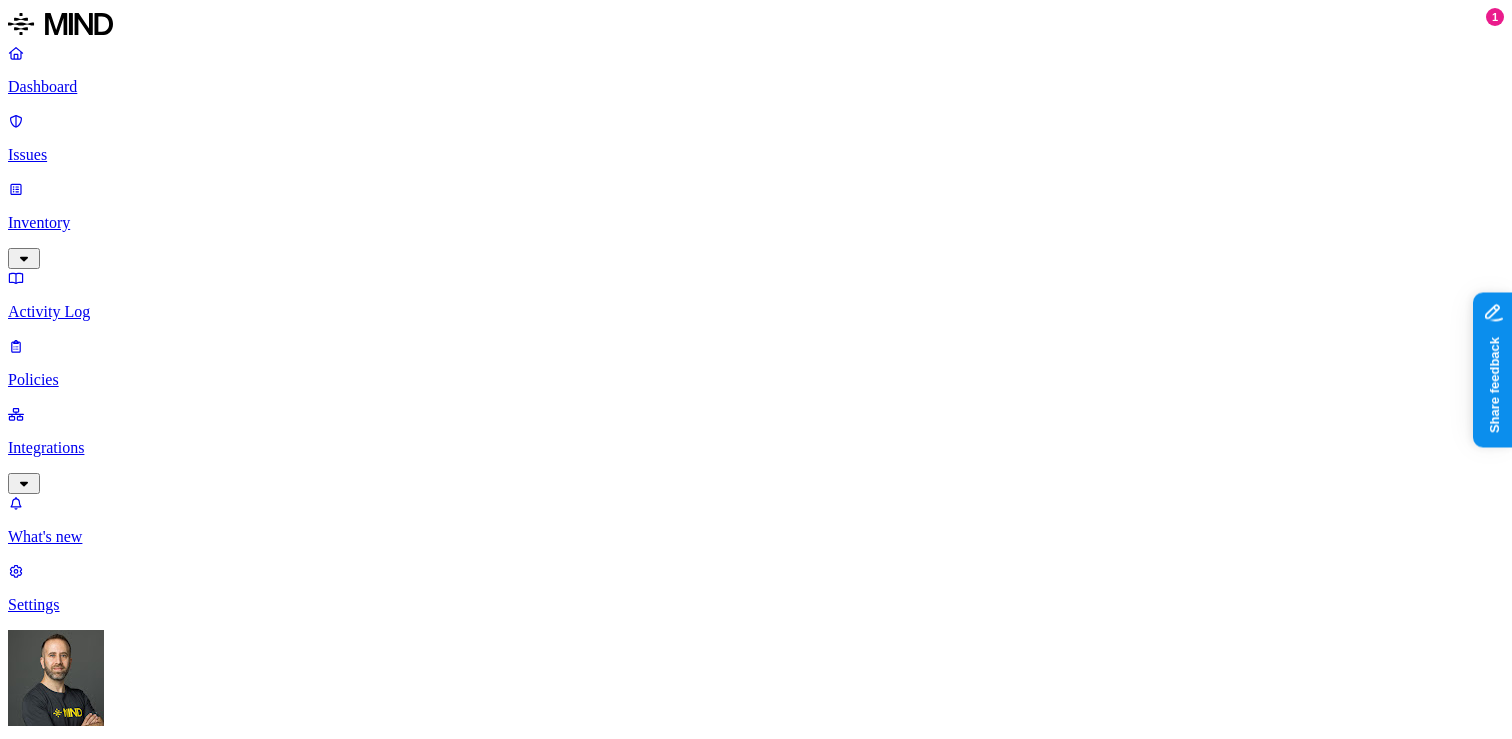 click on "Secret shared with external user" at bounding box center [161, 2015] 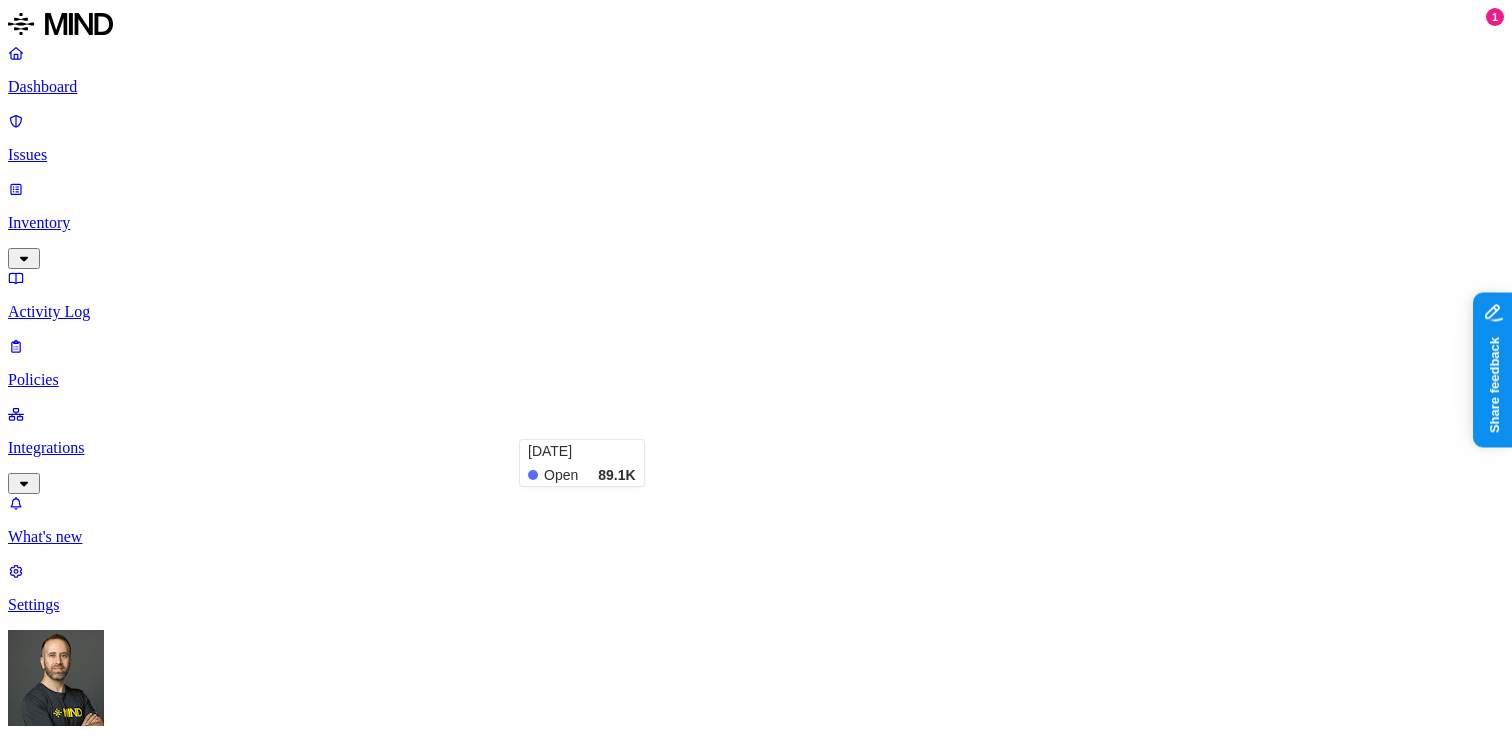 scroll, scrollTop: 313, scrollLeft: 0, axis: vertical 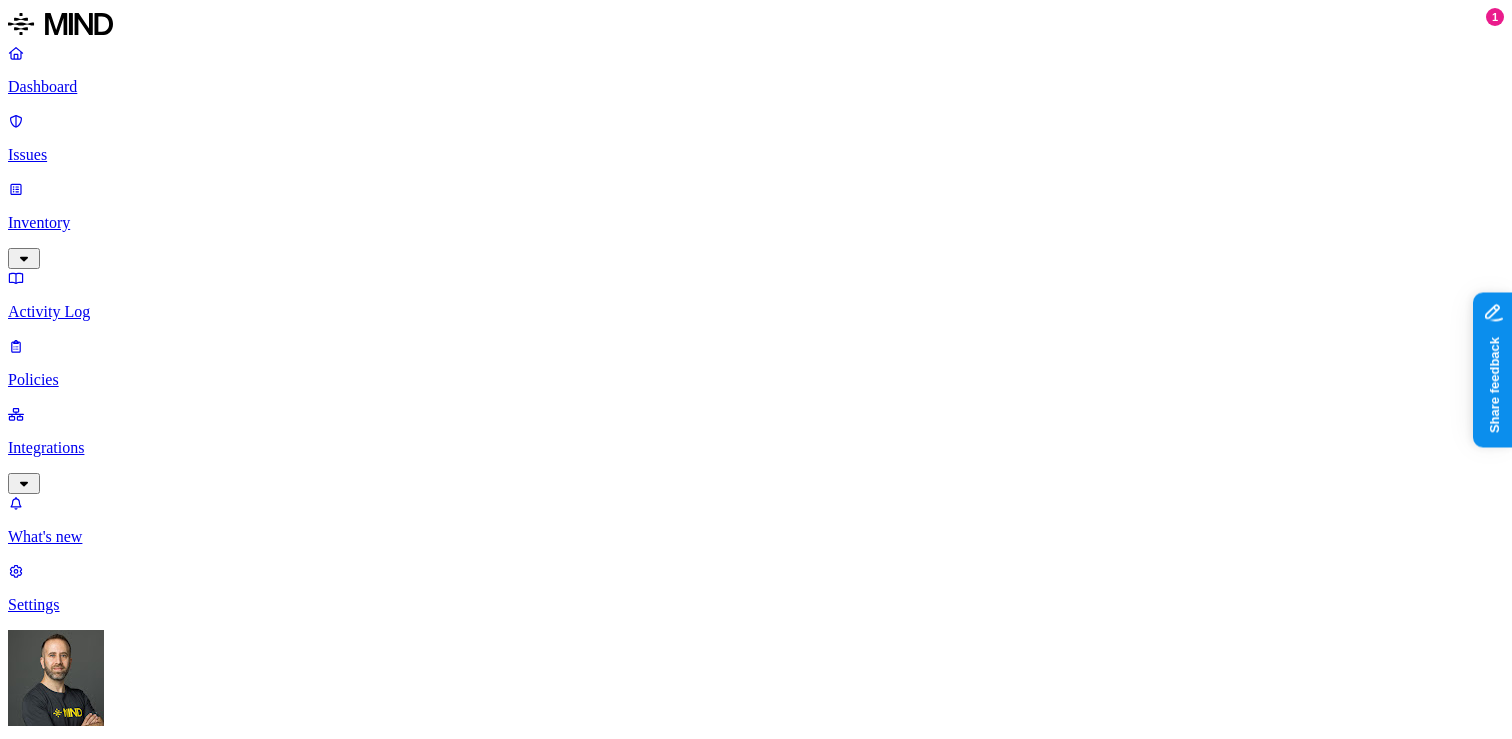 click on "Valid key detected in resource" at bounding box center (161, 2114) 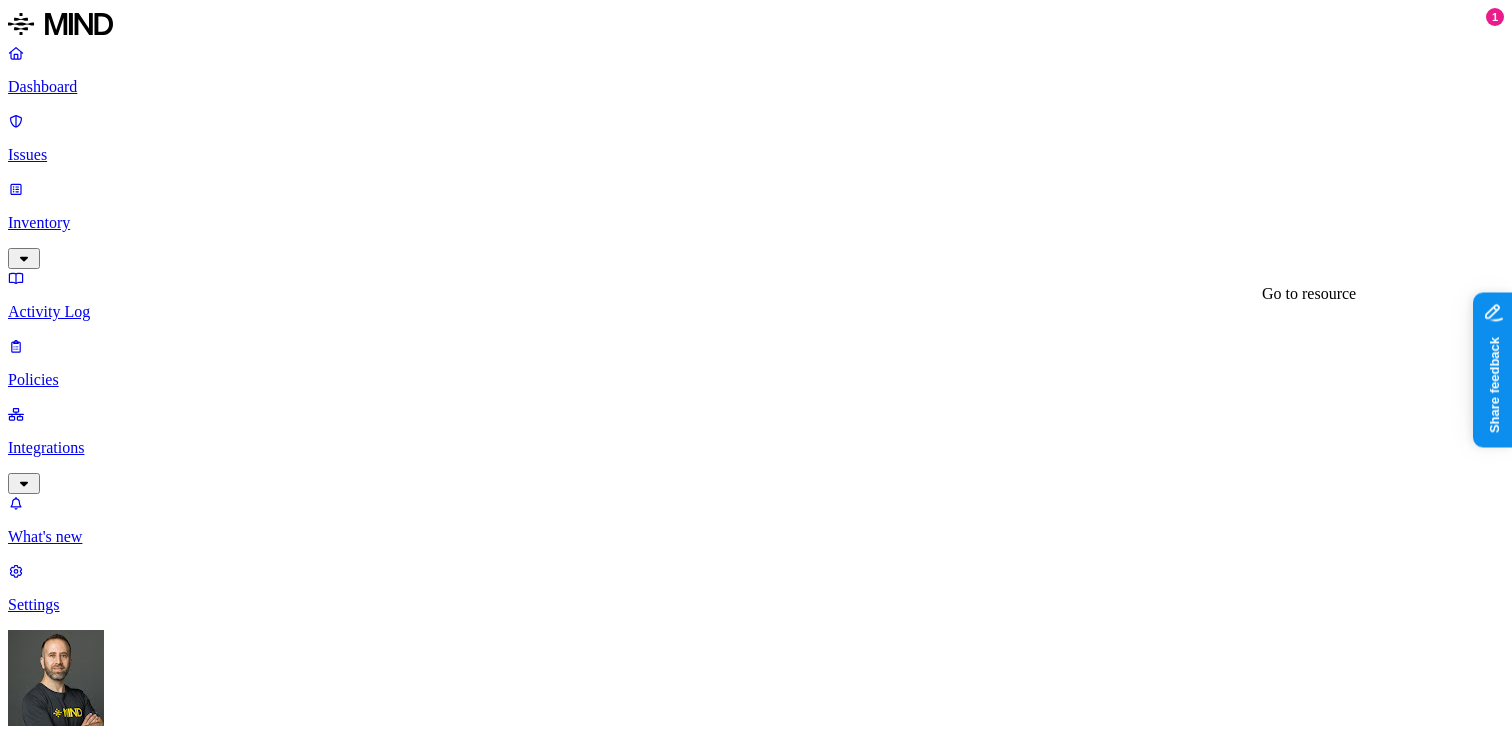 click on "比較幾個網路檔案系統：CIFS、NFS、和 SSHFS @ 伊蜜澤瑞 __ 痞客邦 __.html" at bounding box center (299, 4249) 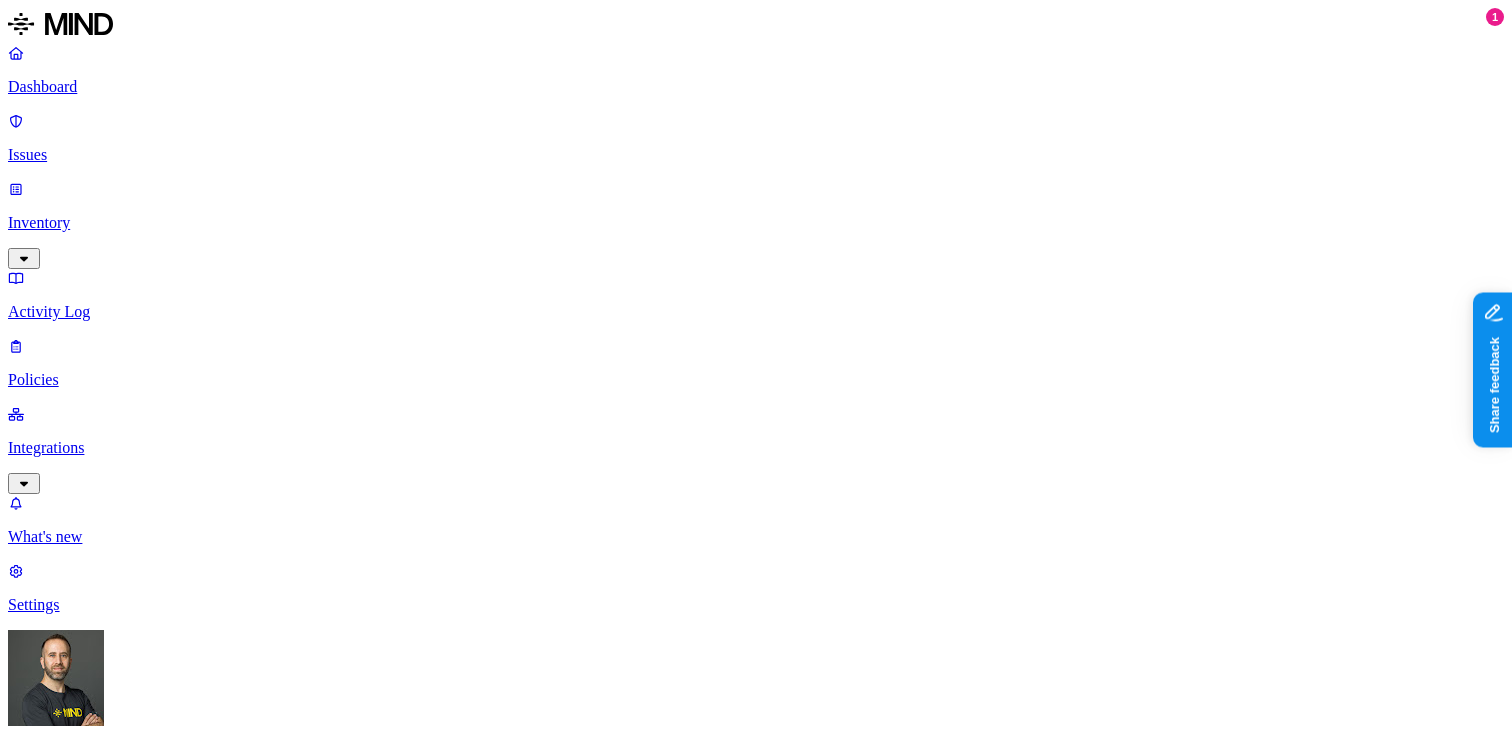 scroll, scrollTop: 88, scrollLeft: 0, axis: vertical 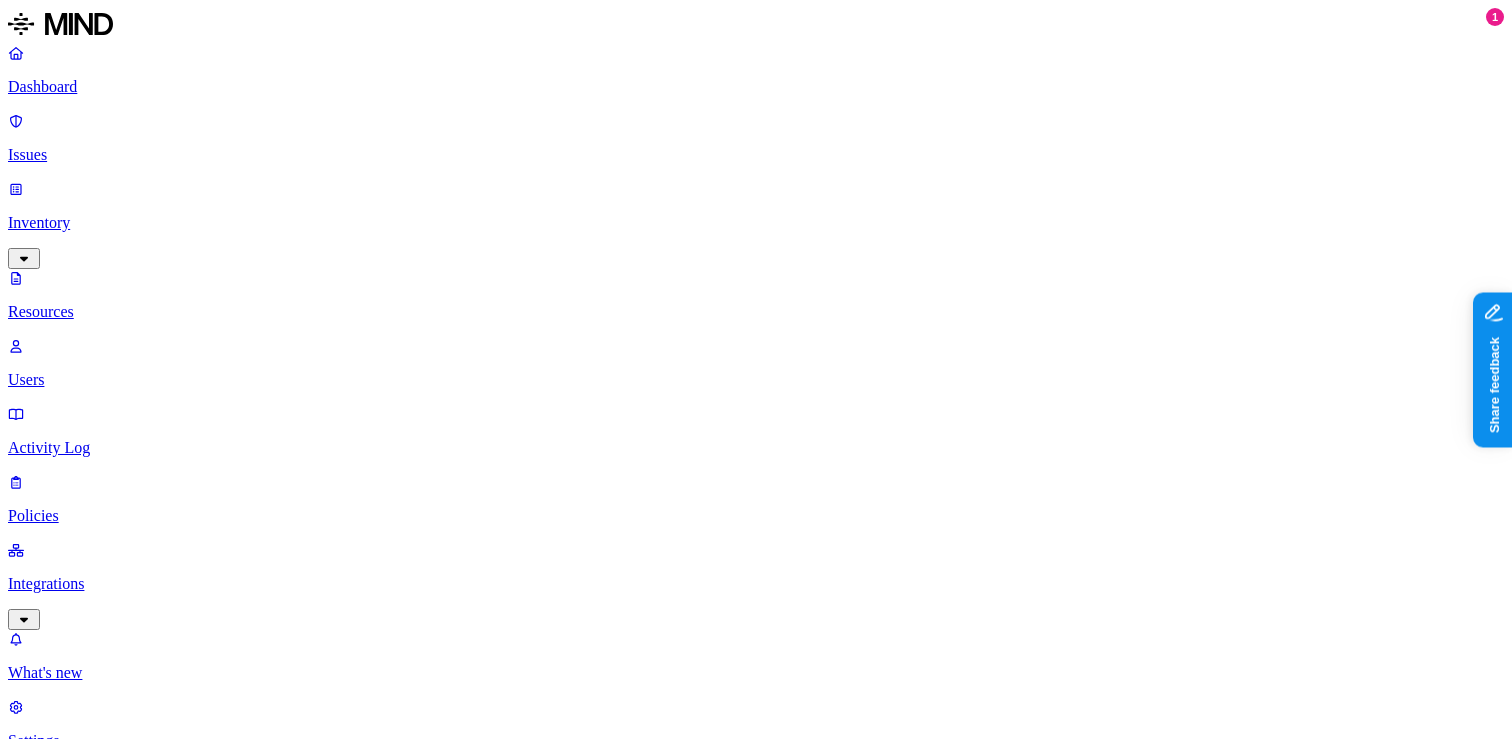 click on "Classification" at bounding box center [63, 1111] 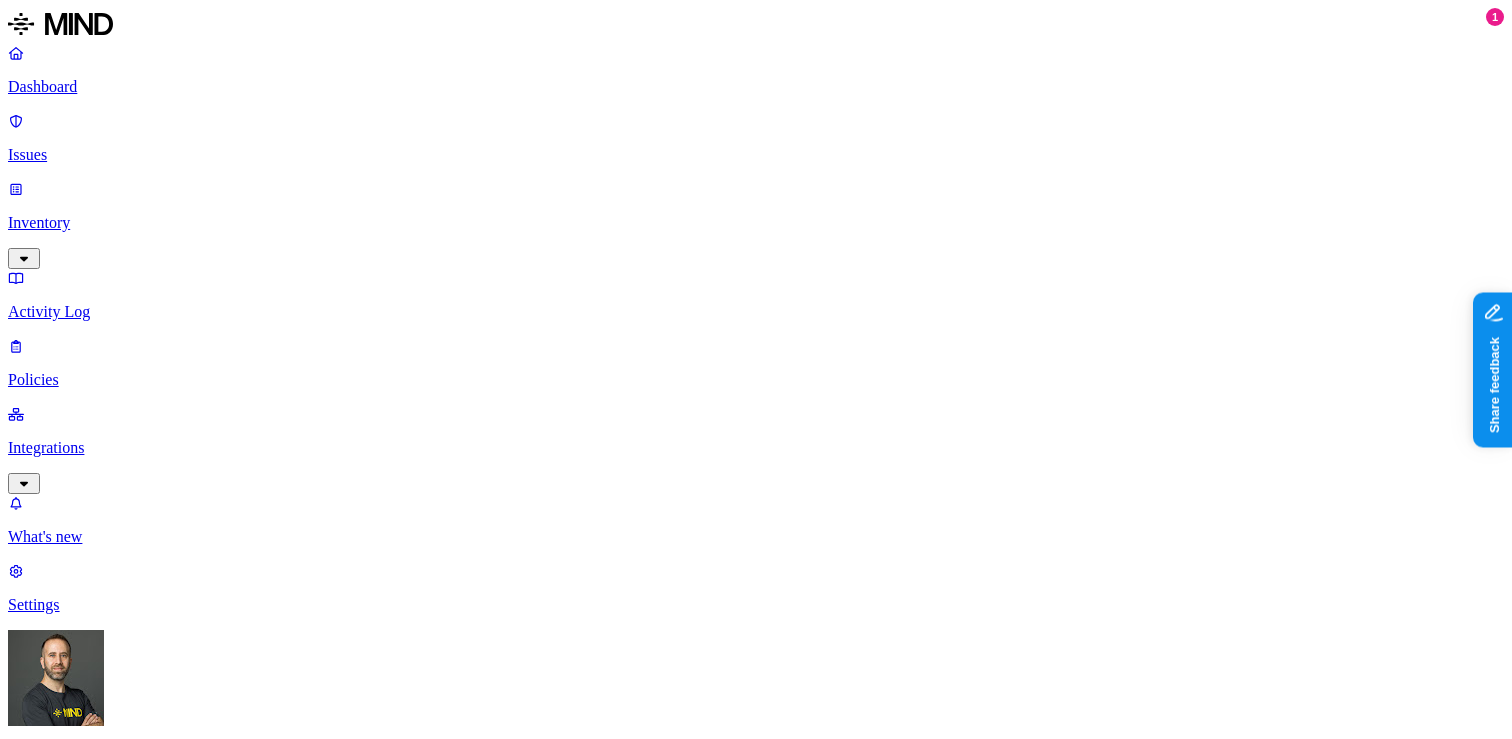 click on "Detection" at bounding box center (119, 978) 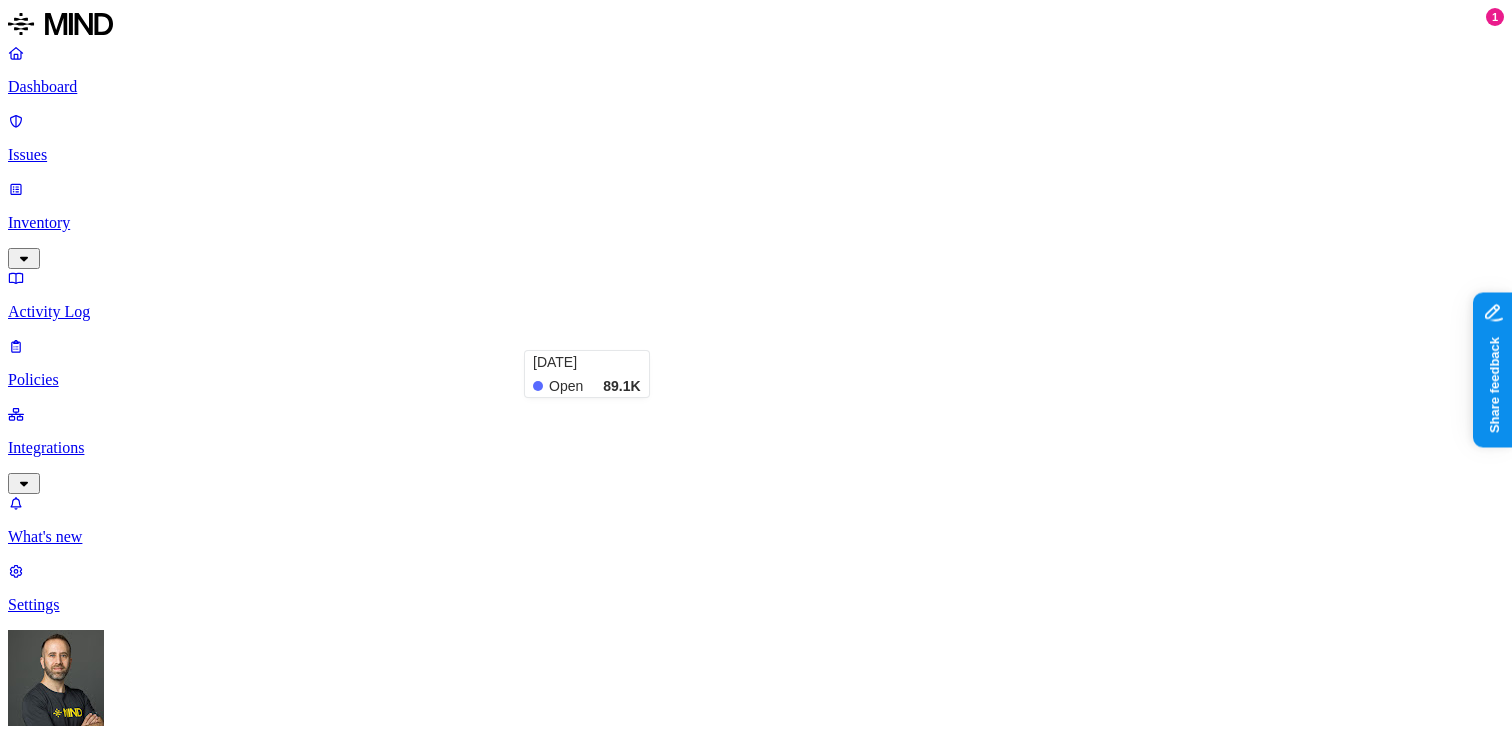 scroll, scrollTop: 220, scrollLeft: 0, axis: vertical 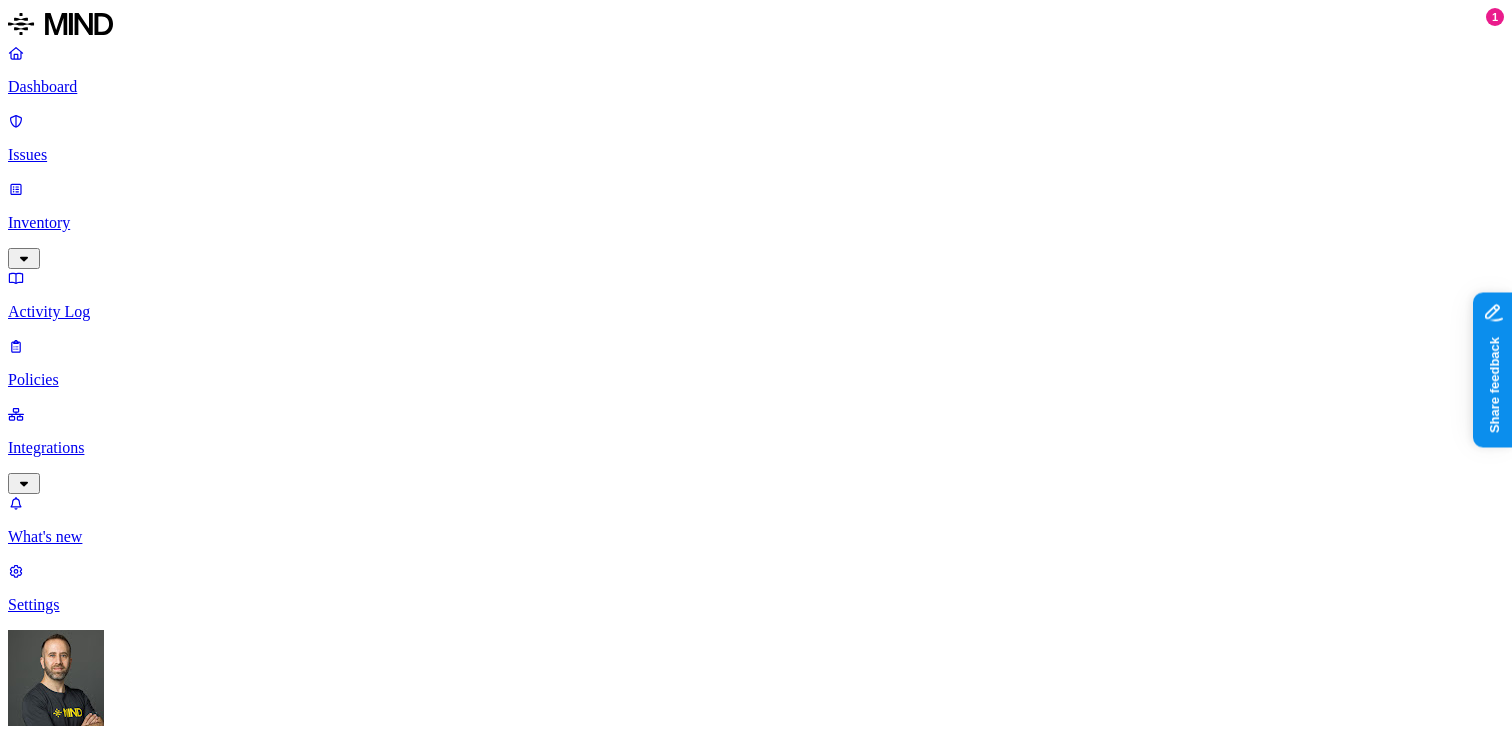 click on "Suspicious downloads of sensitive data by a user" at bounding box center [139, 2147] 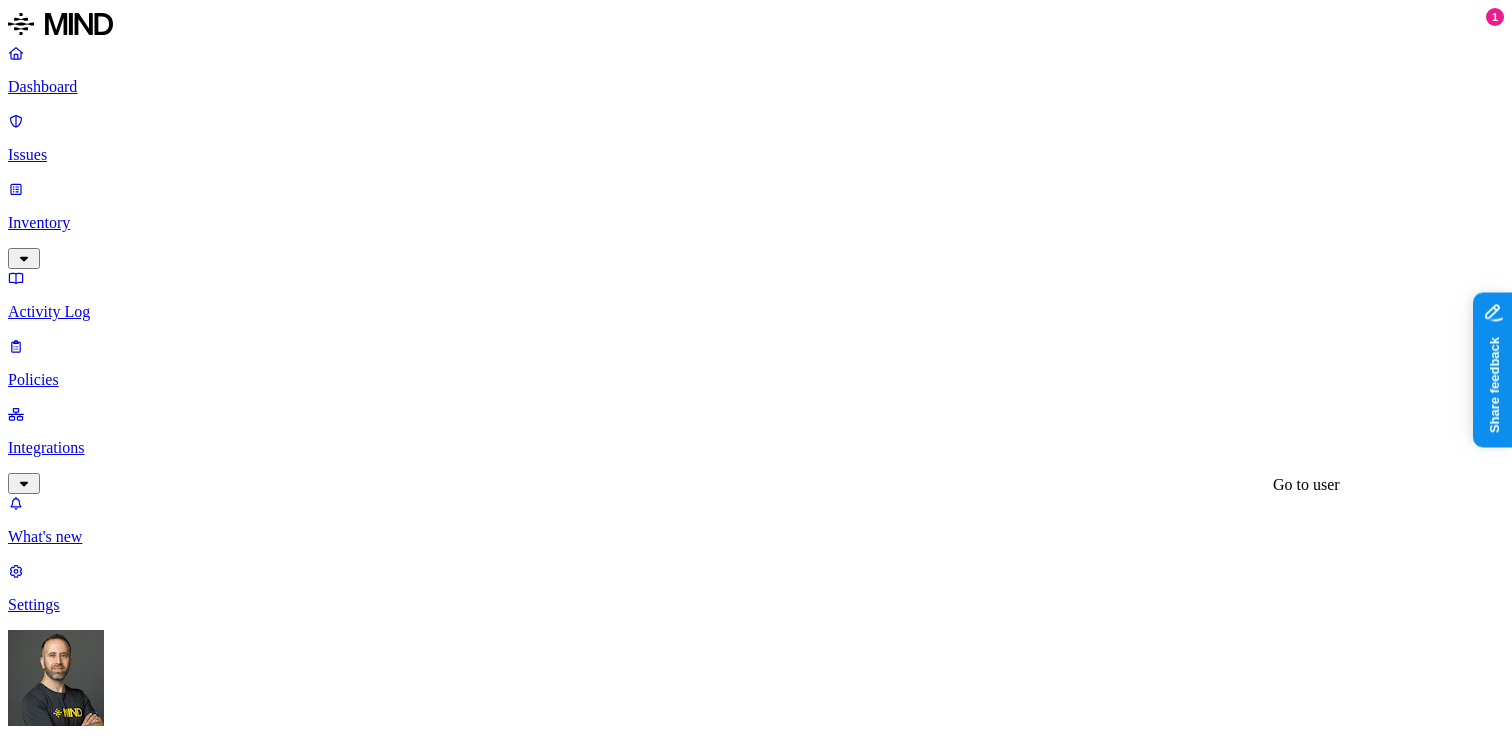 click on "Marisa Canivete" at bounding box center (87, 4020) 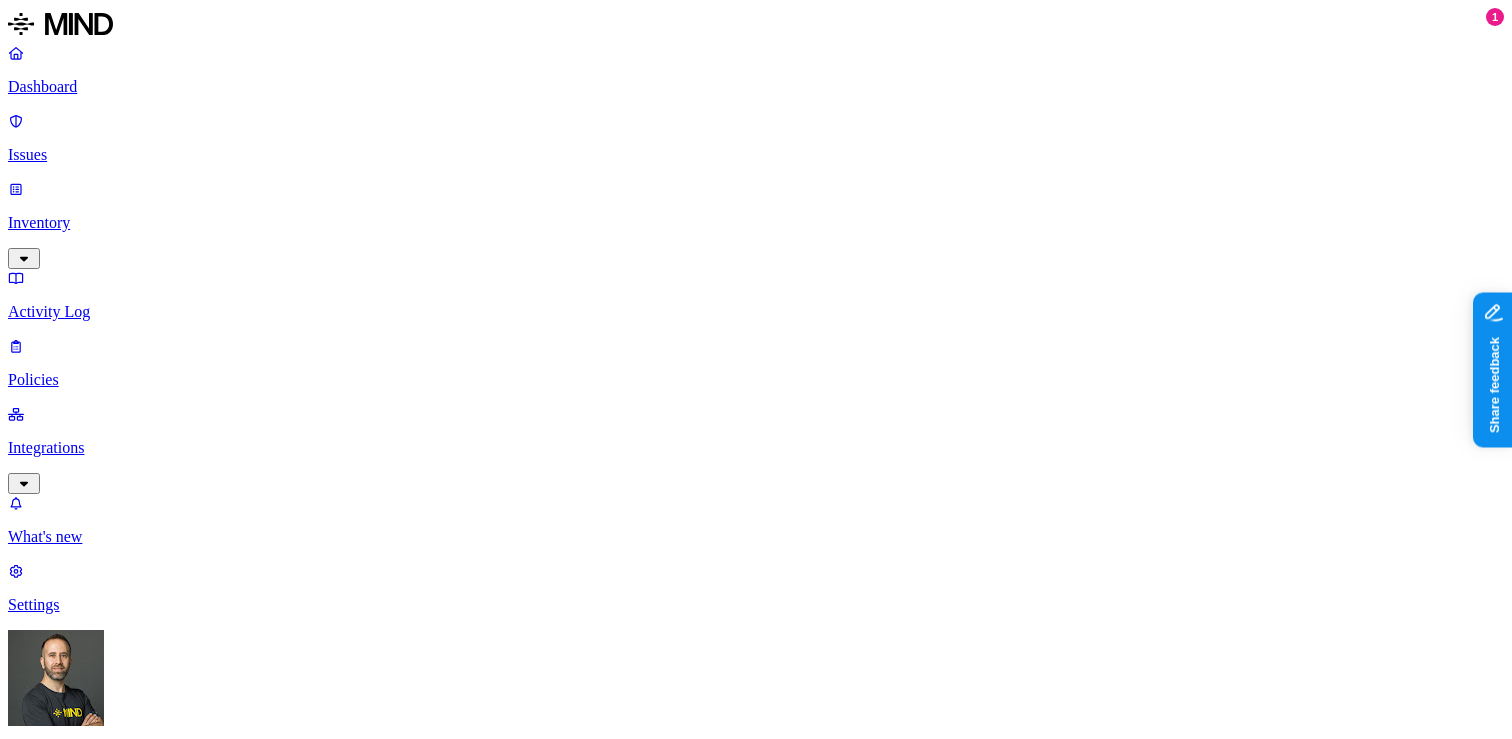 click 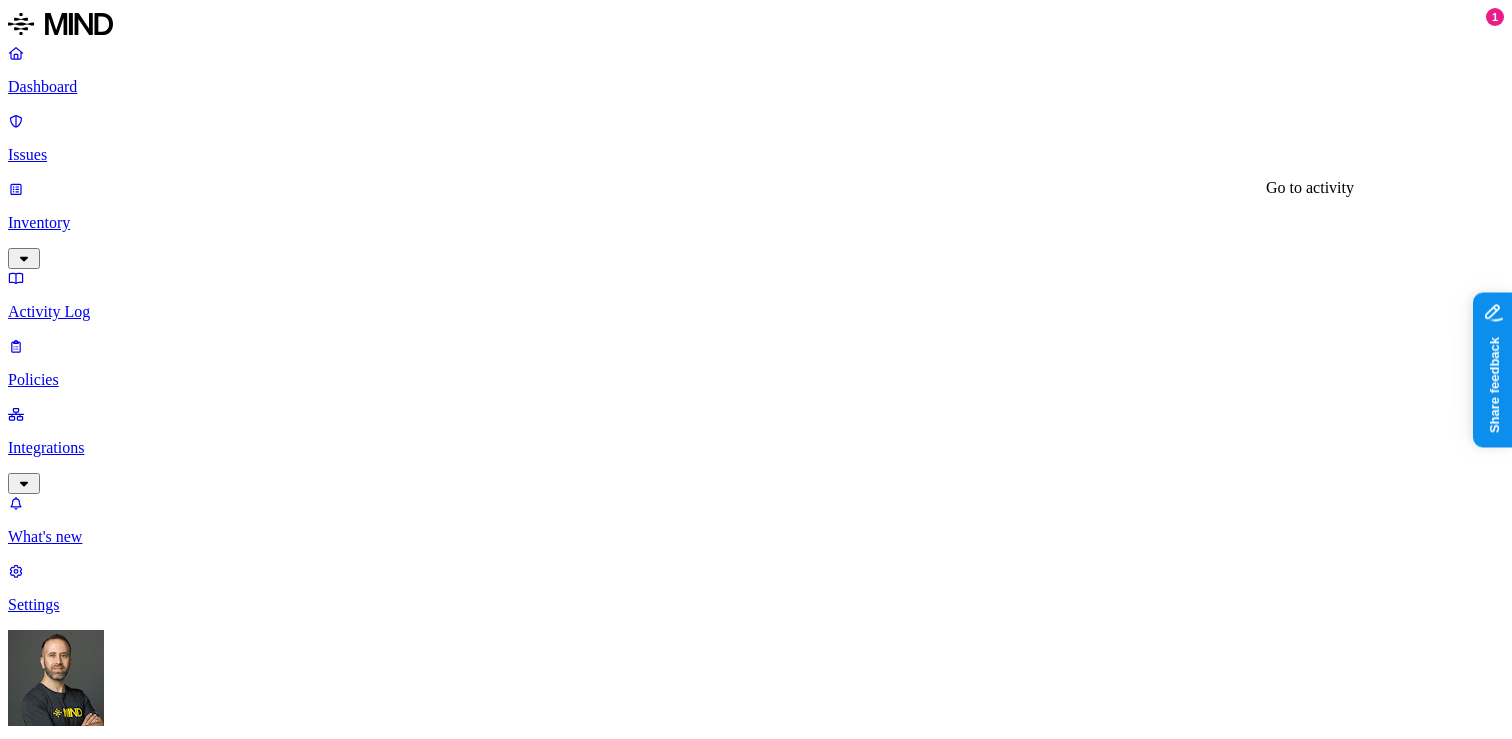 click on "The file 1&1 Versatel Deutschland GmbH T106866823.pdf was downloaded" at bounding box center [253, 4095] 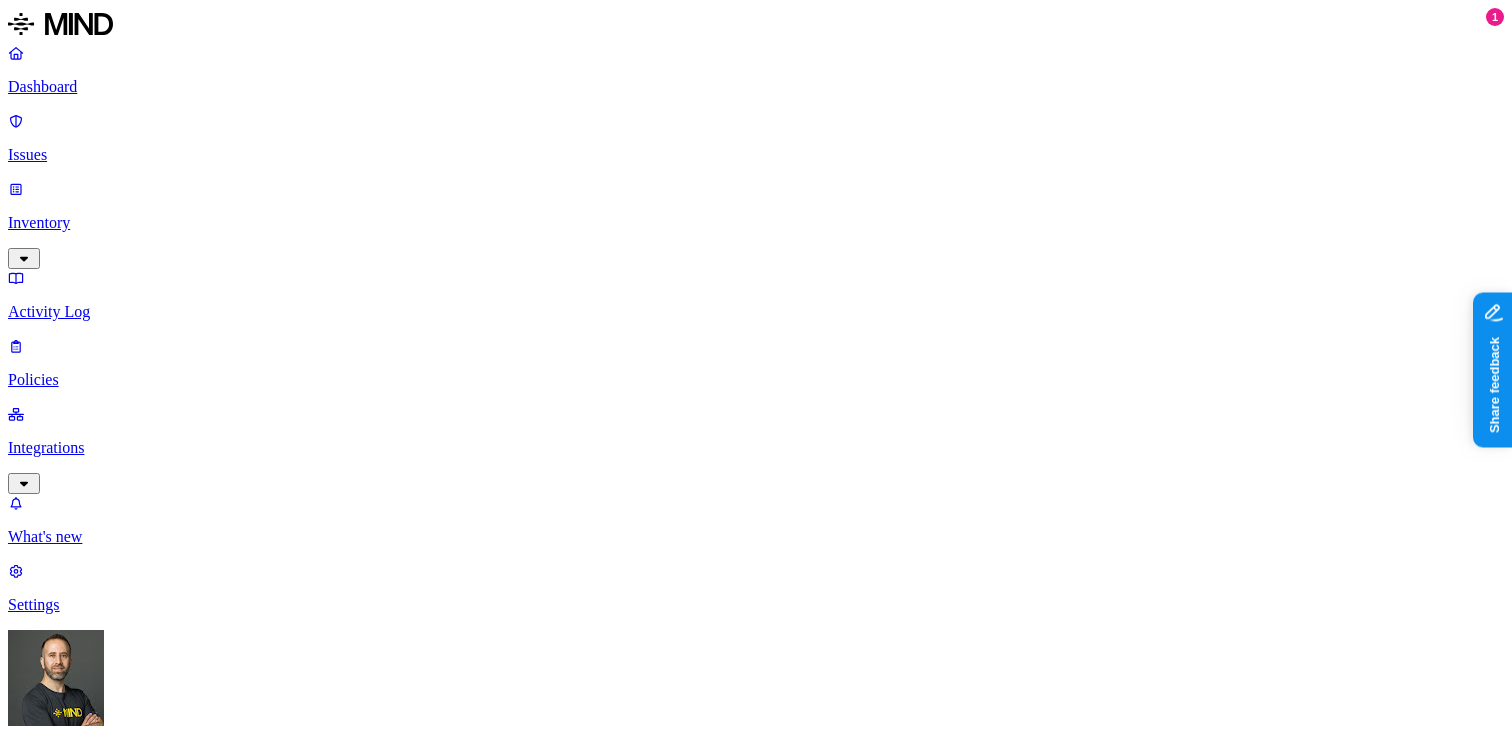 click 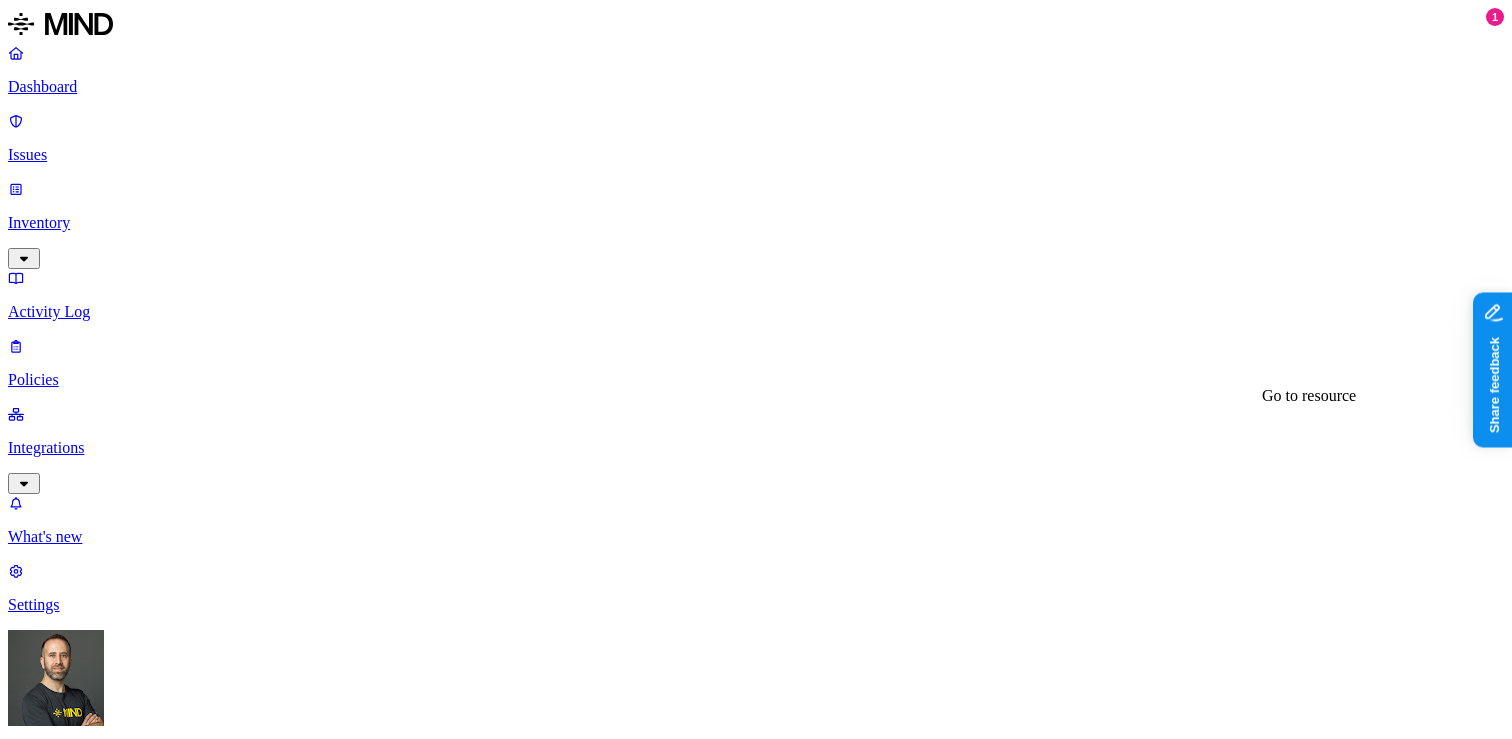 click on "1&1 Versatel Deutschland GmbH T106866823.pdf" at bounding box center [187, 5237] 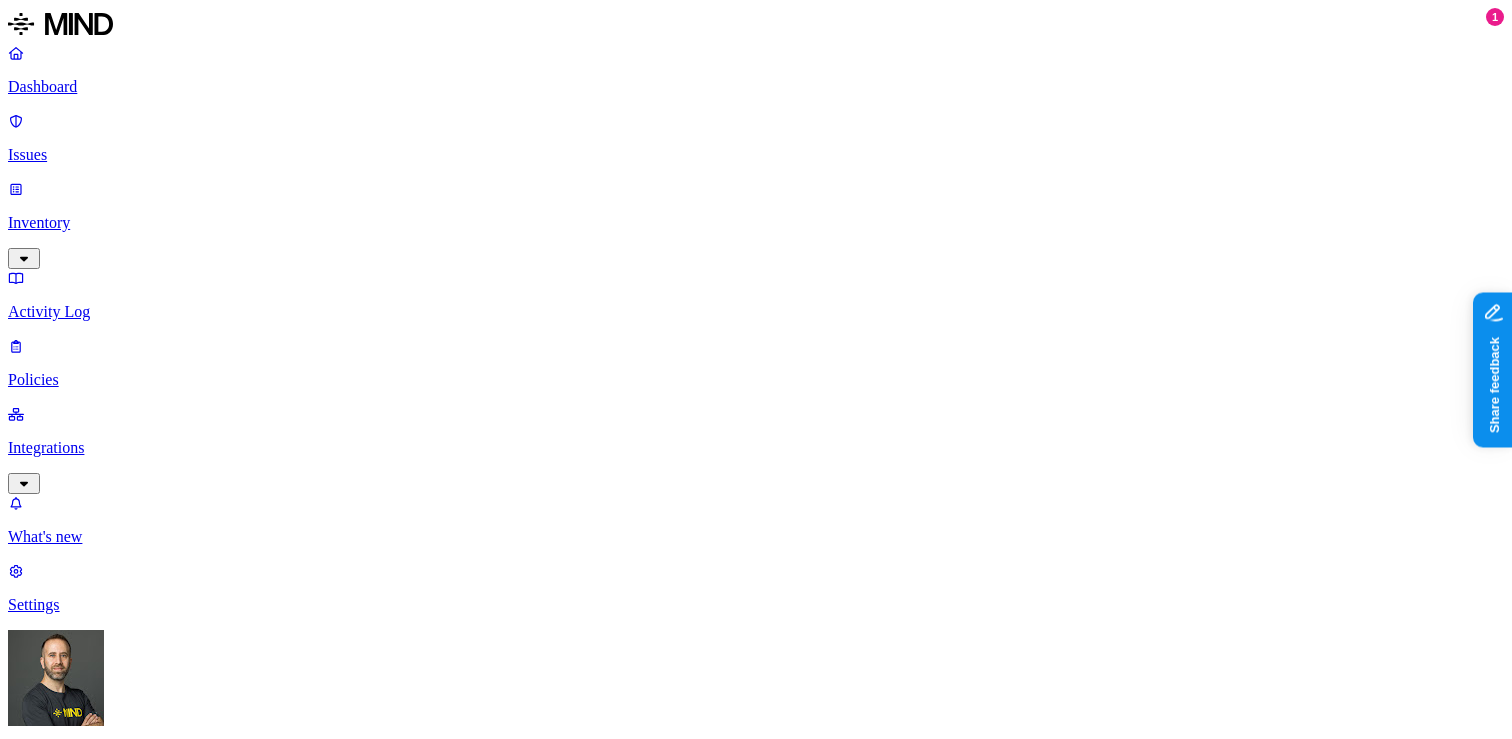 scroll, scrollTop: 205, scrollLeft: 0, axis: vertical 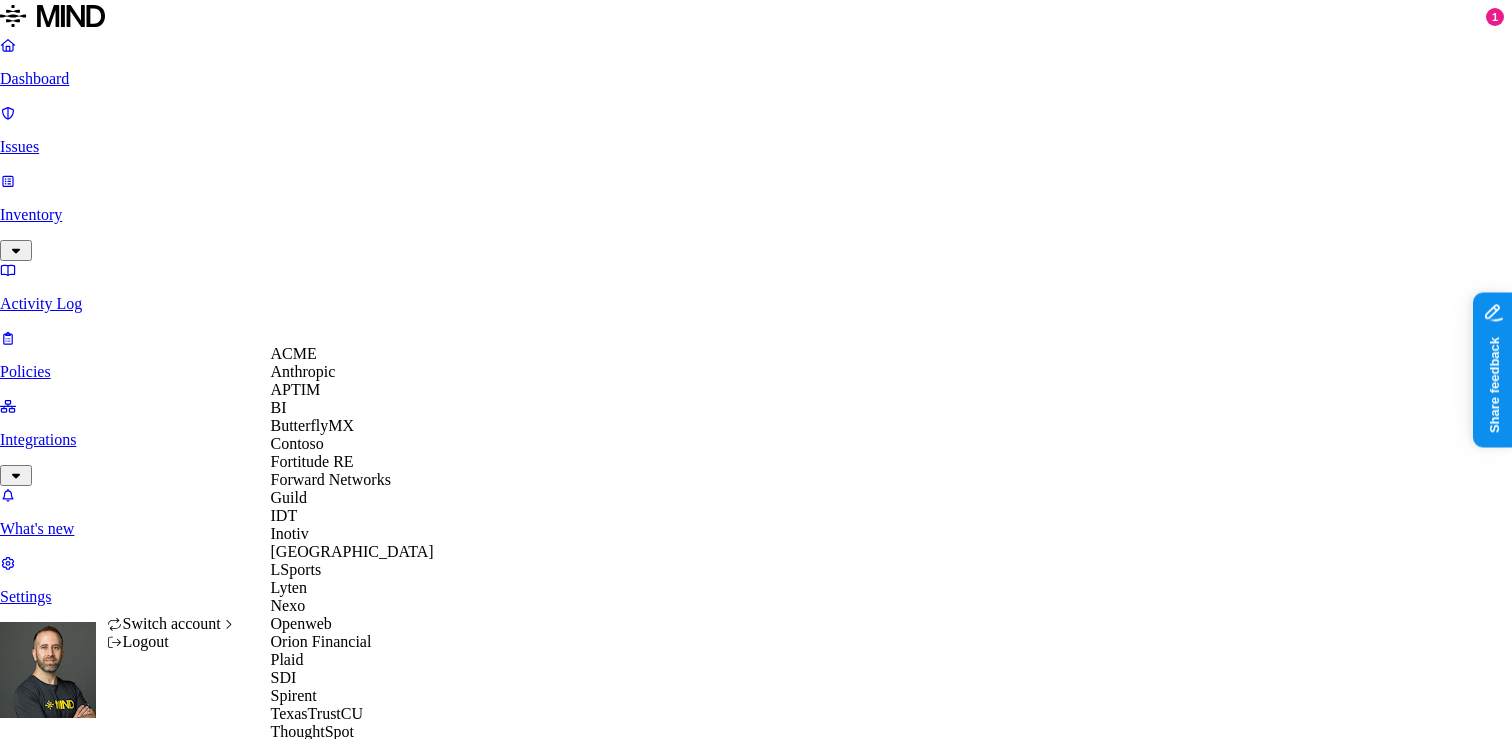 click on "Inotiv" at bounding box center (352, 534) 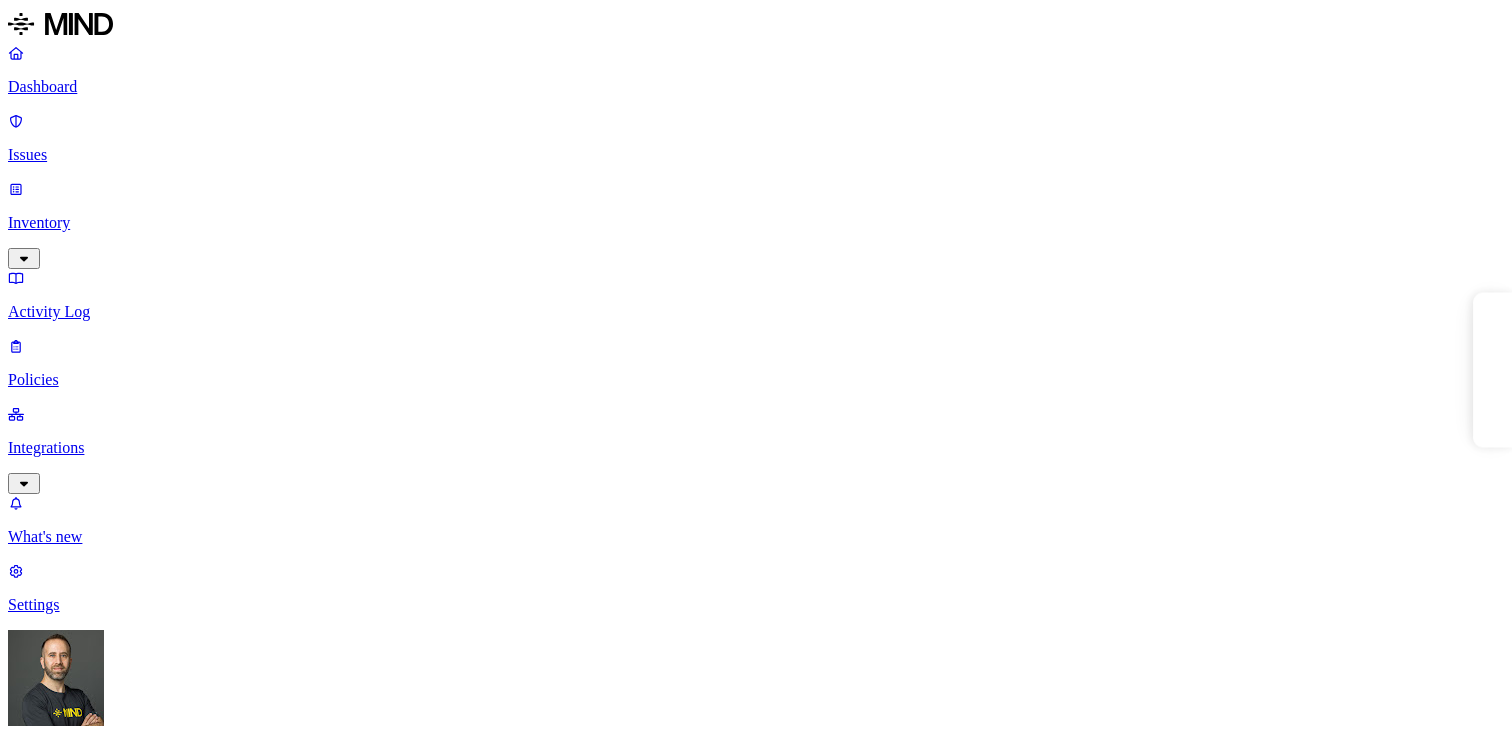 scroll, scrollTop: 0, scrollLeft: 0, axis: both 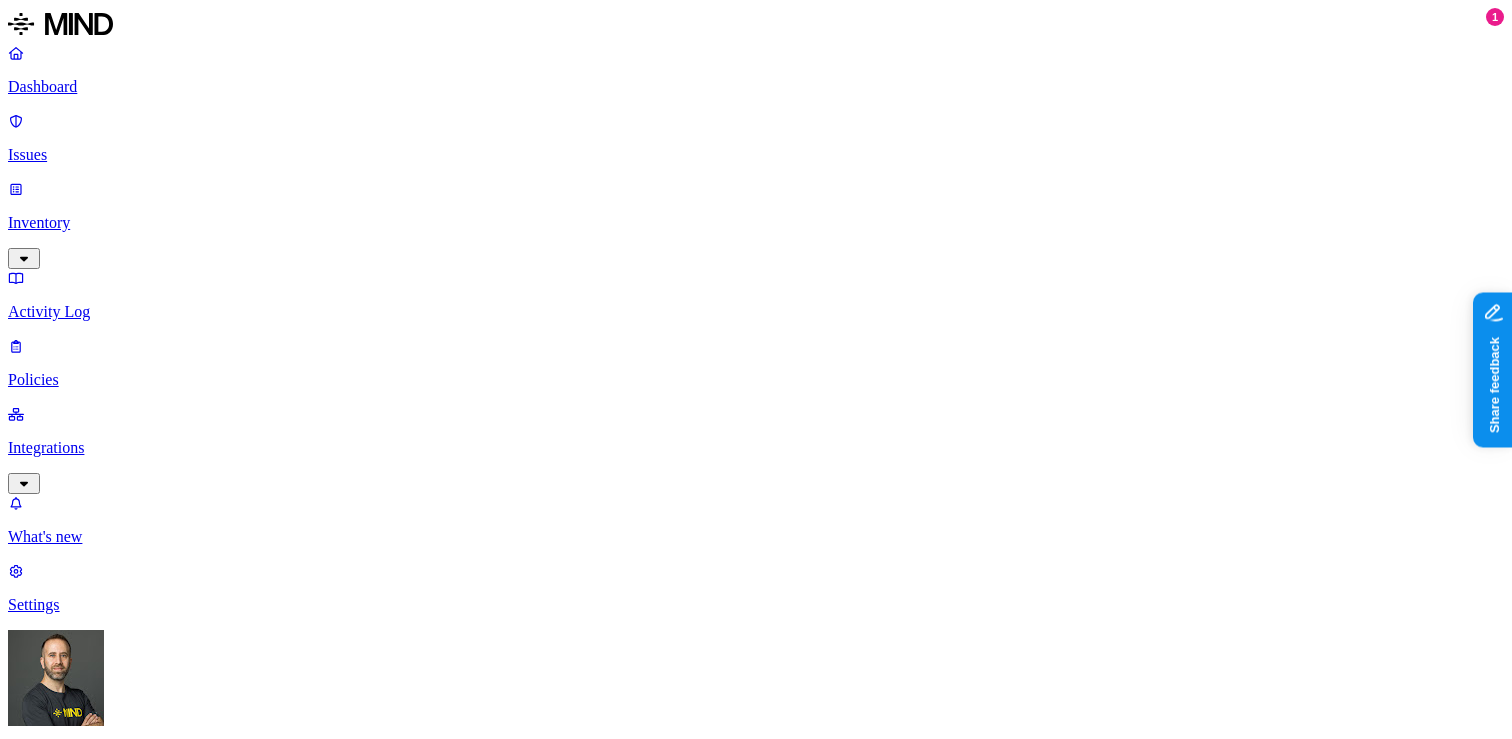 click on "Detection" at bounding box center [119, 1381] 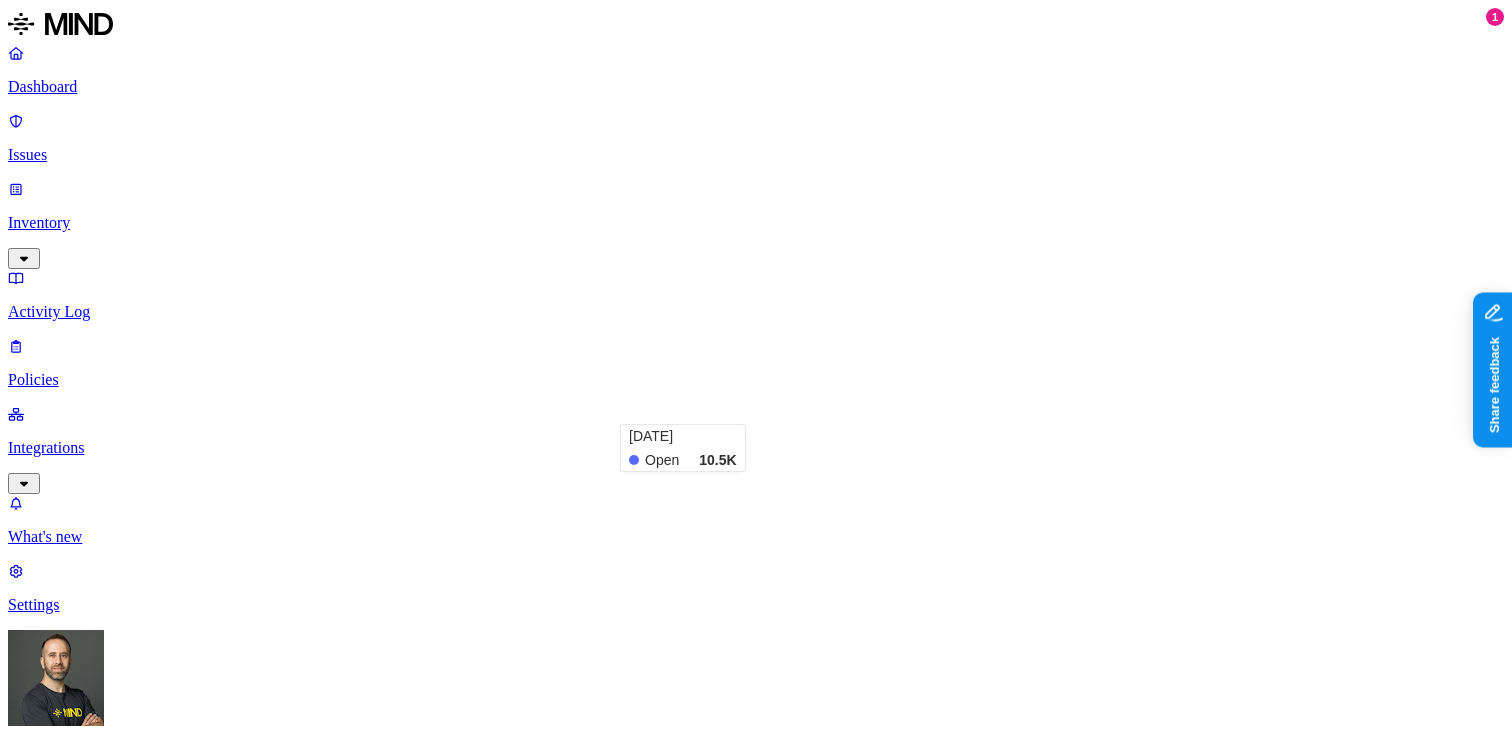 scroll, scrollTop: 267, scrollLeft: 0, axis: vertical 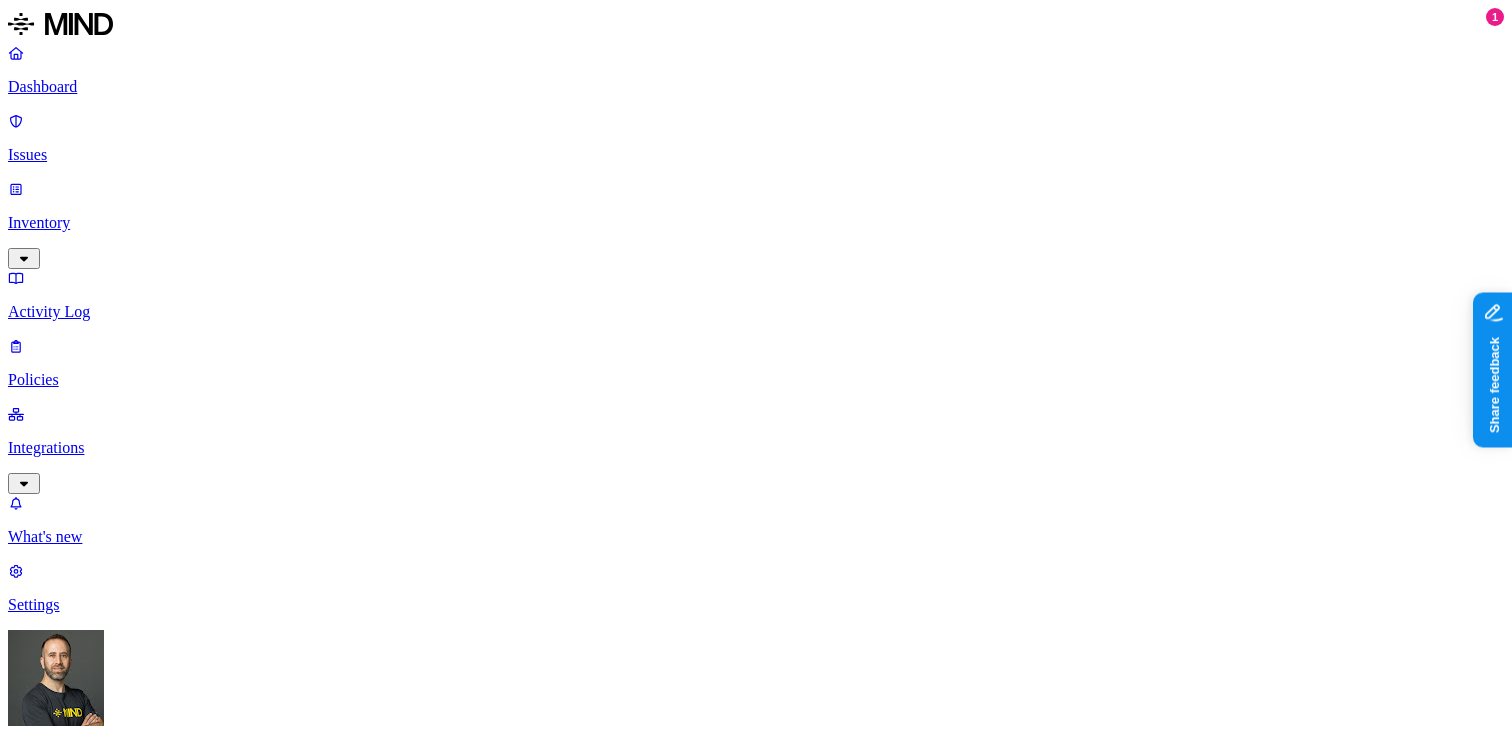 click on "SSN shared with external user" at bounding box center [164, 2377] 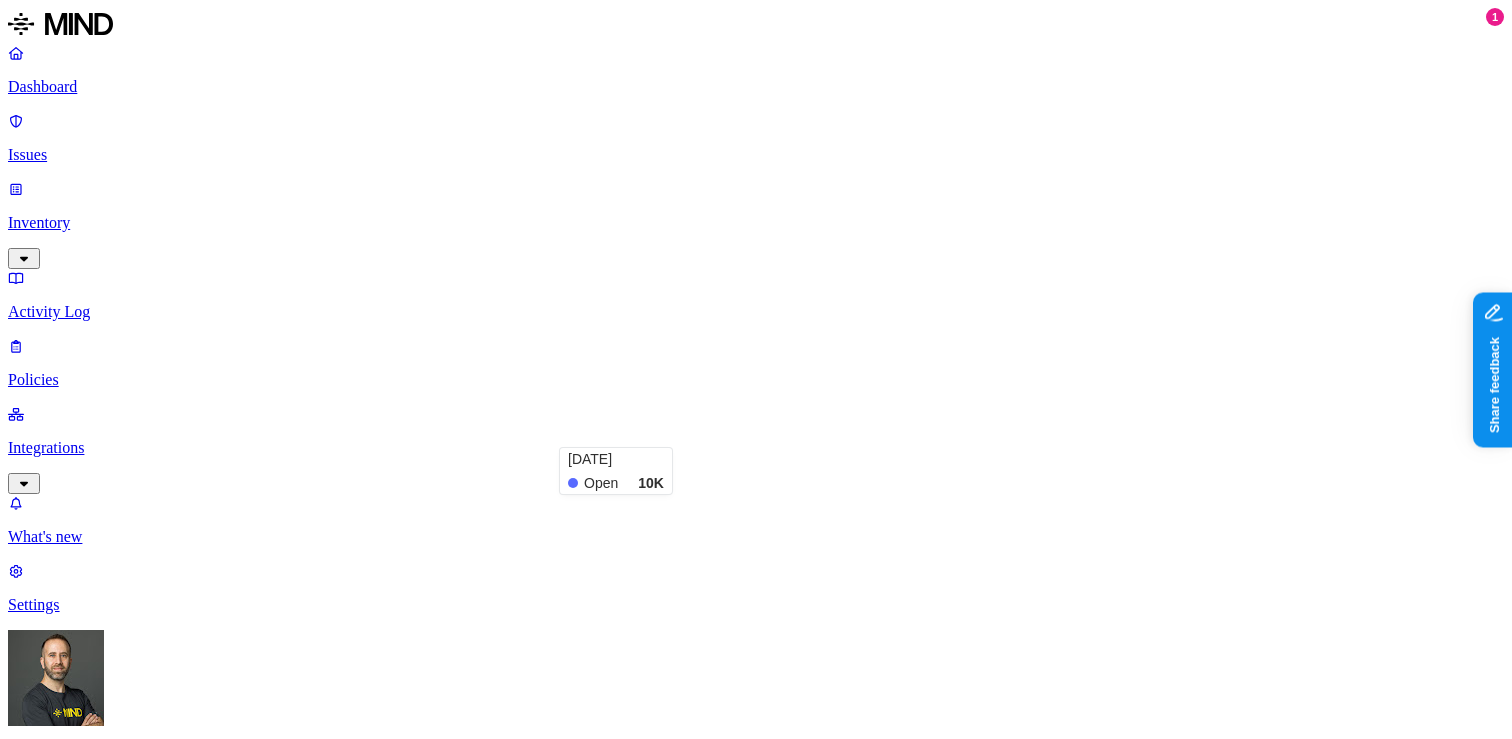 scroll, scrollTop: 302, scrollLeft: 0, axis: vertical 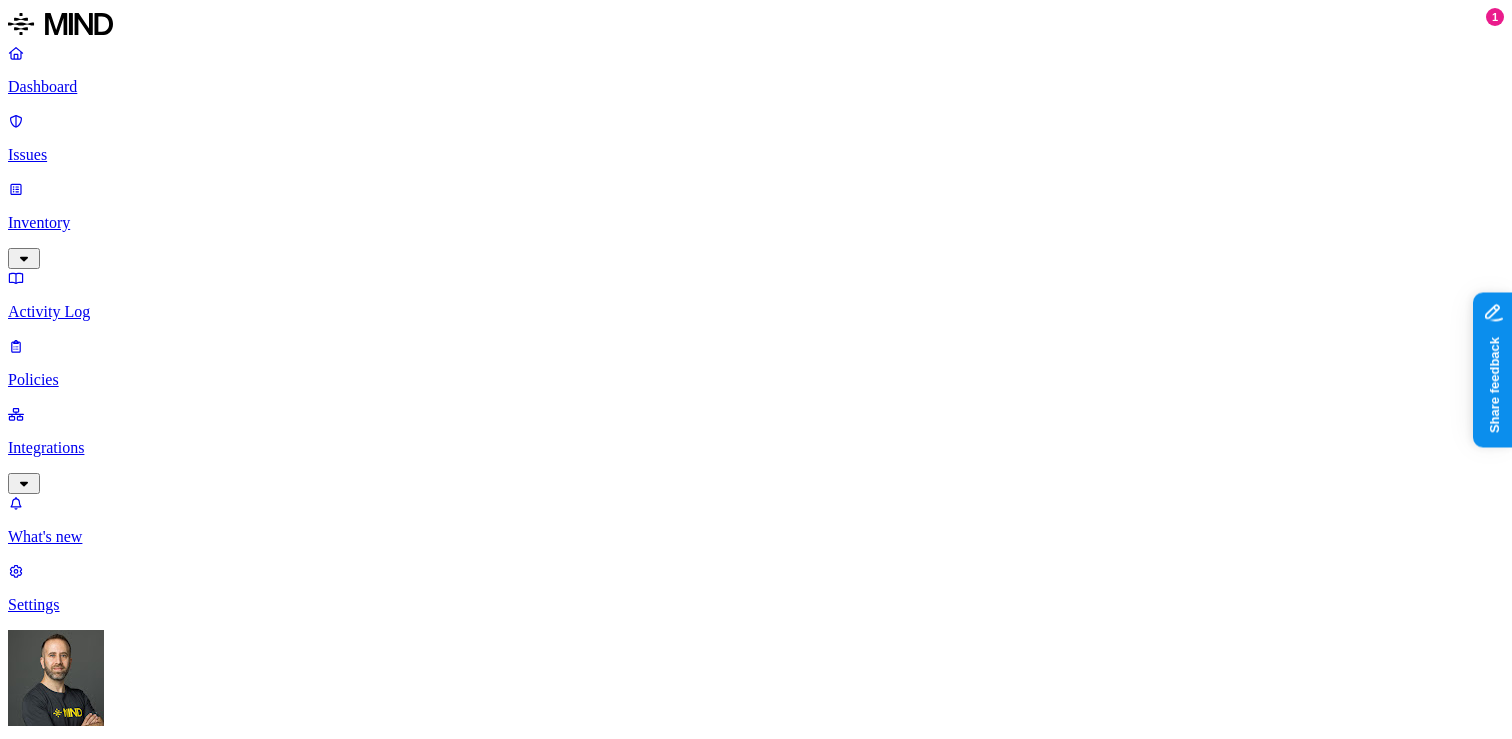 click on "Suspicious downloads of sensitive data by a user" at bounding box center [139, 2482] 